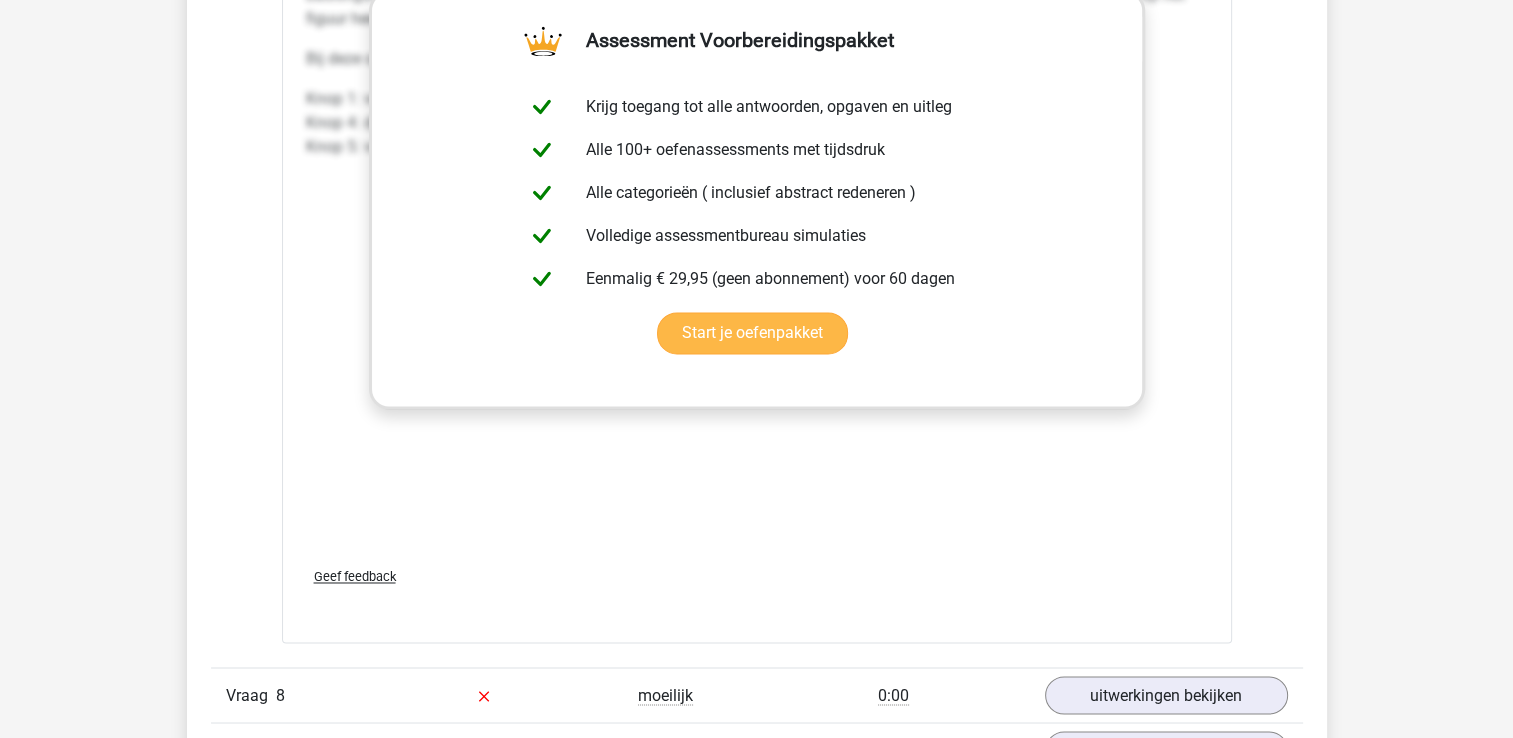 scroll, scrollTop: 11027, scrollLeft: 0, axis: vertical 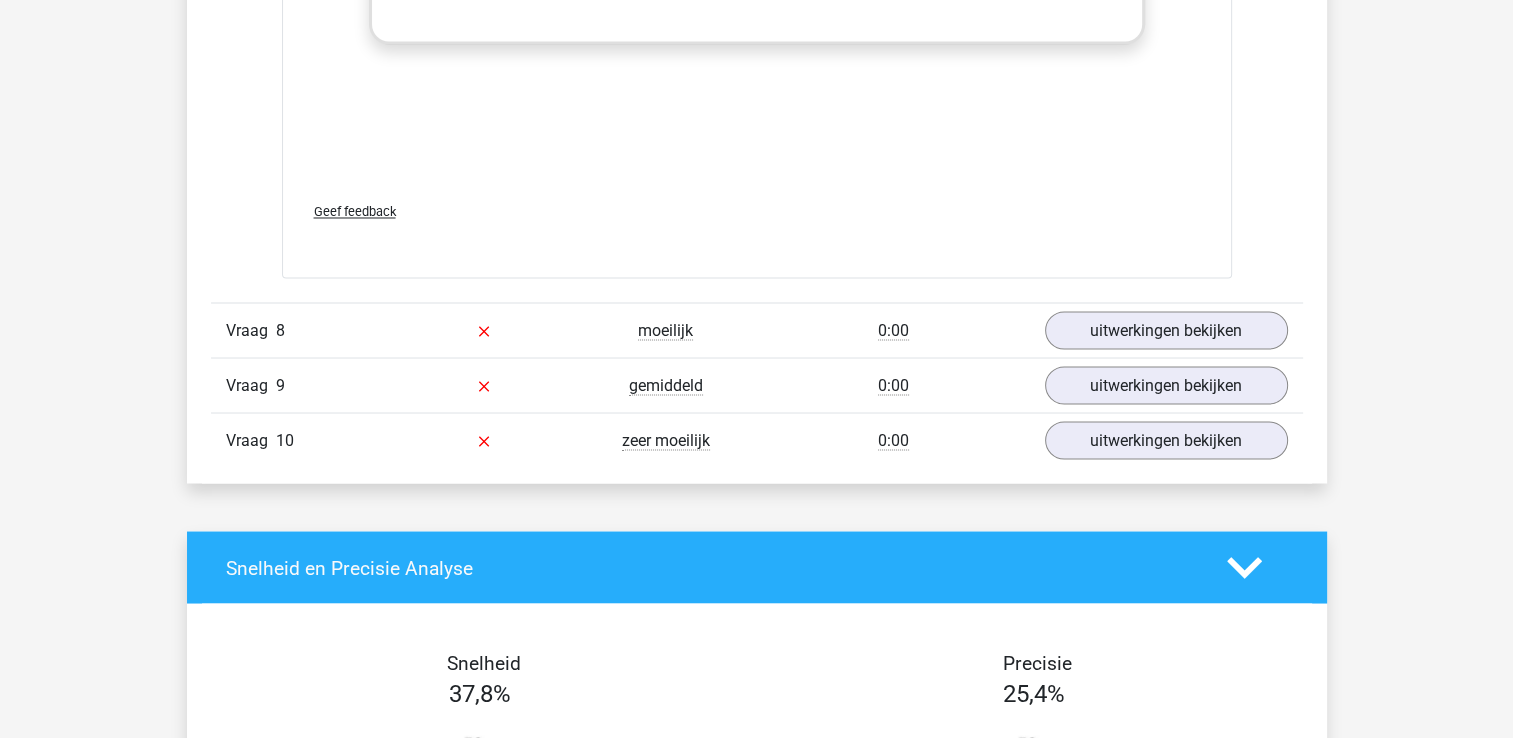 click on "0:00" at bounding box center (893, 330) 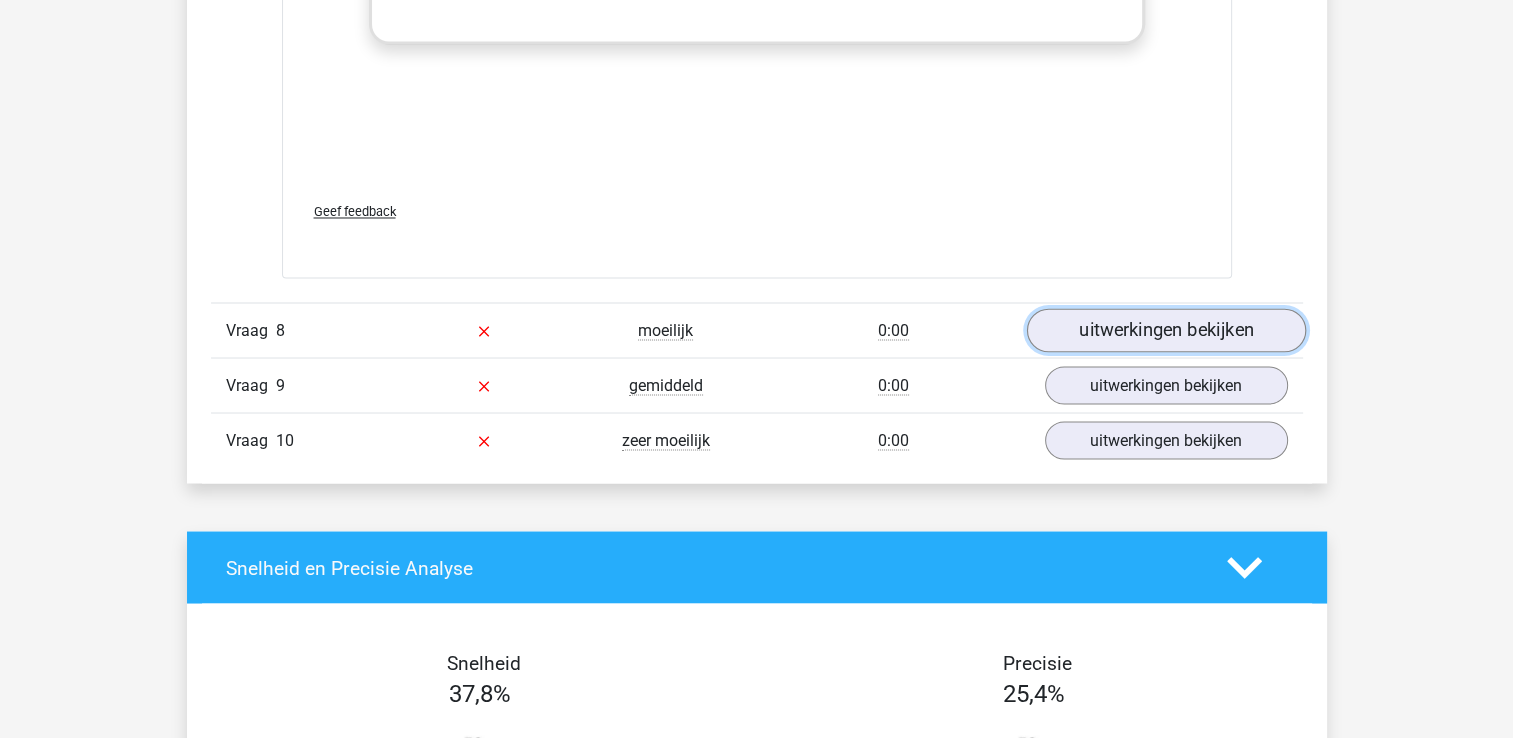 click on "uitwerkingen bekijken" at bounding box center [1165, 331] 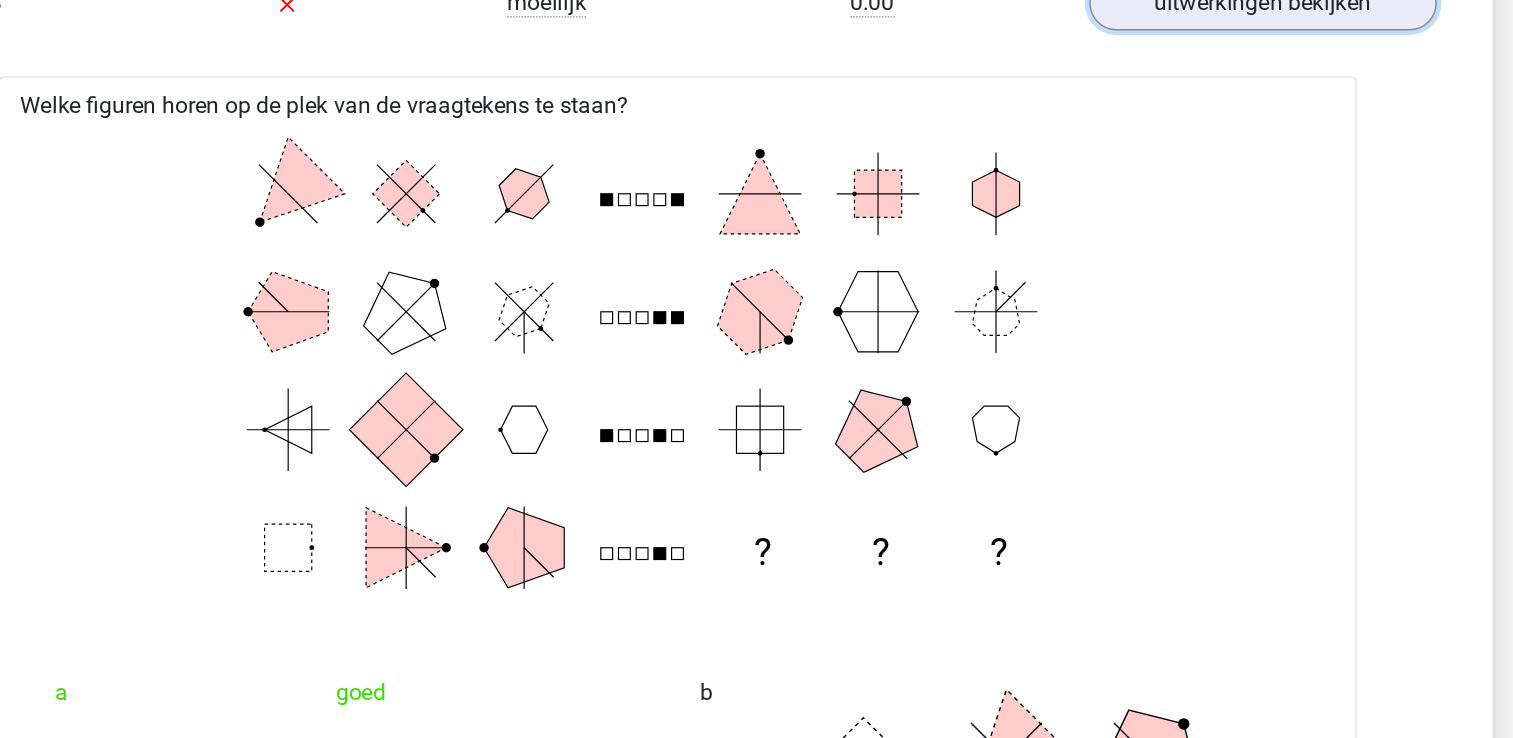scroll, scrollTop: 11303, scrollLeft: 0, axis: vertical 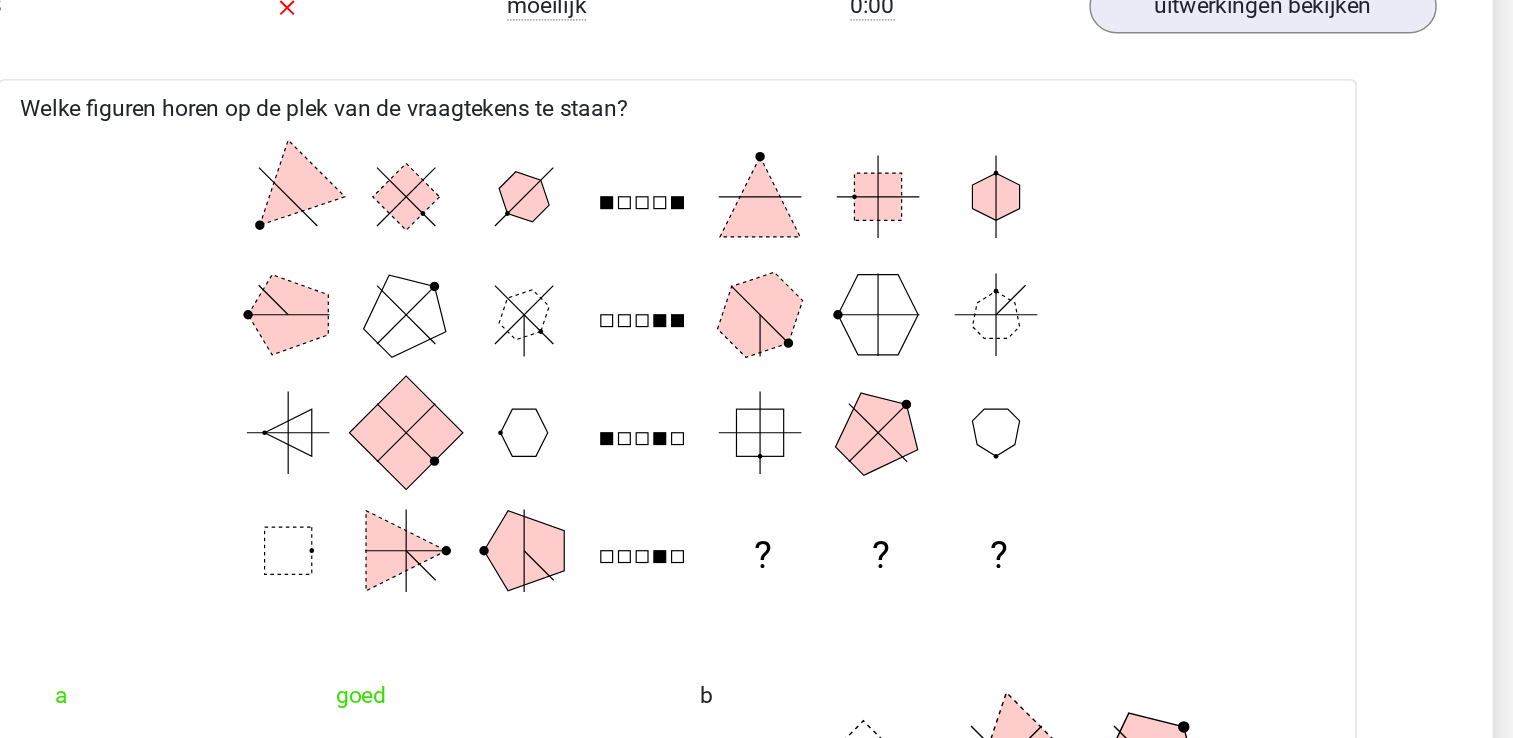 click on "? ? ?" 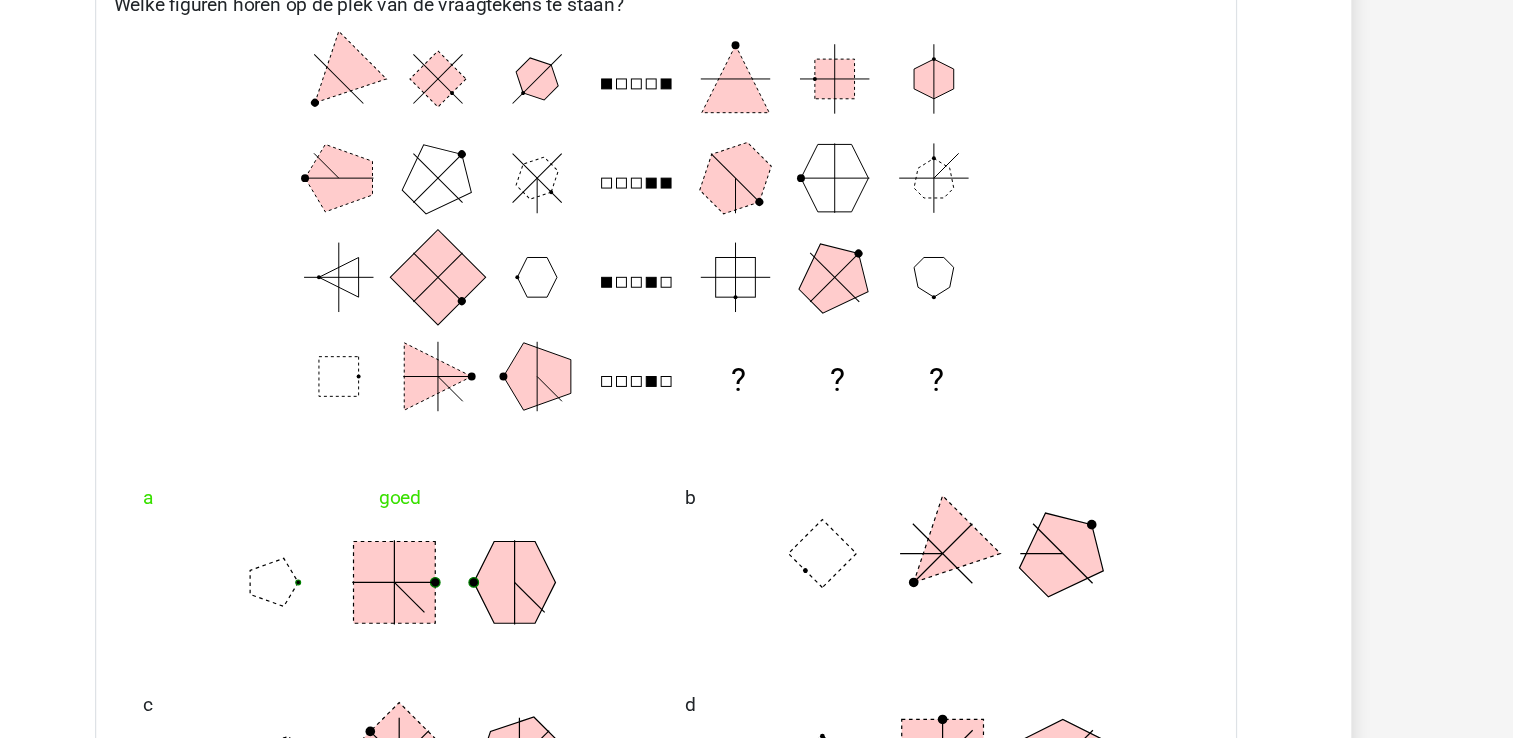 scroll, scrollTop: 11301, scrollLeft: 0, axis: vertical 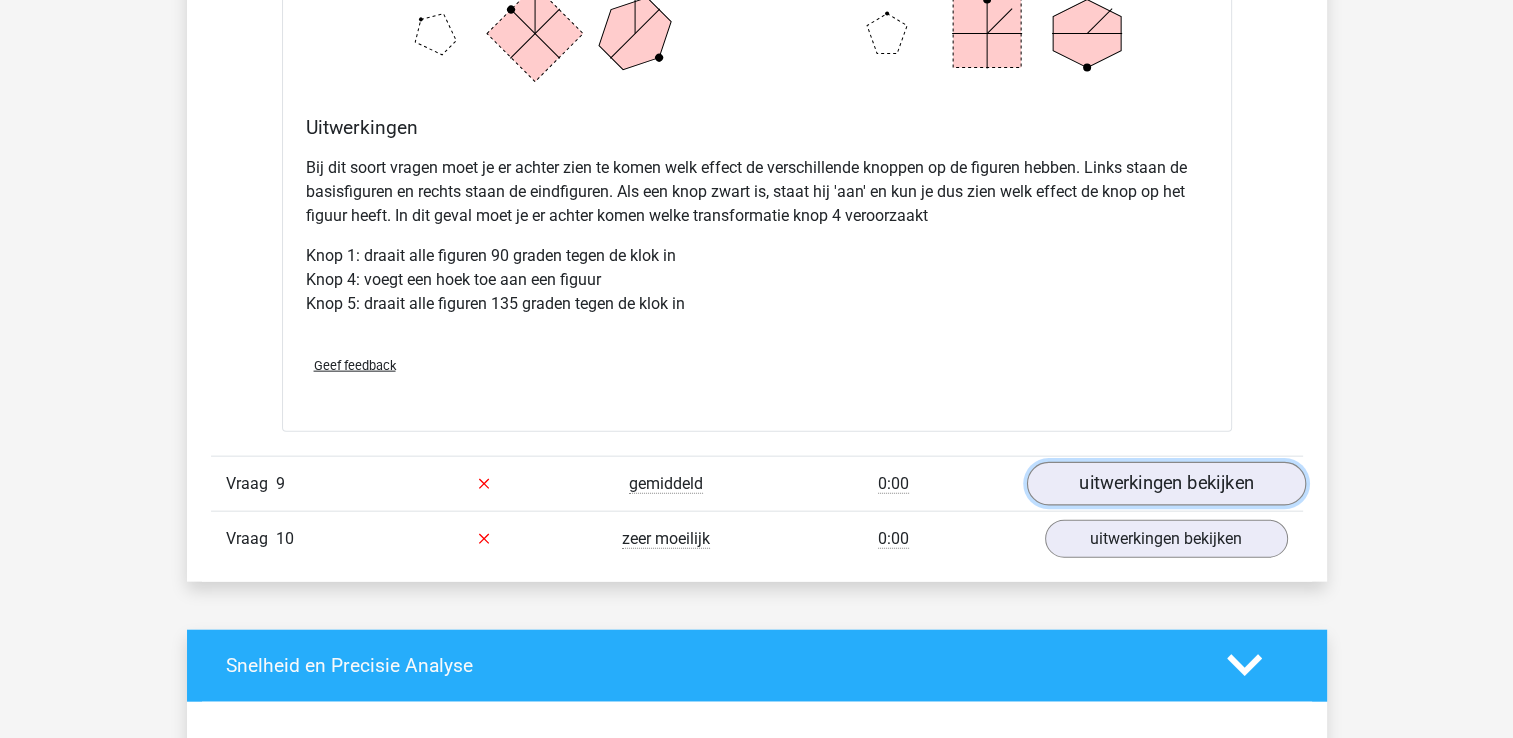 click on "uitwerkingen bekijken" at bounding box center [1165, 484] 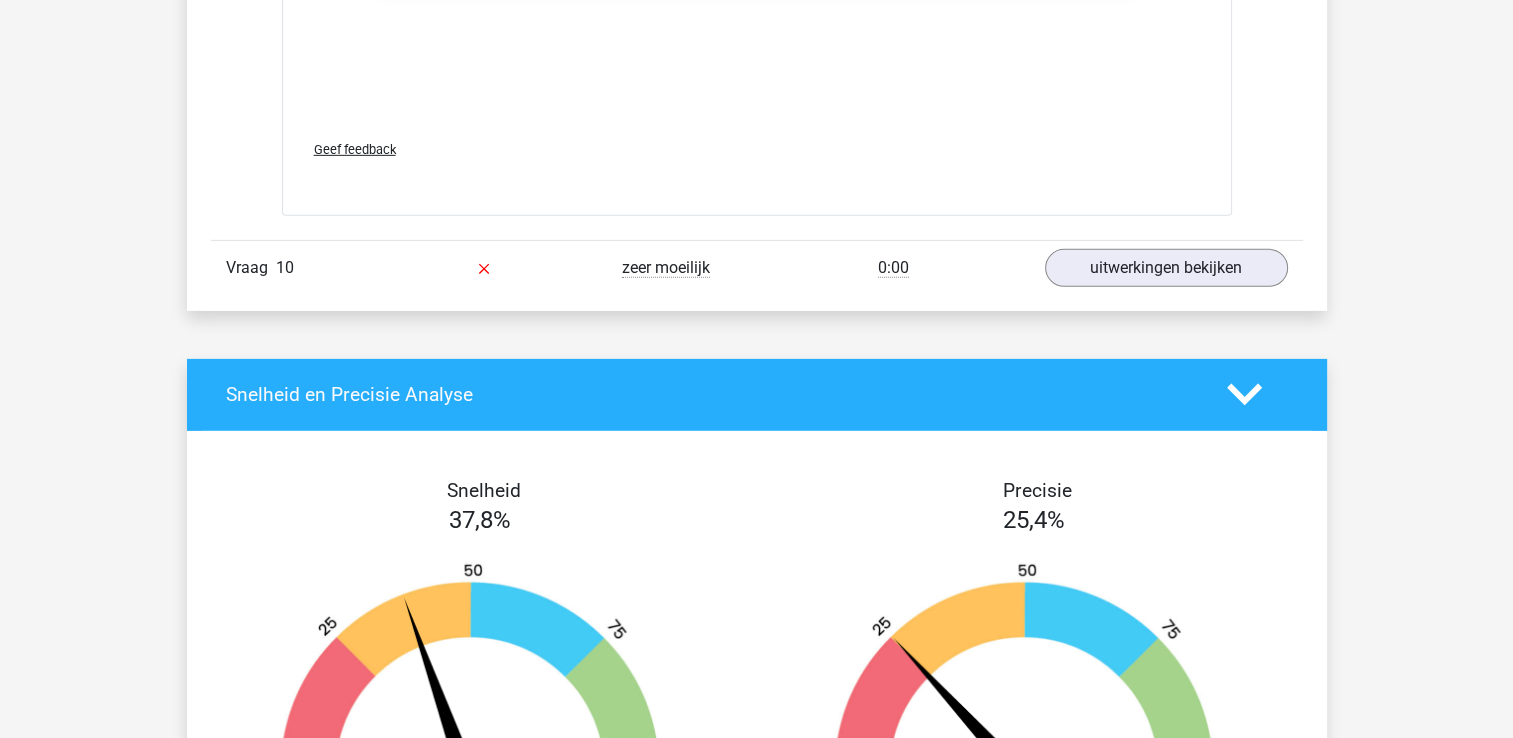scroll, scrollTop: 13819, scrollLeft: 0, axis: vertical 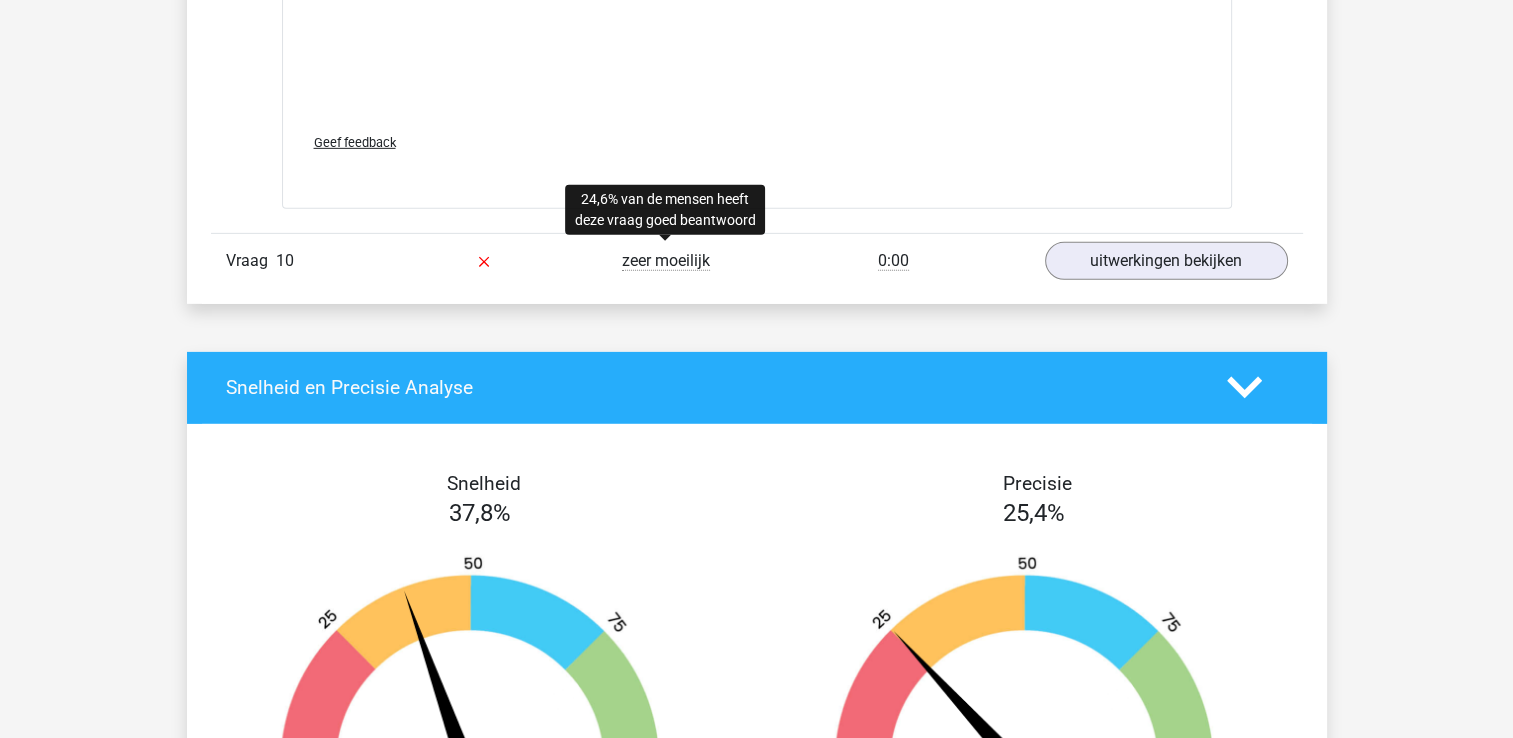 click on "zeer moeilijk" at bounding box center [666, 261] 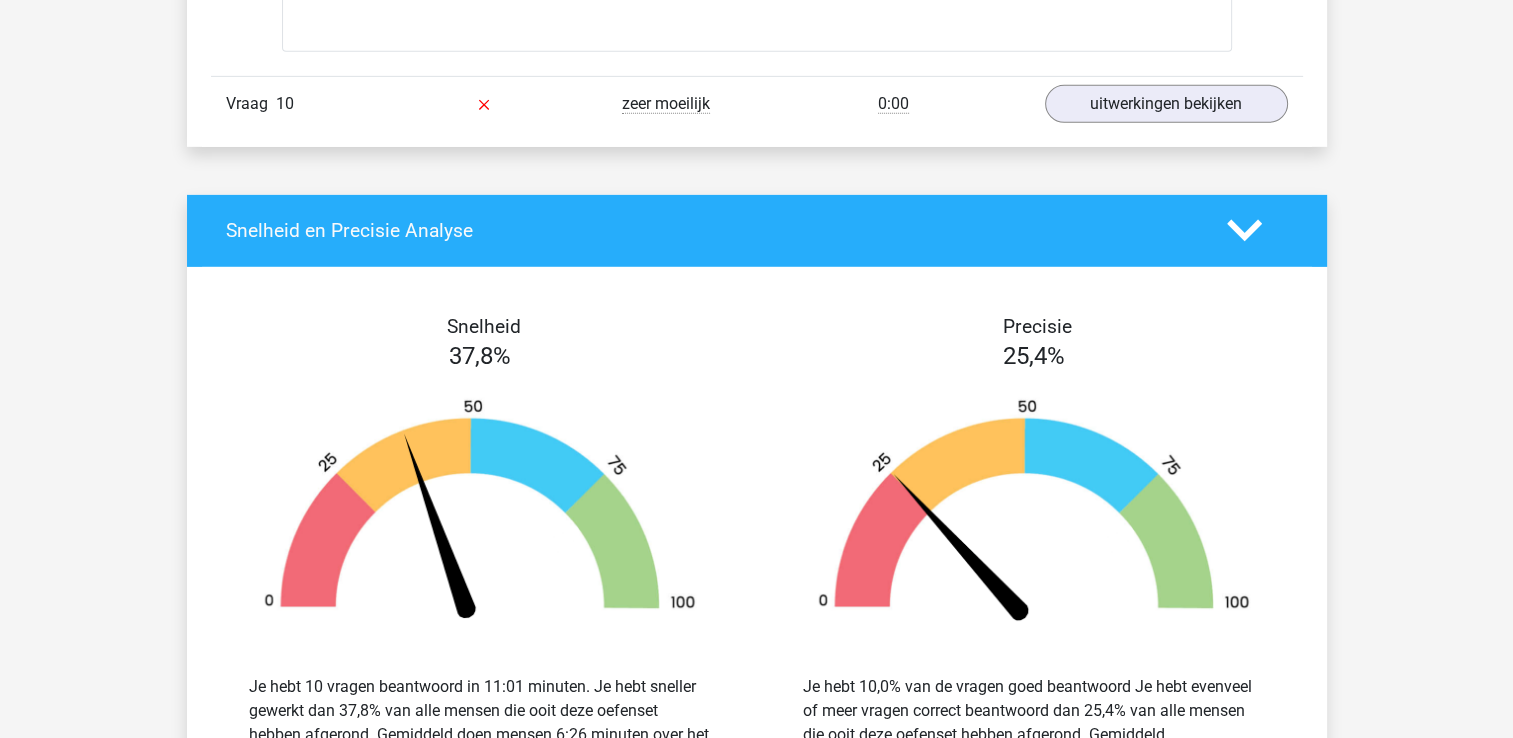 scroll, scrollTop: 13839, scrollLeft: 0, axis: vertical 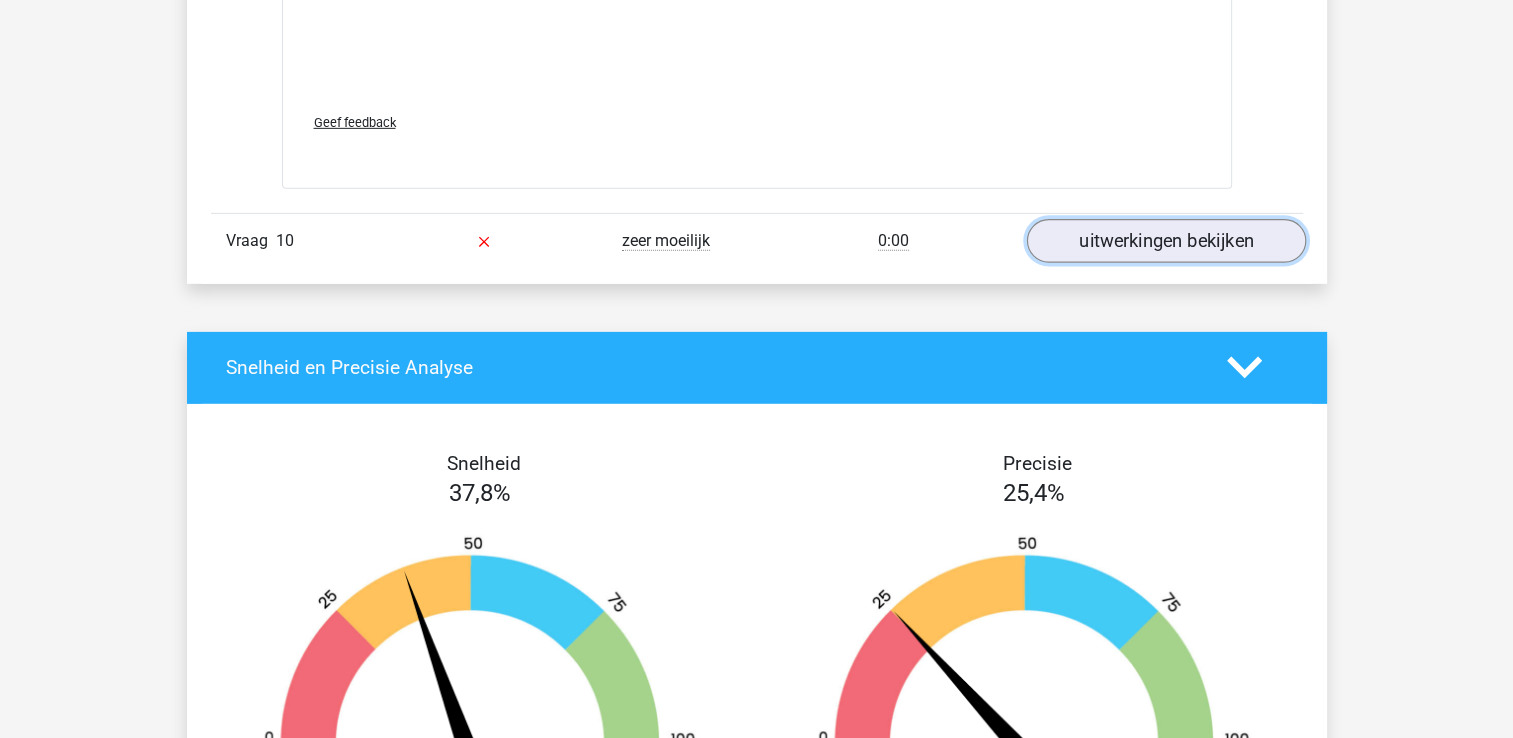 click on "uitwerkingen bekijken" at bounding box center [1165, 241] 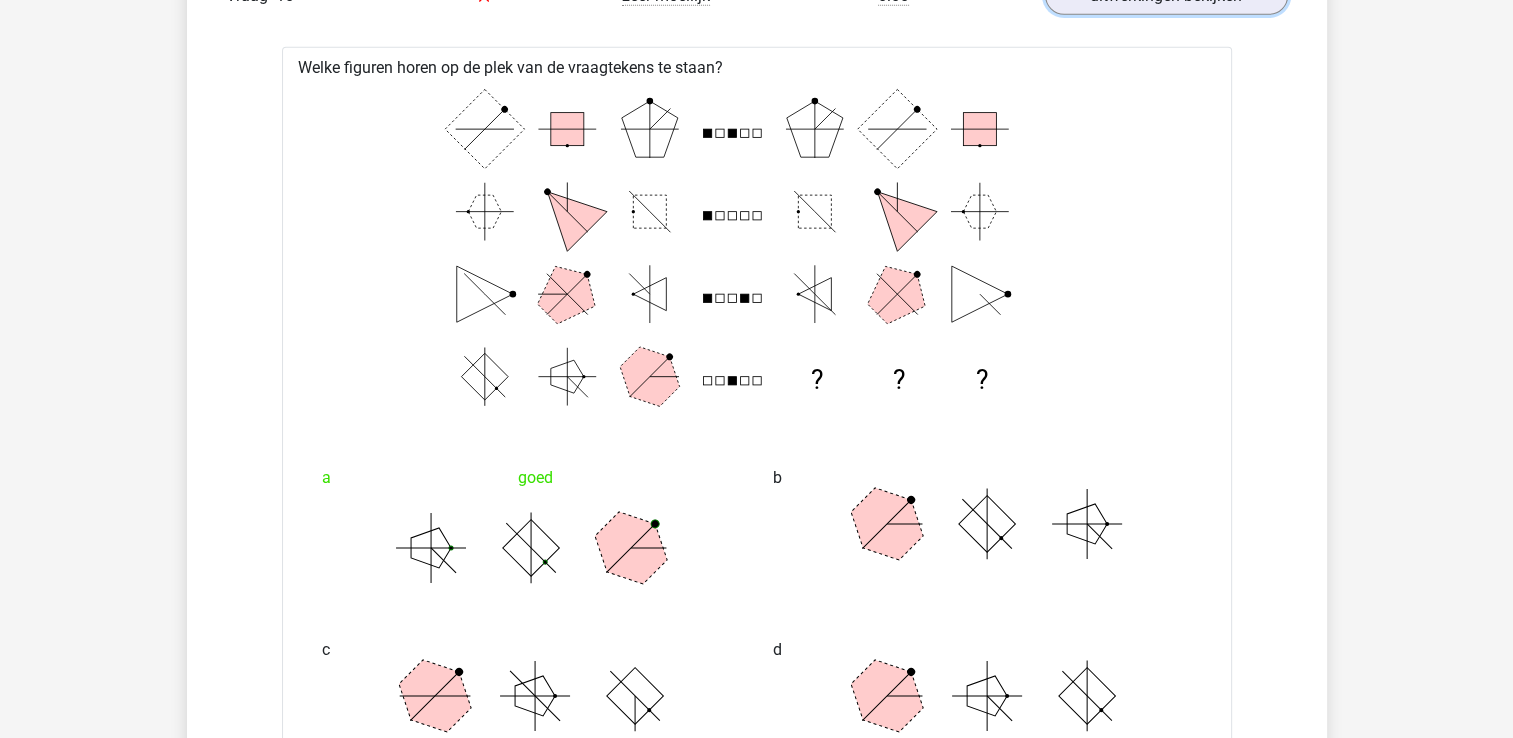 scroll, scrollTop: 14084, scrollLeft: 0, axis: vertical 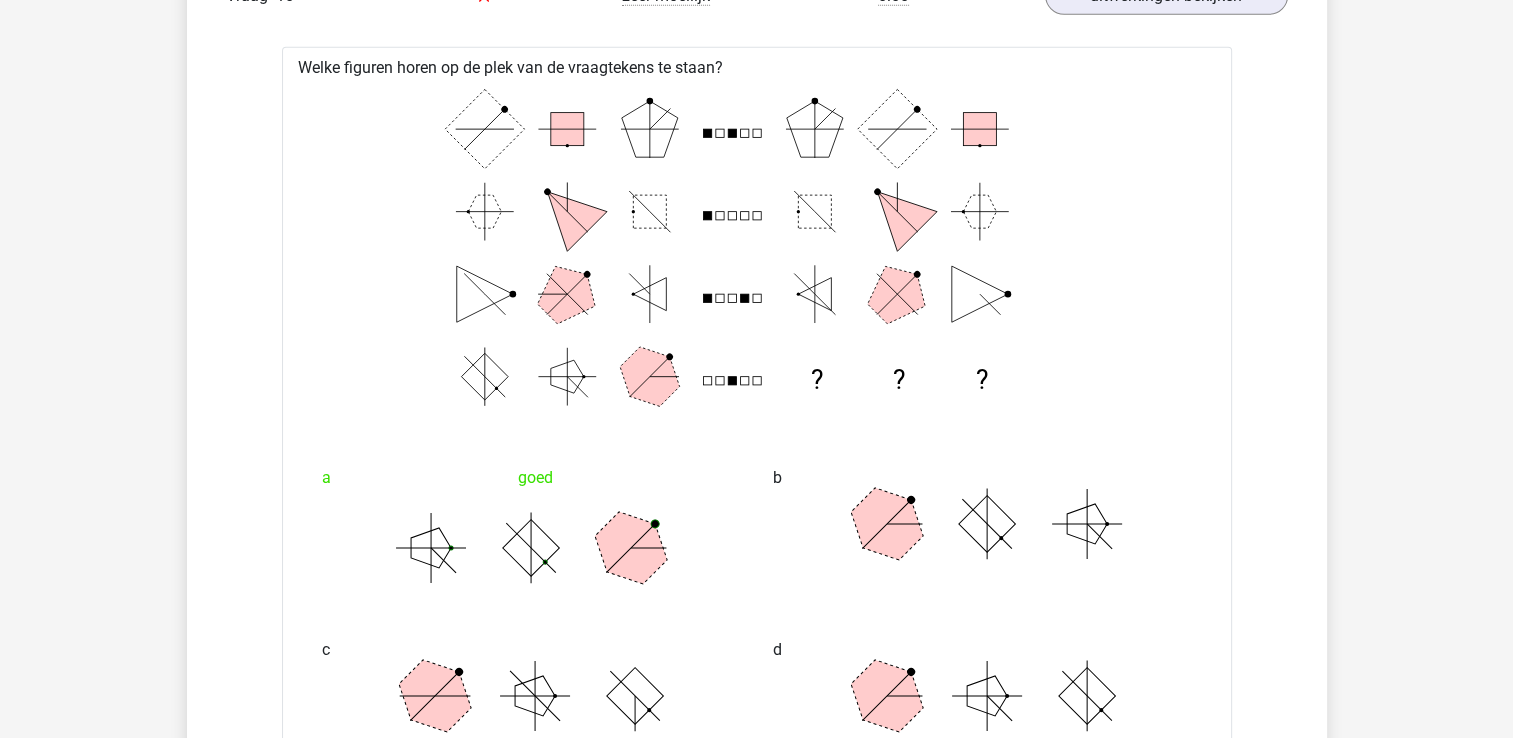 click on "? ? ?" 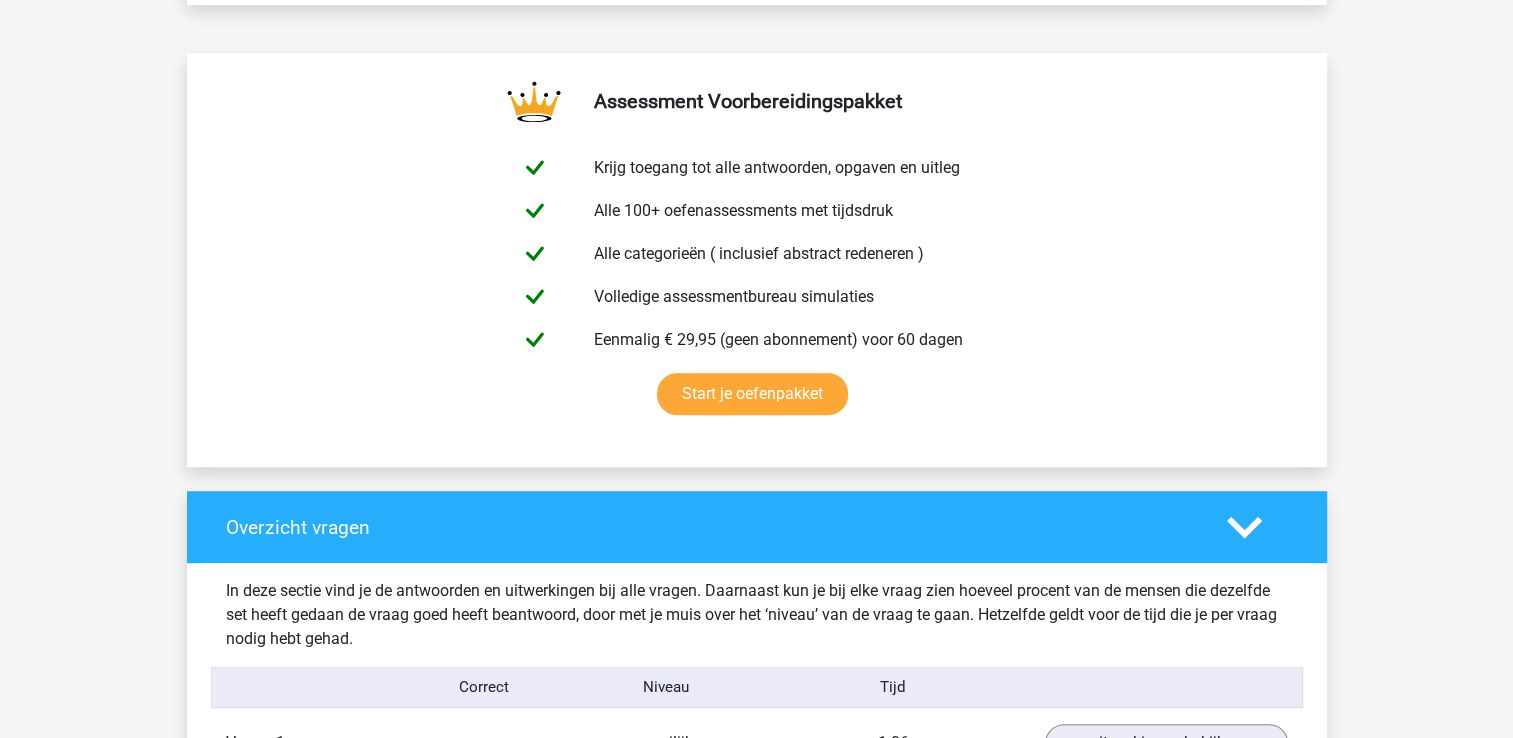 scroll, scrollTop: 0, scrollLeft: 0, axis: both 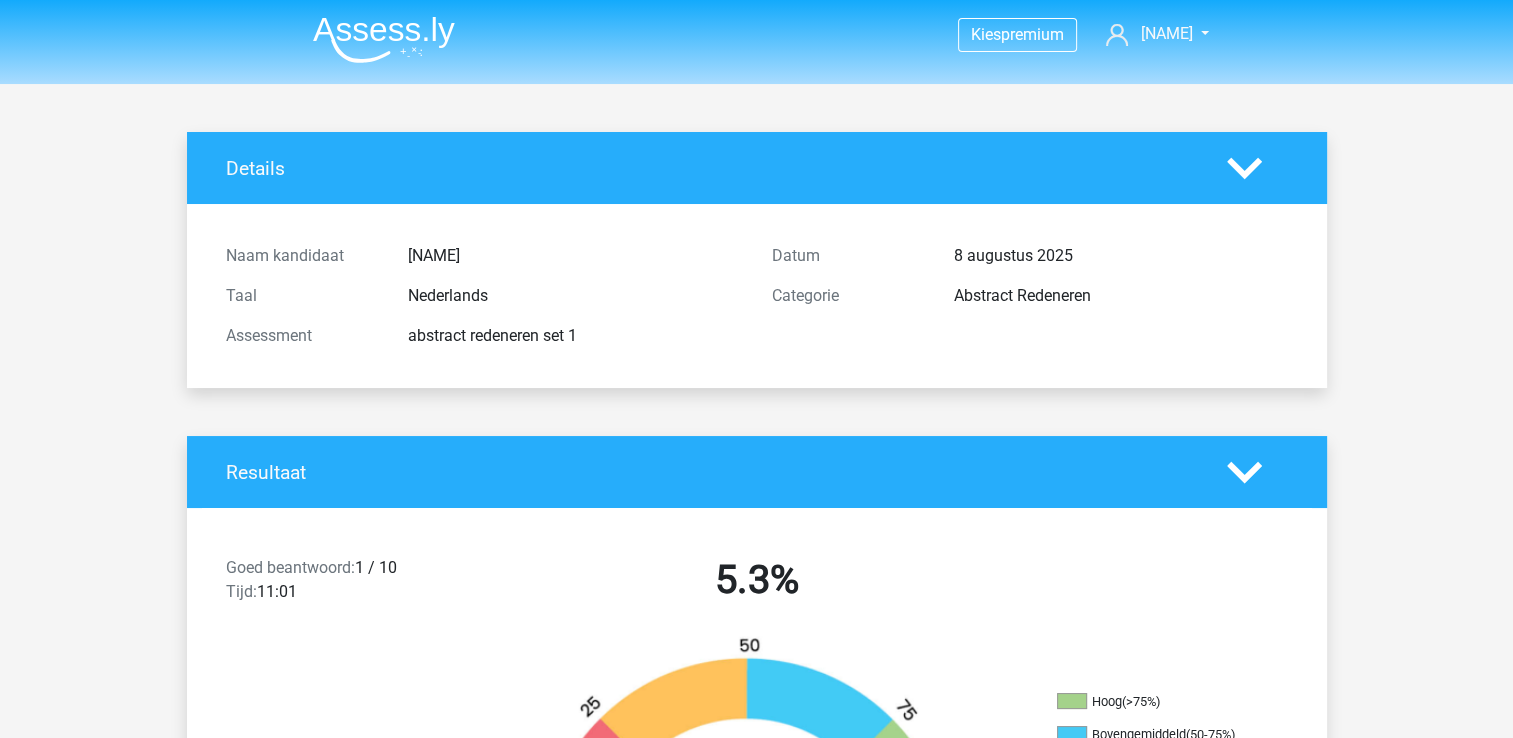 click at bounding box center [384, 39] 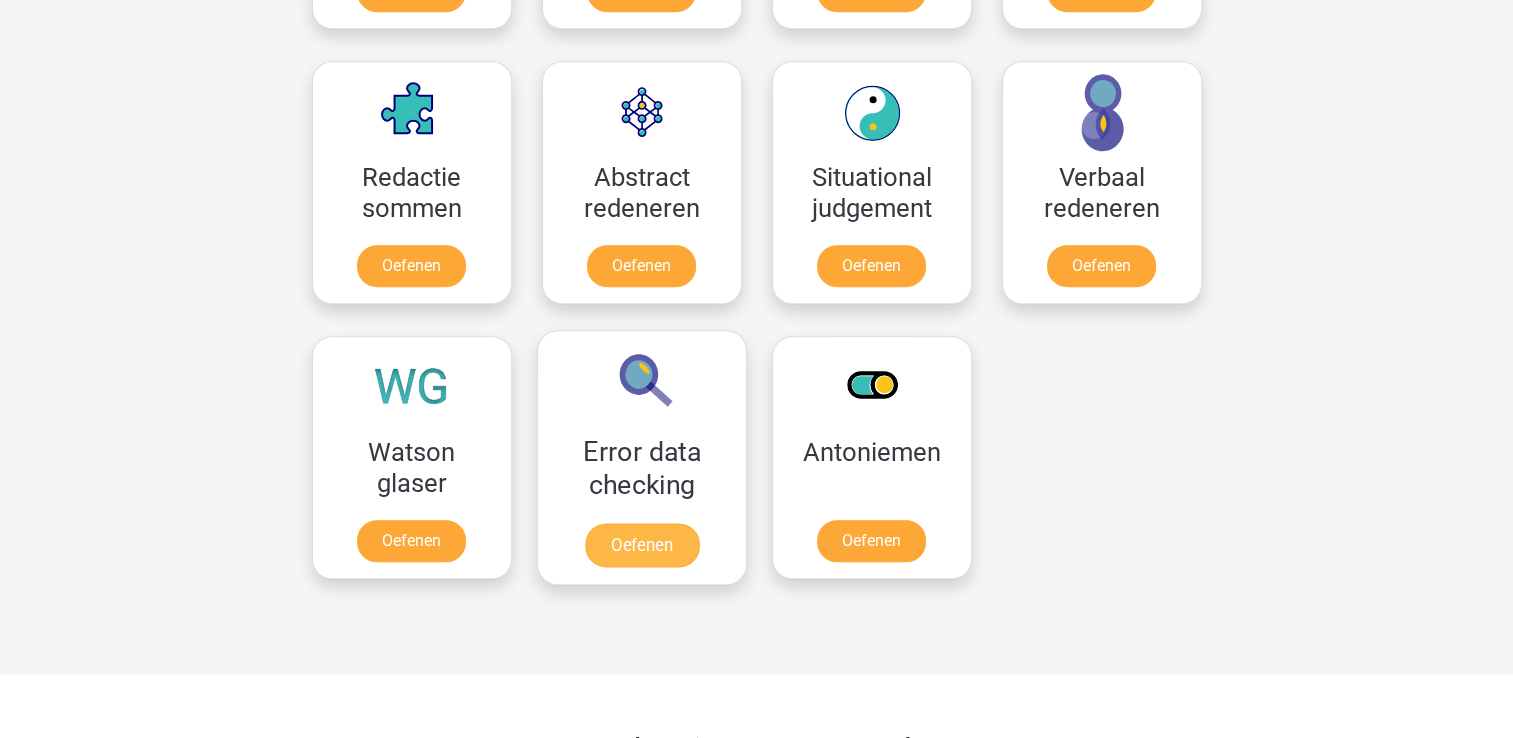 scroll, scrollTop: 1428, scrollLeft: 0, axis: vertical 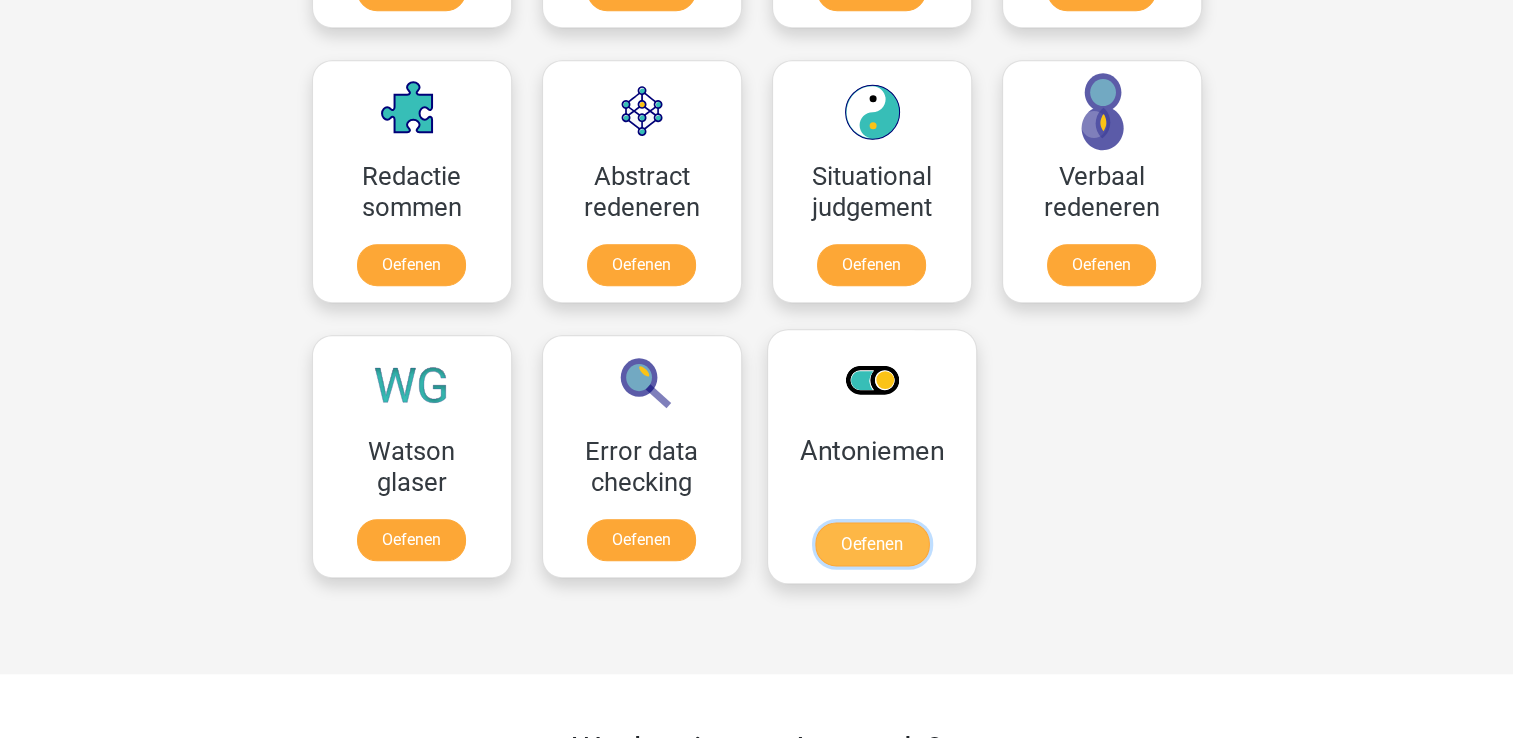 click on "Oefenen" at bounding box center (871, 544) 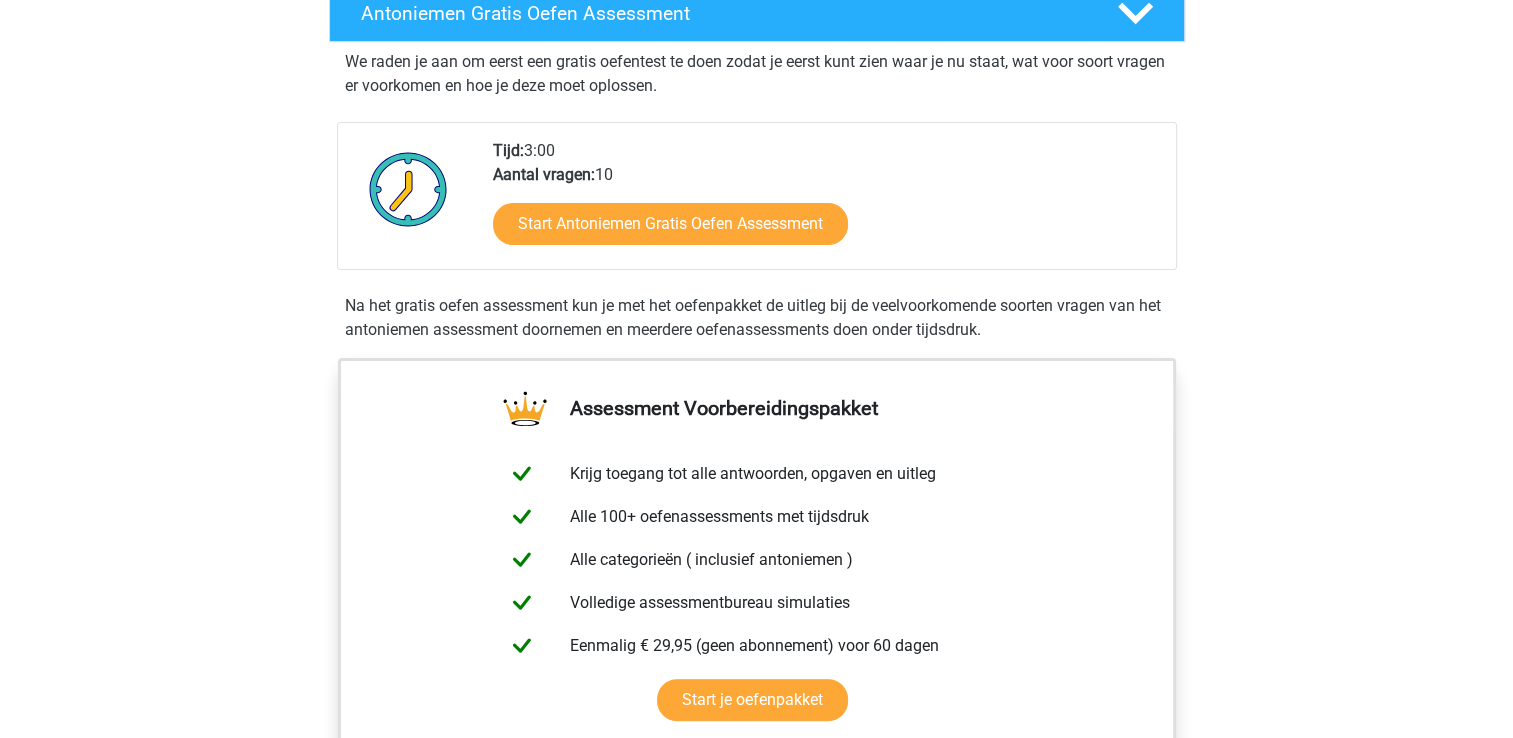 scroll, scrollTop: 371, scrollLeft: 0, axis: vertical 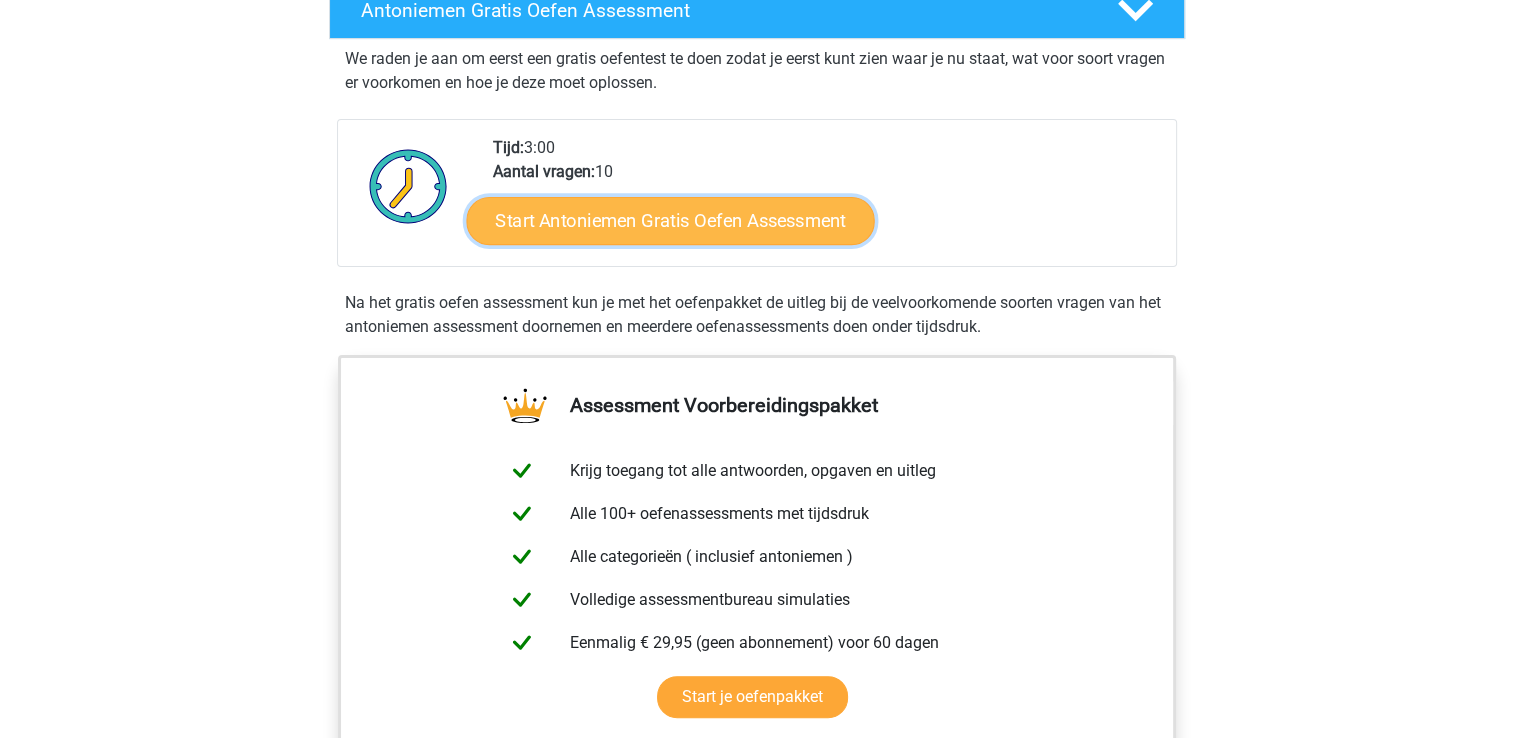 click on "Start Antoniemen
Gratis Oefen Assessment" at bounding box center [670, 220] 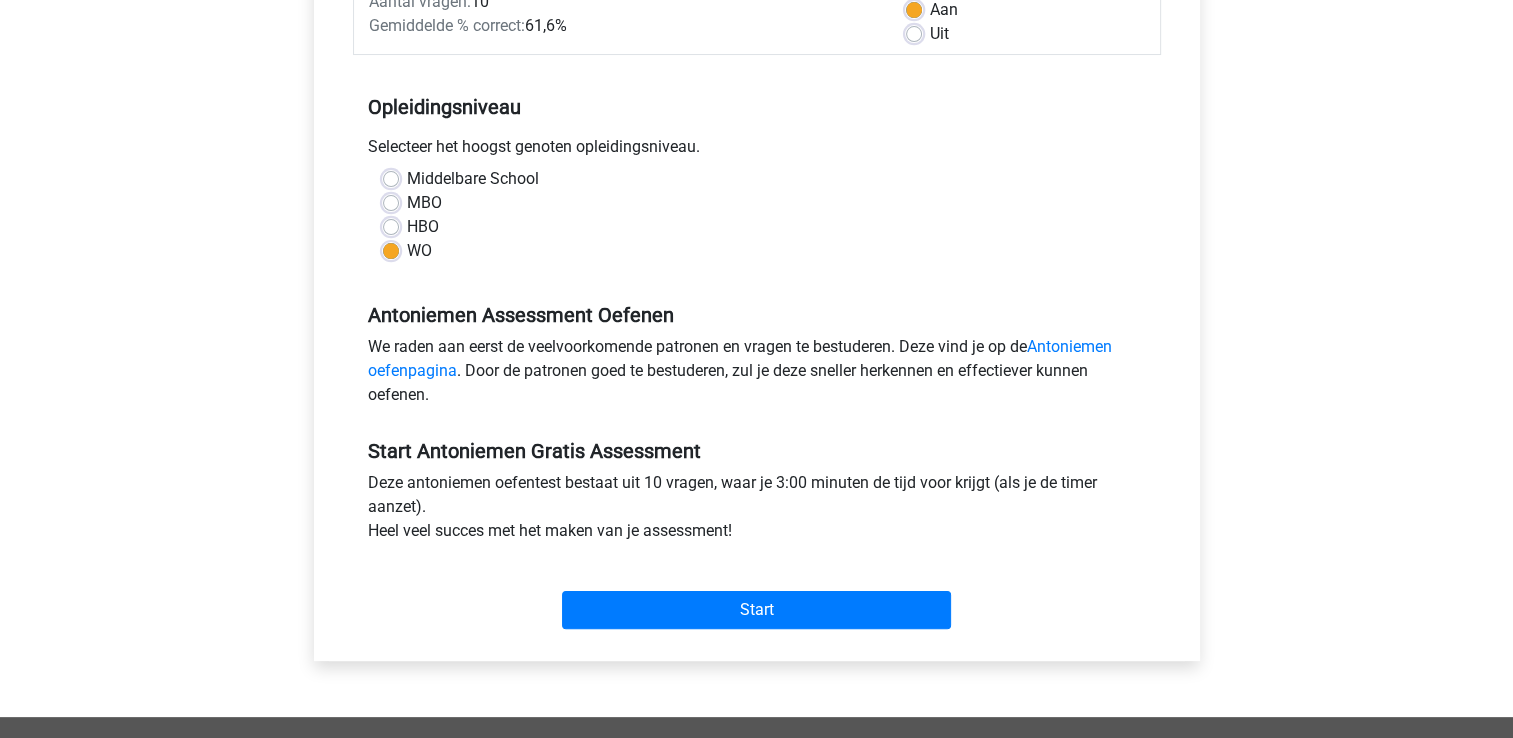 scroll, scrollTop: 340, scrollLeft: 0, axis: vertical 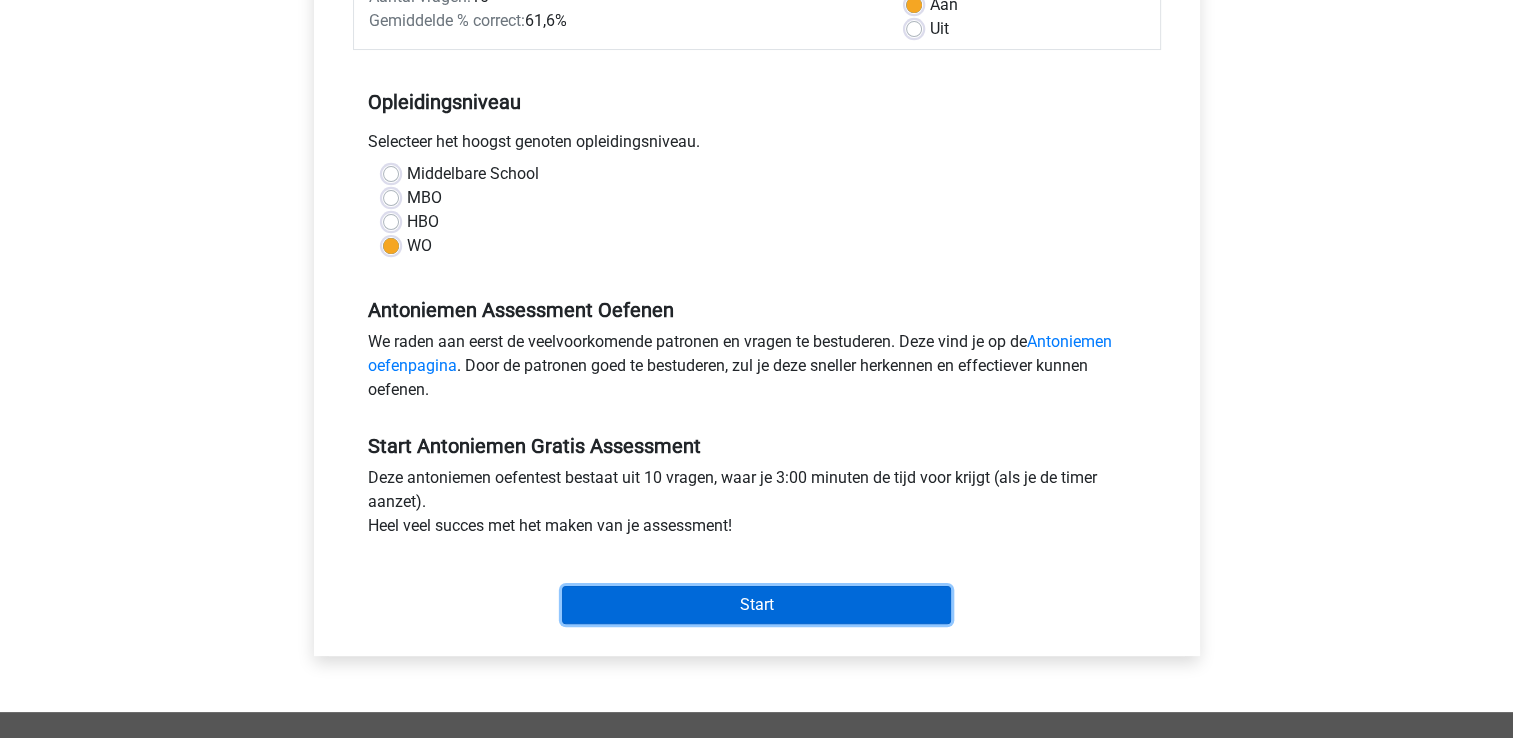 click on "Start" at bounding box center (756, 605) 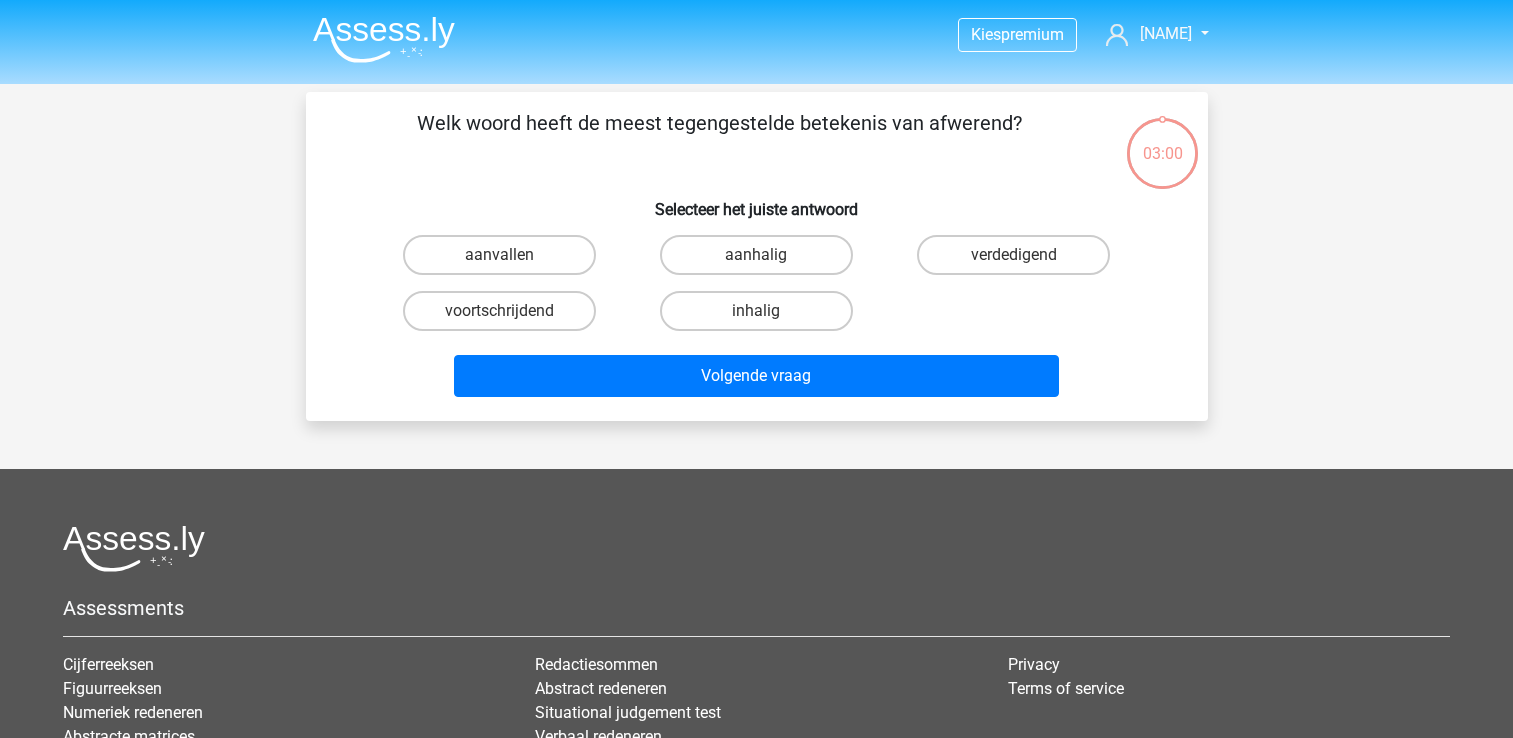 scroll, scrollTop: 0, scrollLeft: 0, axis: both 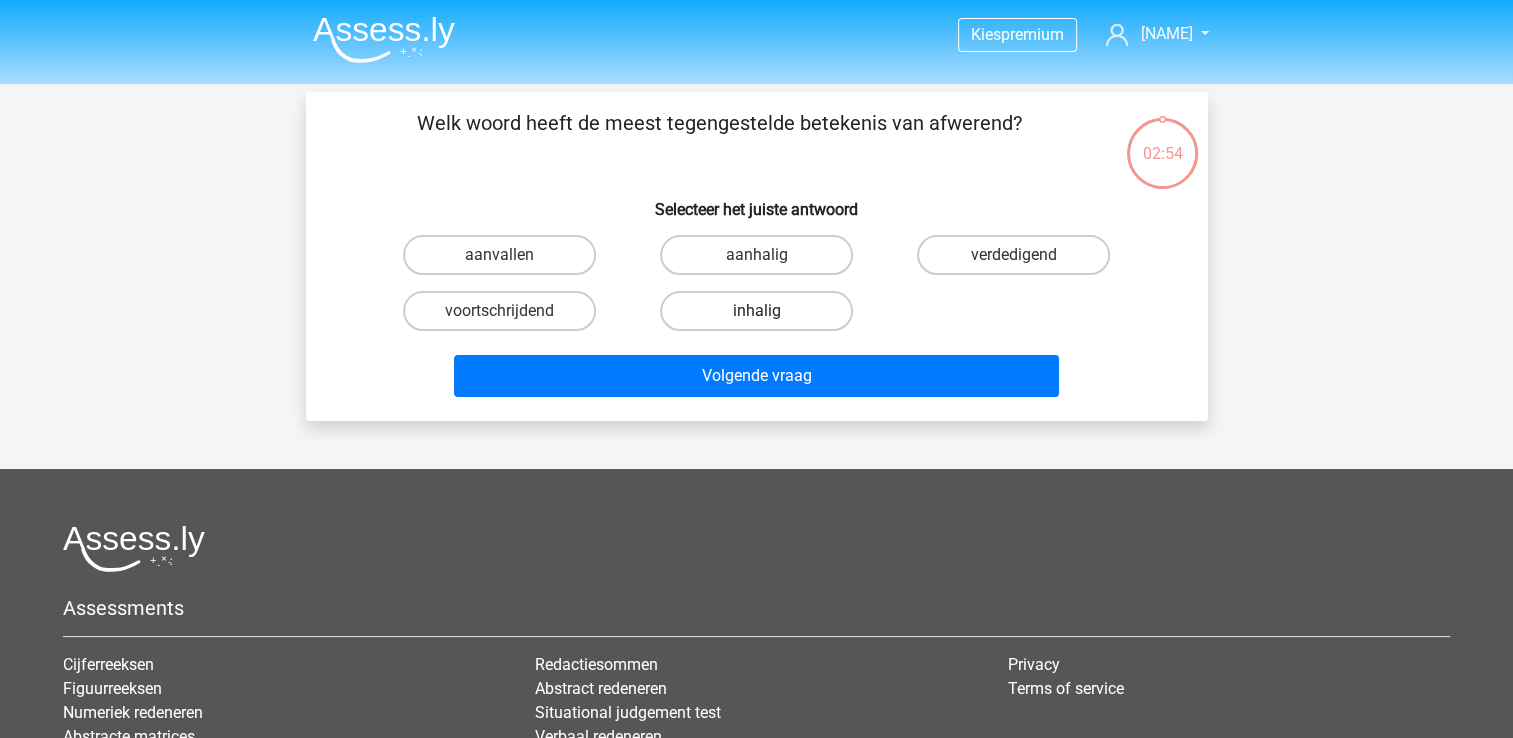 click on "inhalig" at bounding box center (756, 311) 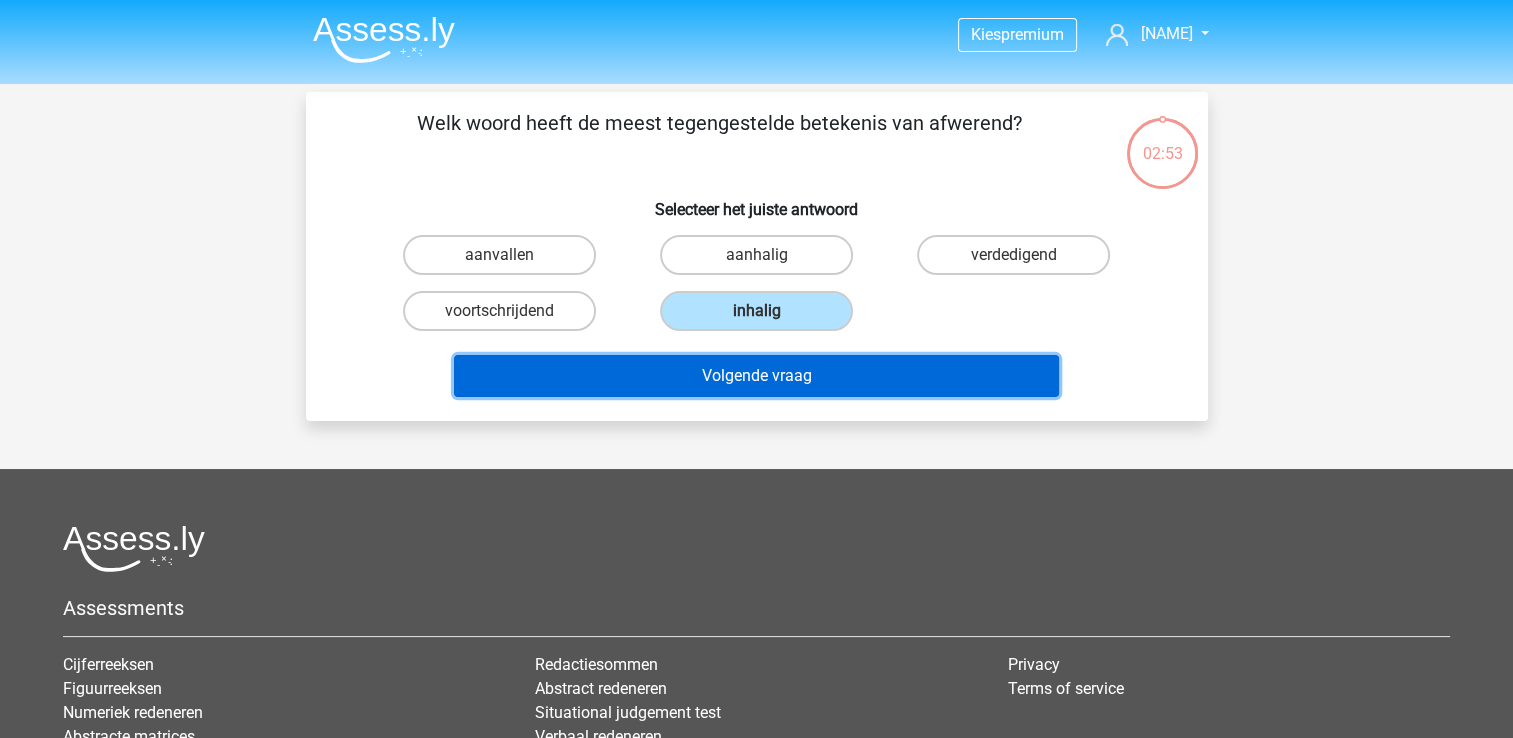 click on "Volgende vraag" at bounding box center [756, 376] 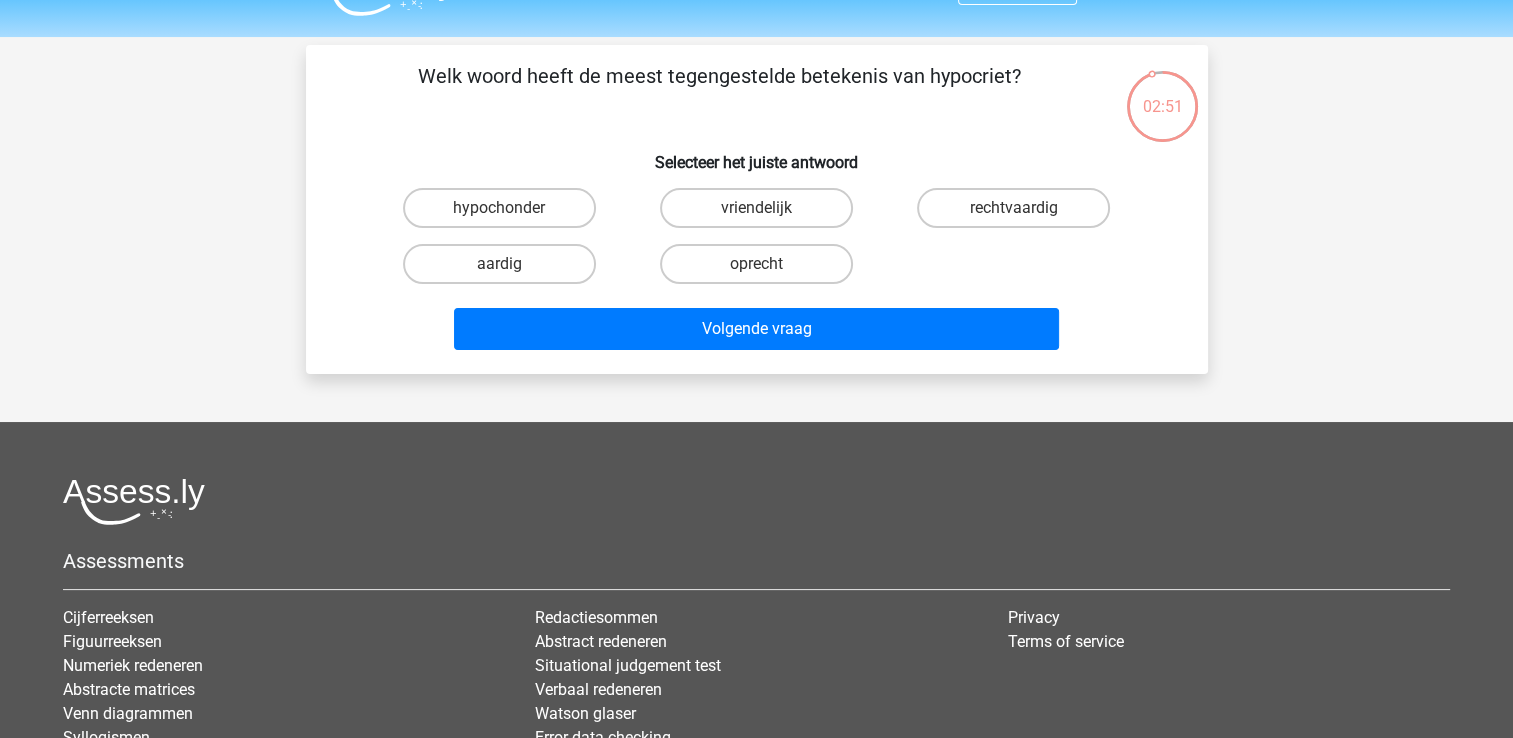 scroll, scrollTop: 48, scrollLeft: 0, axis: vertical 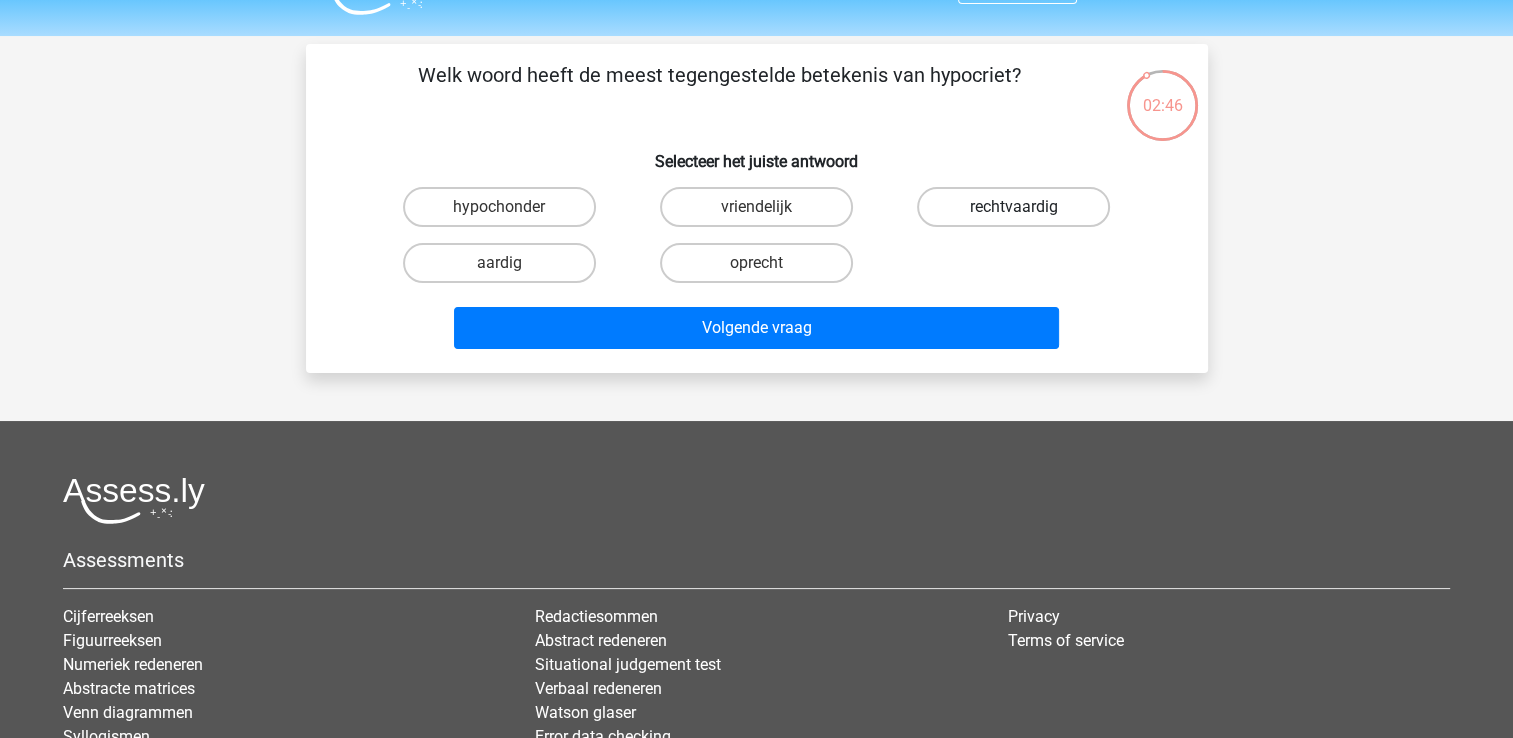 click on "rechtvaardig" at bounding box center (1013, 207) 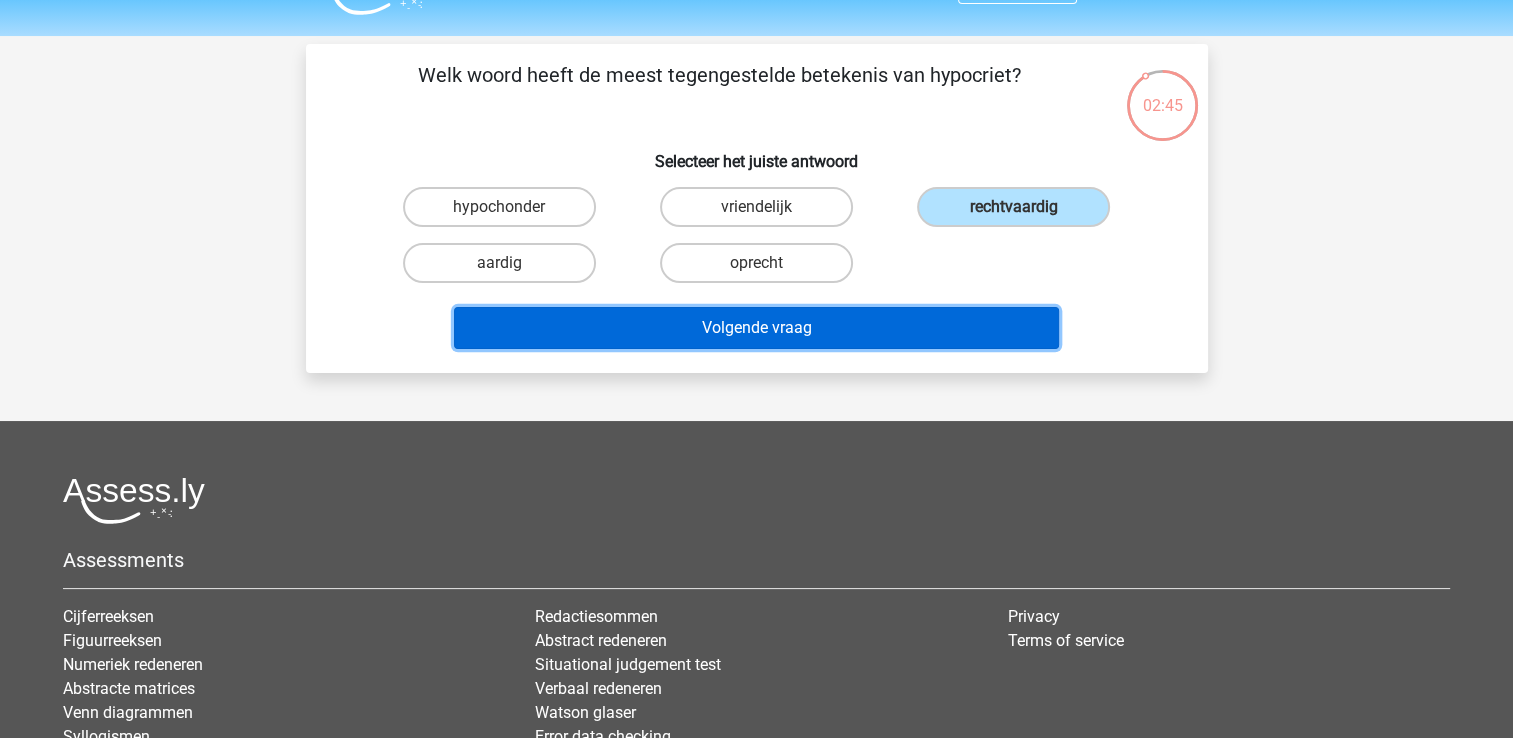 click on "Volgende vraag" at bounding box center [756, 328] 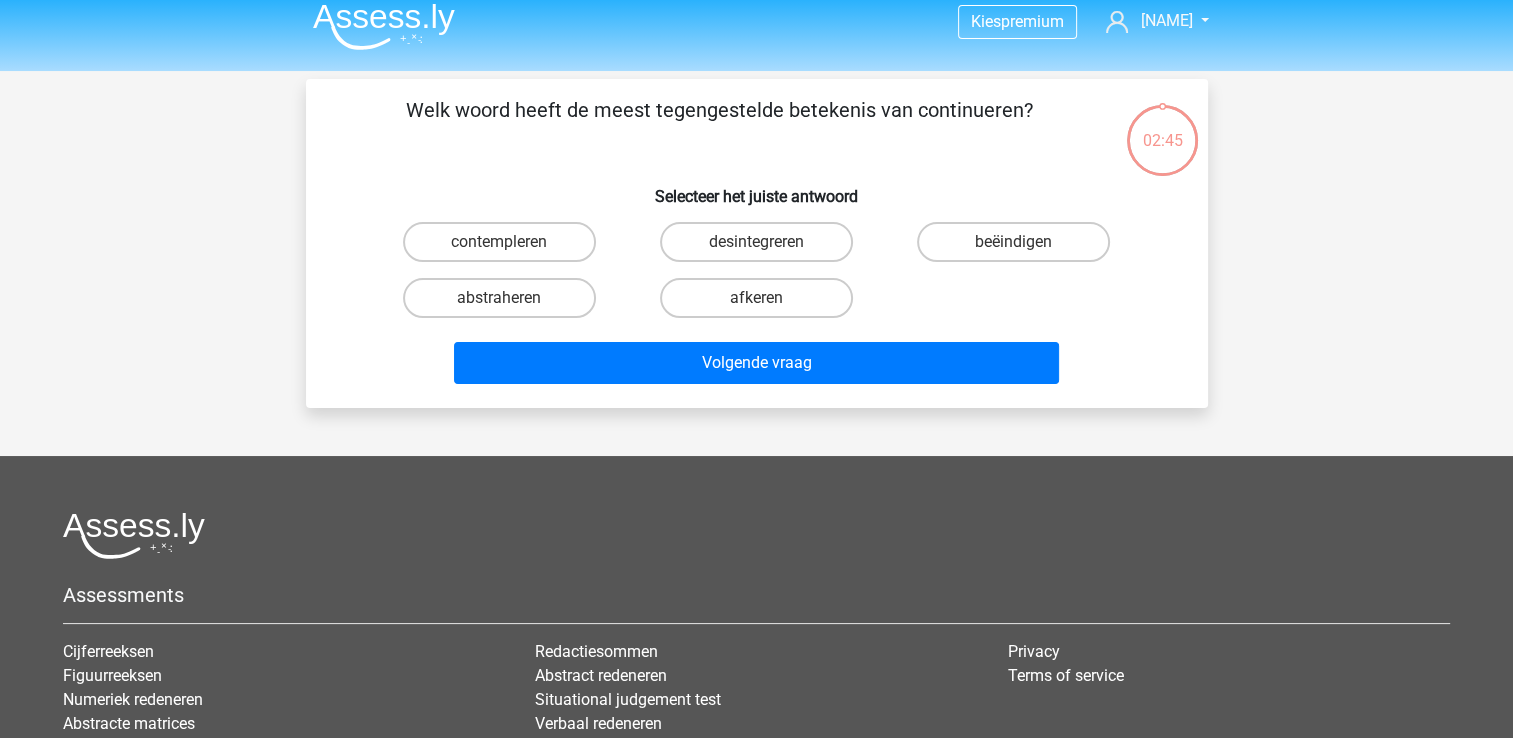 scroll, scrollTop: 0, scrollLeft: 0, axis: both 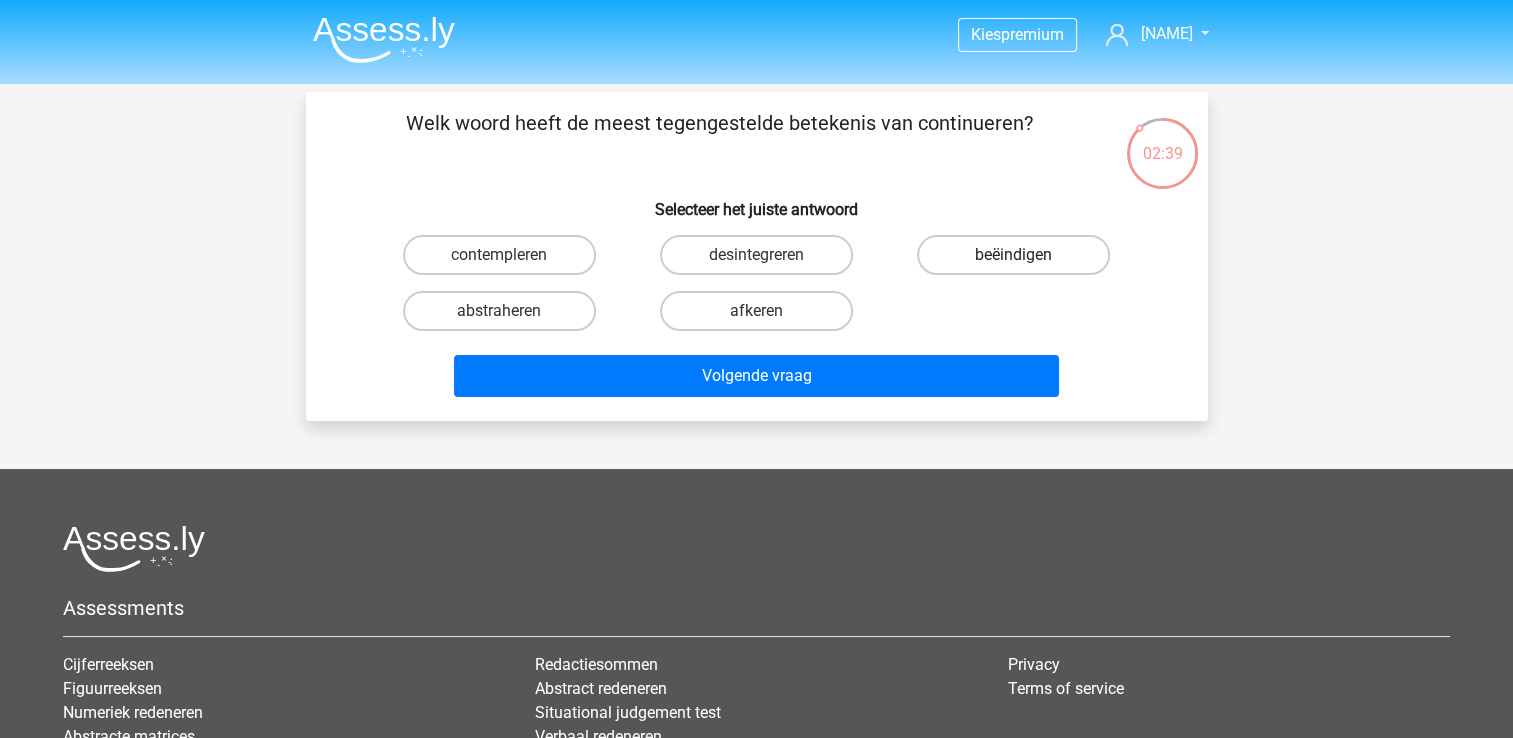 click on "beëindigen" at bounding box center (1013, 255) 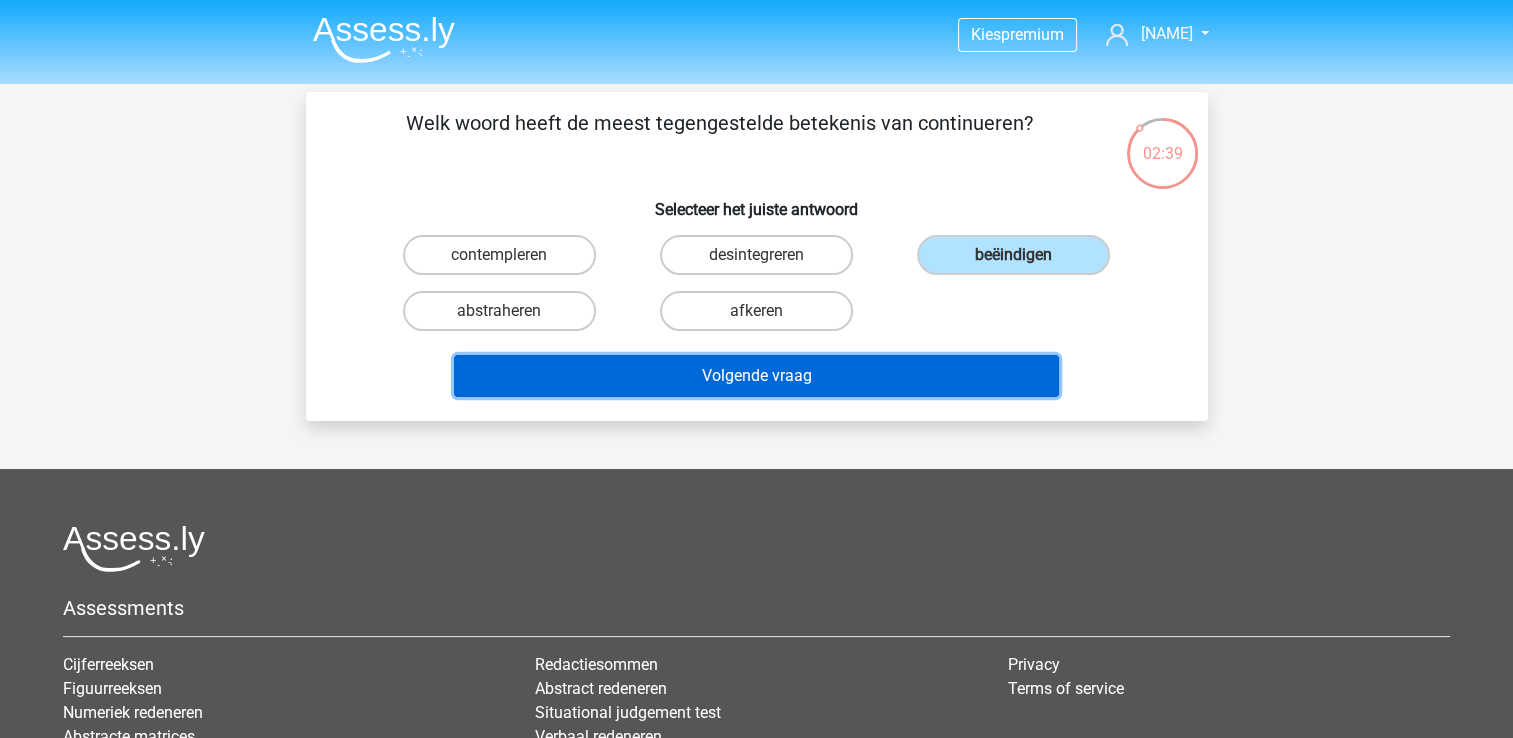 click on "Volgende vraag" at bounding box center (756, 376) 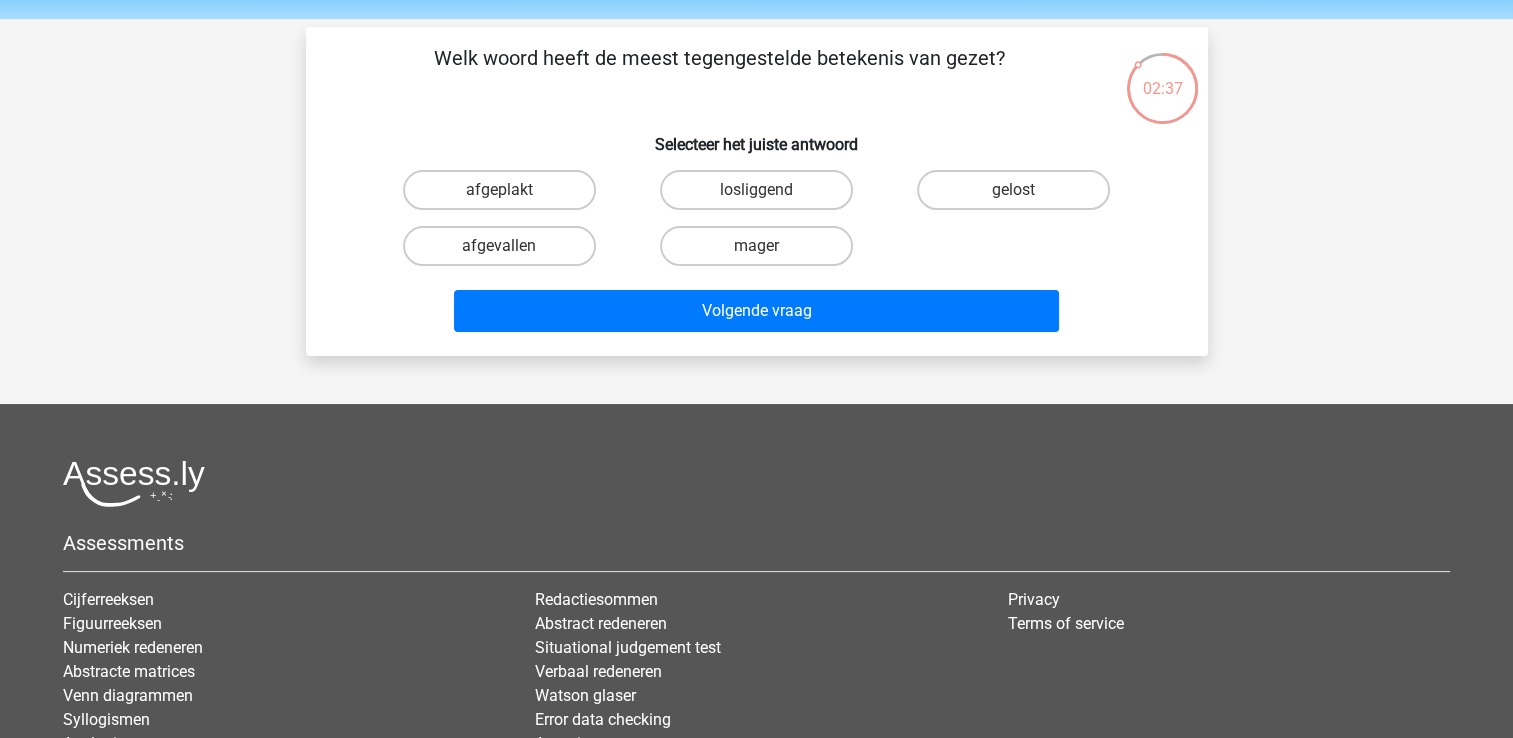 scroll, scrollTop: 64, scrollLeft: 0, axis: vertical 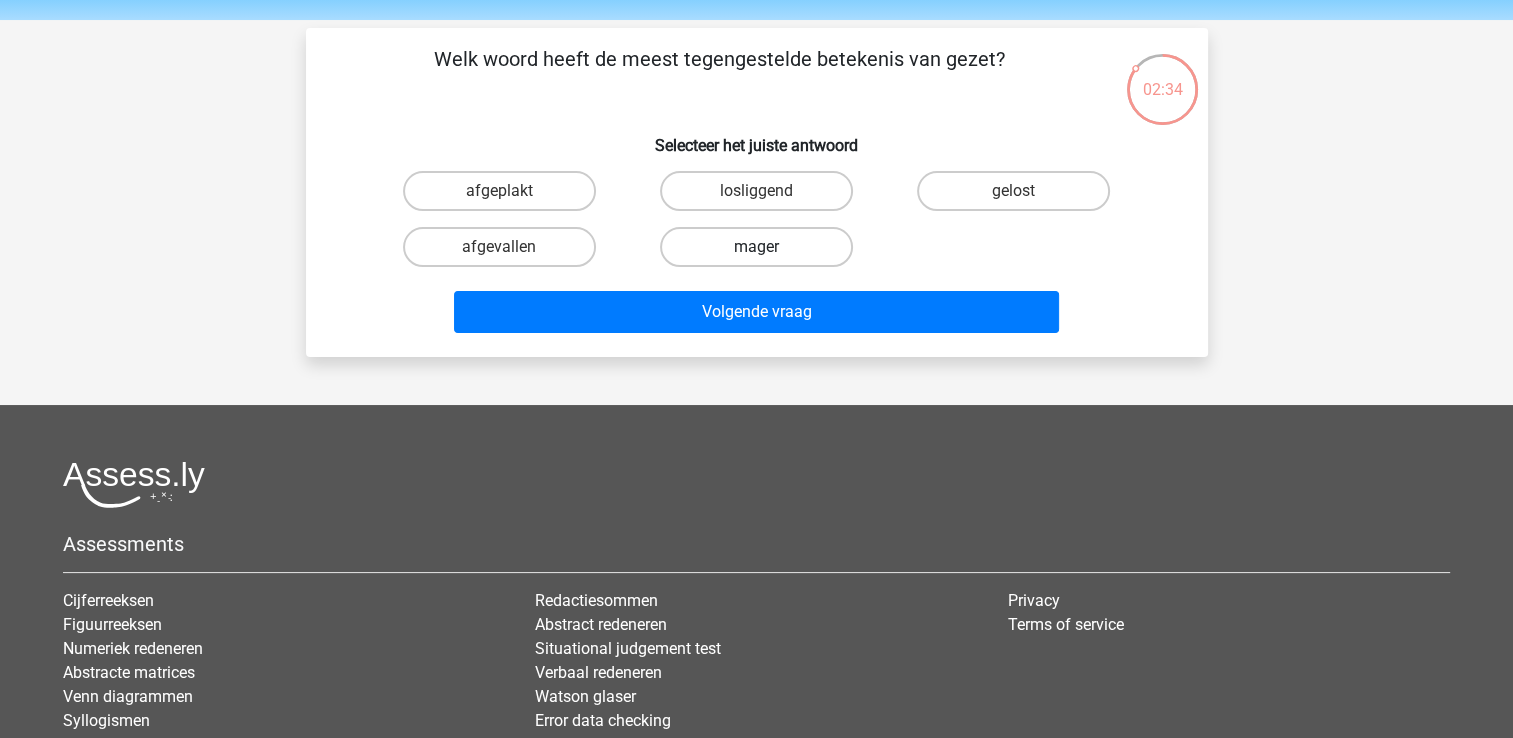 click on "mager" at bounding box center [756, 247] 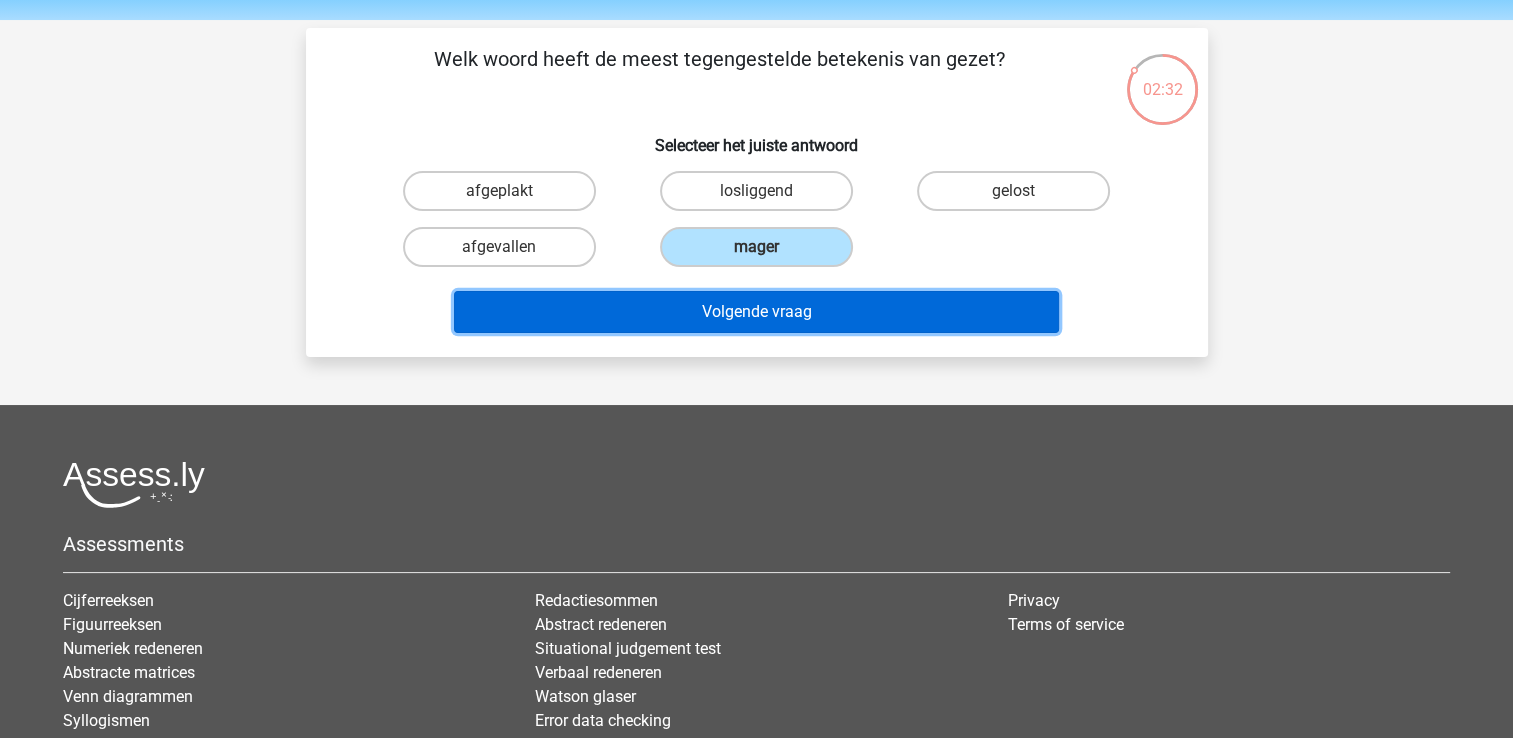 click on "Volgende vraag" at bounding box center [756, 312] 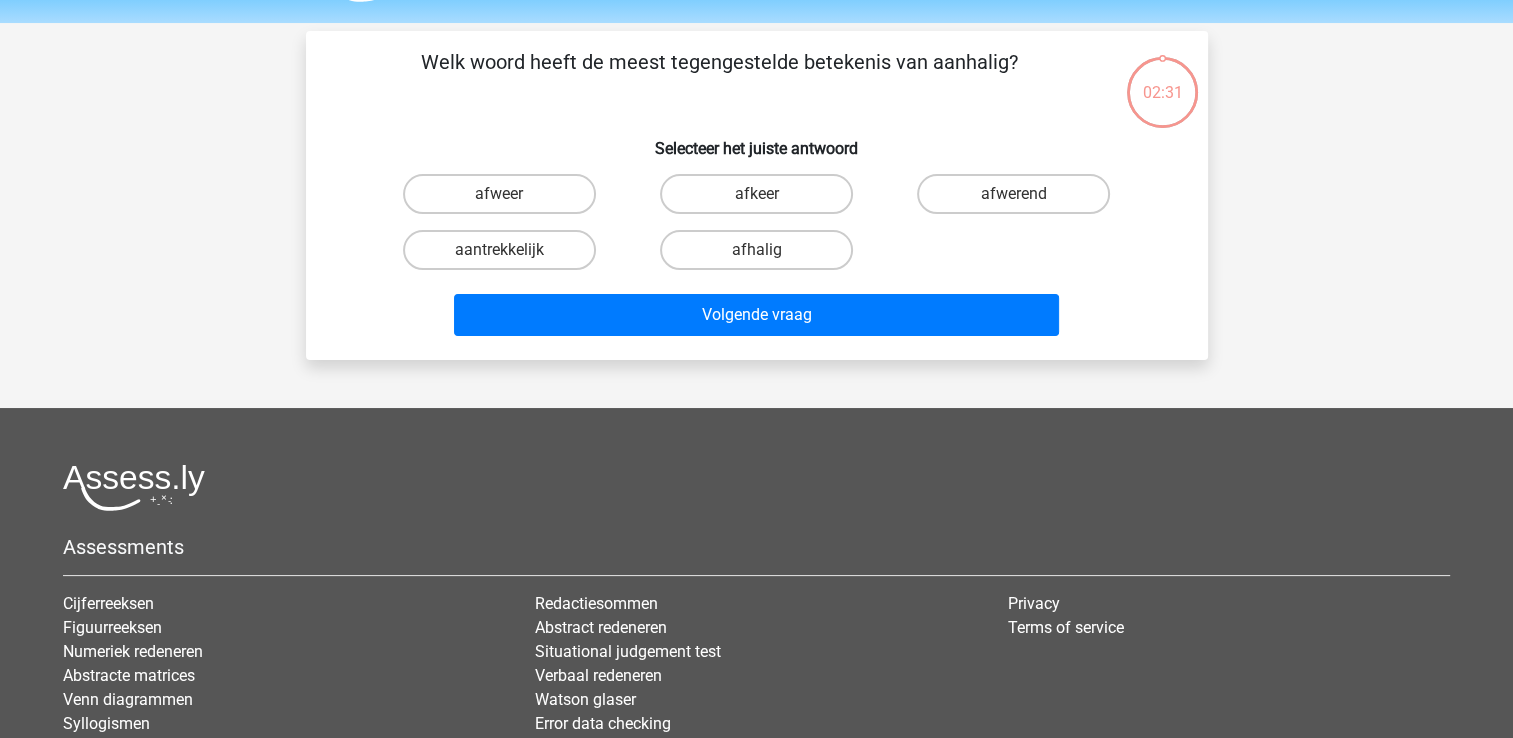 scroll, scrollTop: 57, scrollLeft: 0, axis: vertical 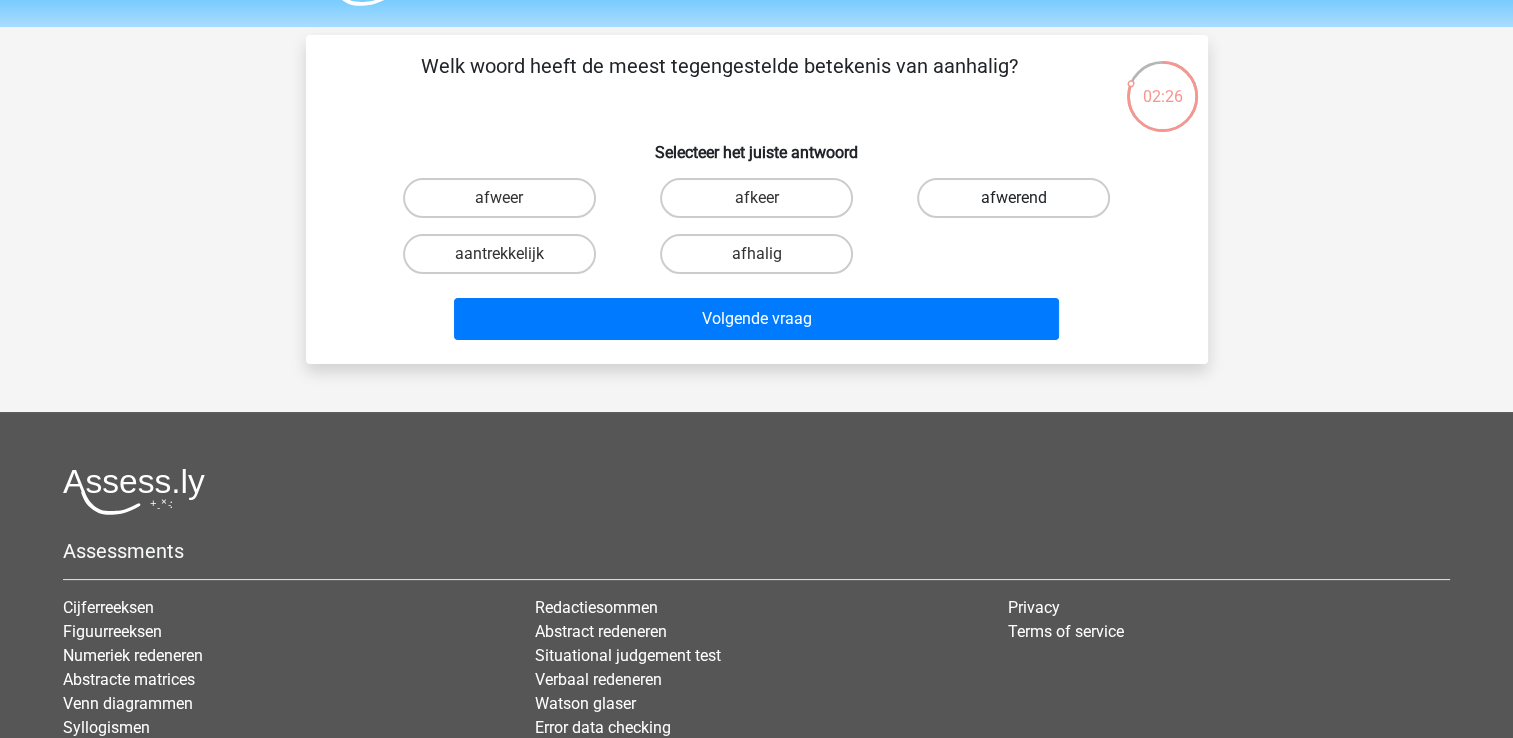 click on "afwerend" at bounding box center [1013, 198] 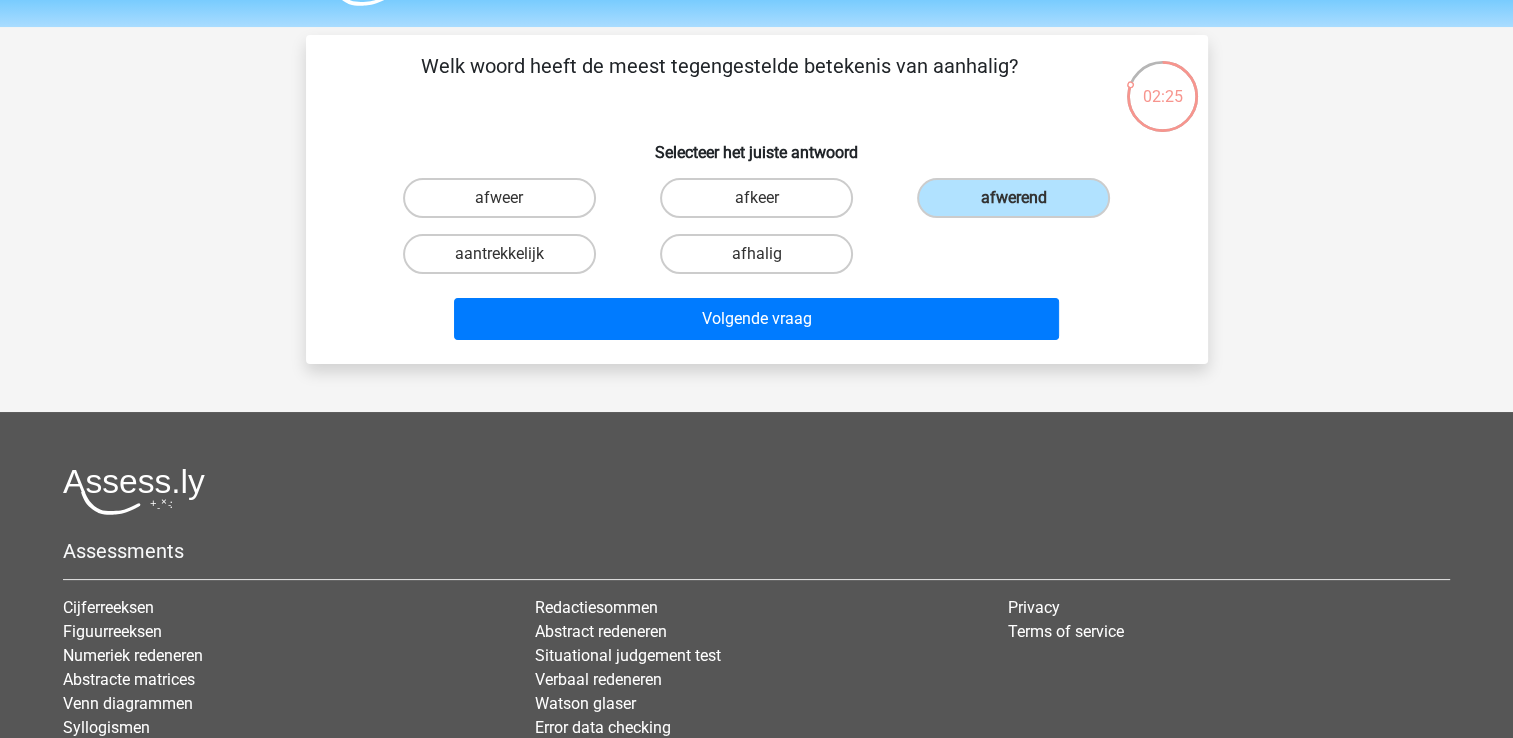scroll, scrollTop: 0, scrollLeft: 0, axis: both 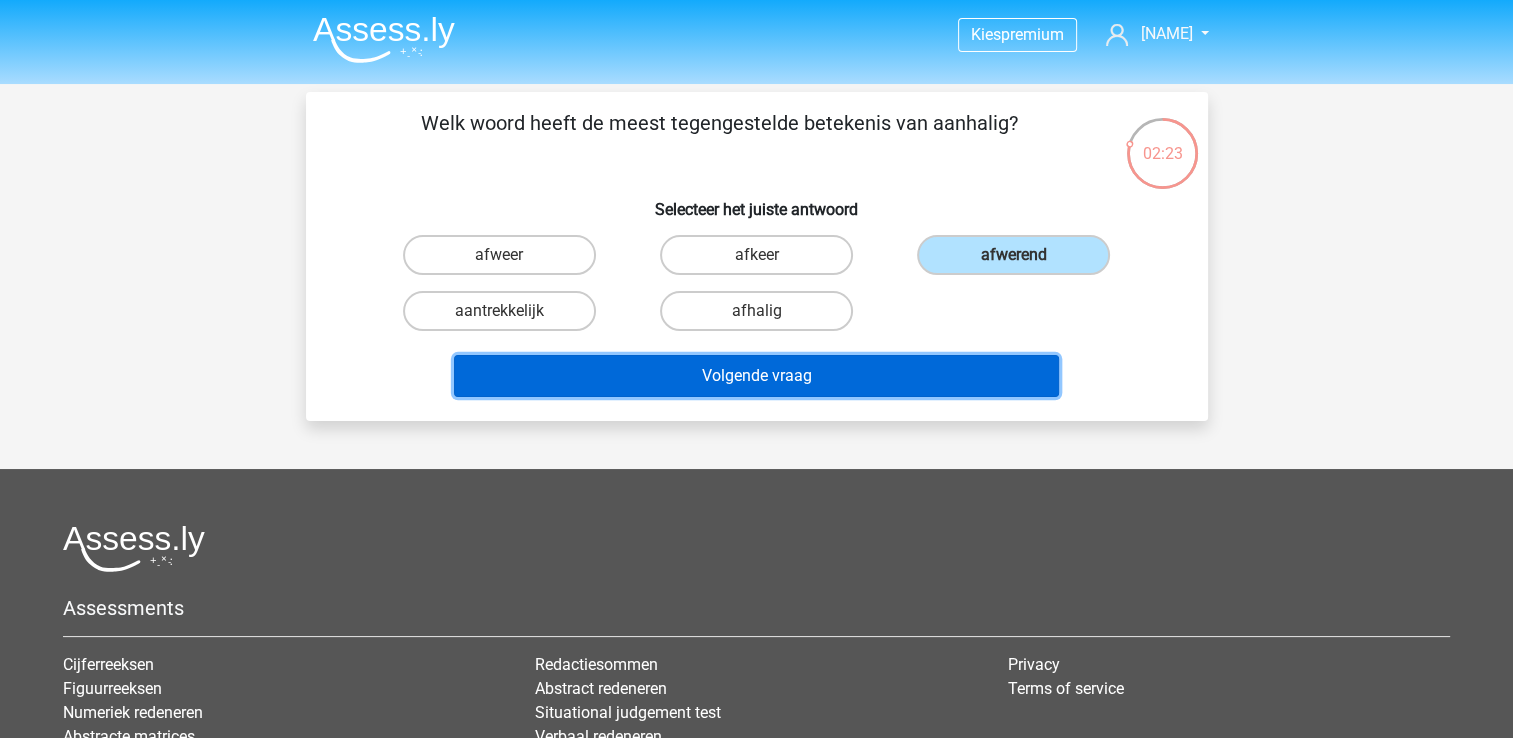 click on "Volgende vraag" at bounding box center [756, 376] 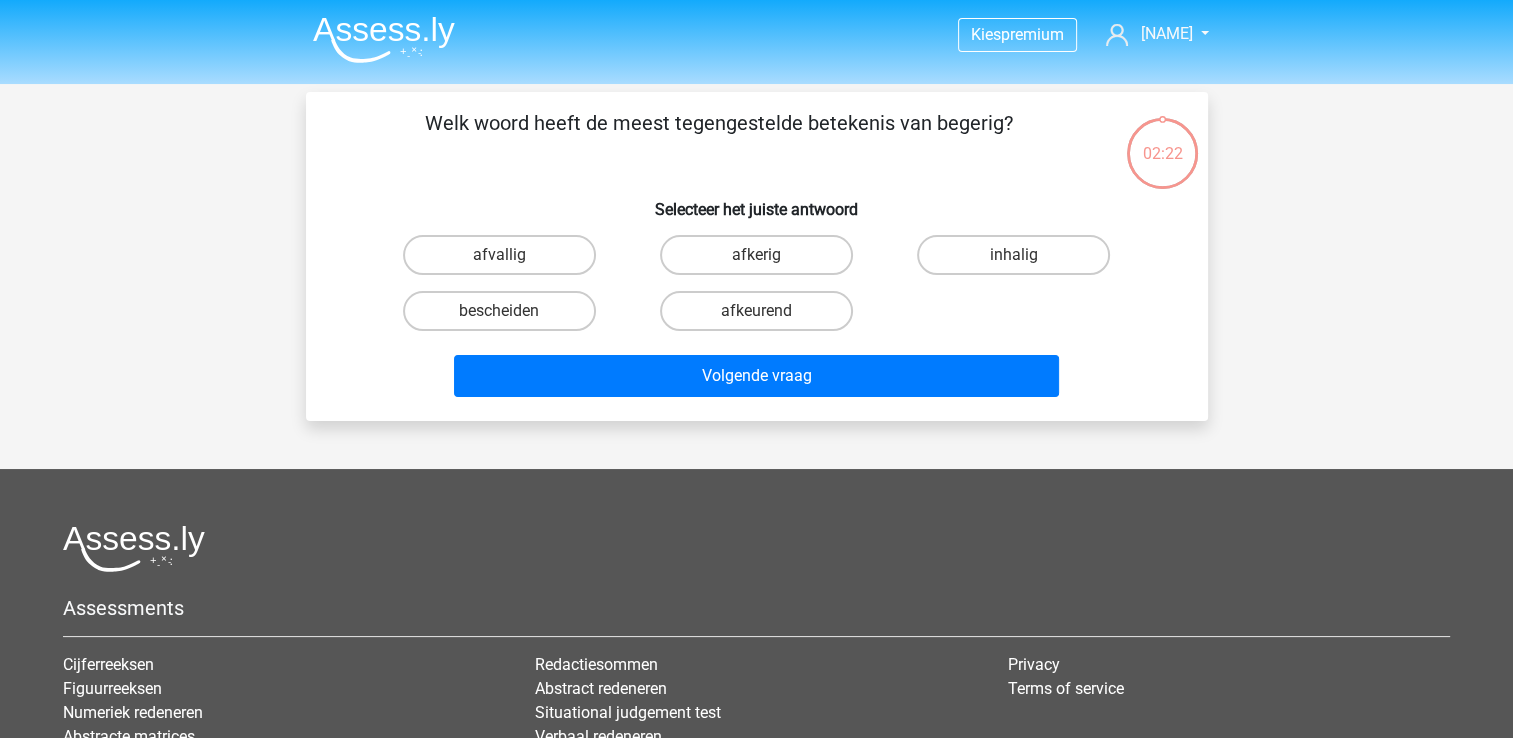 scroll, scrollTop: 92, scrollLeft: 0, axis: vertical 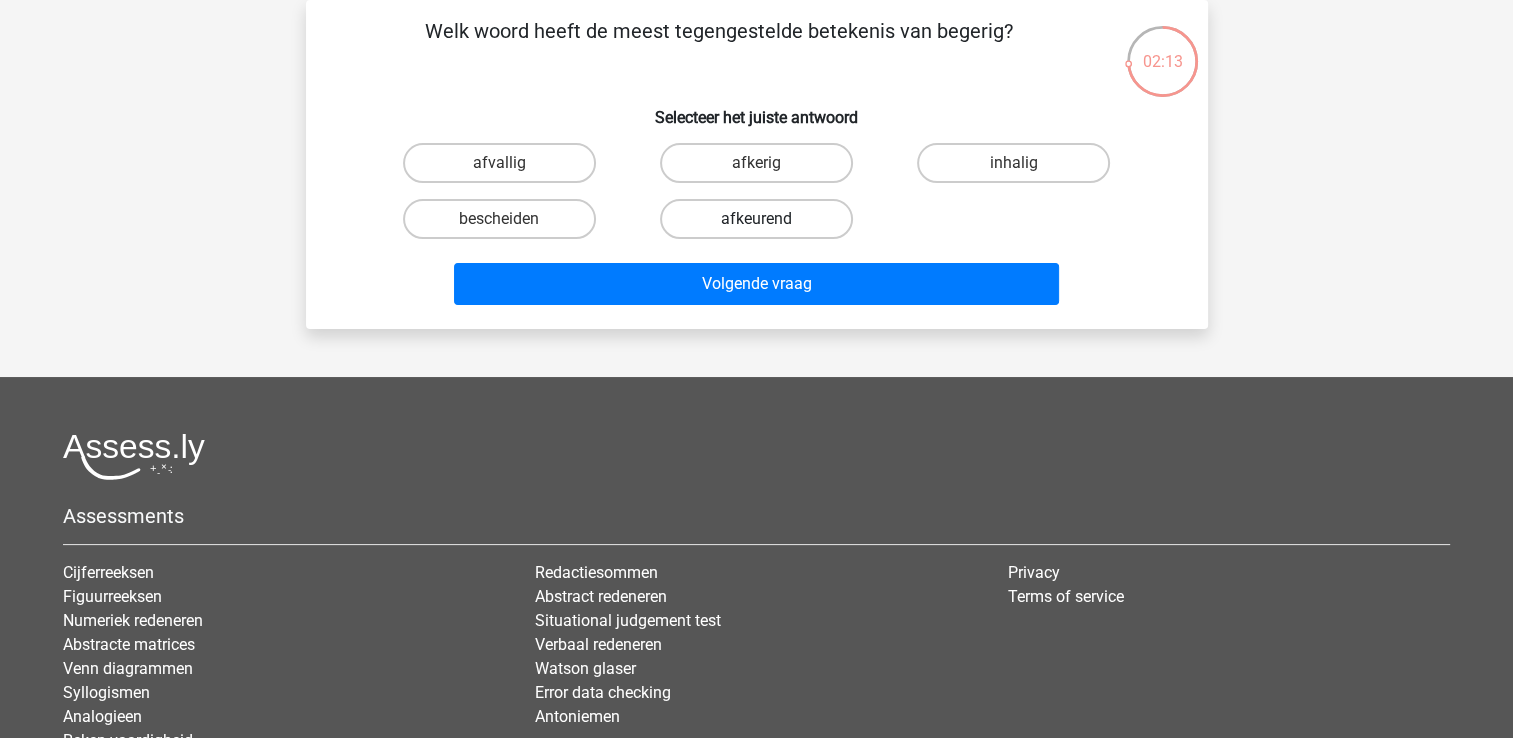 click on "afkeurend" at bounding box center (756, 219) 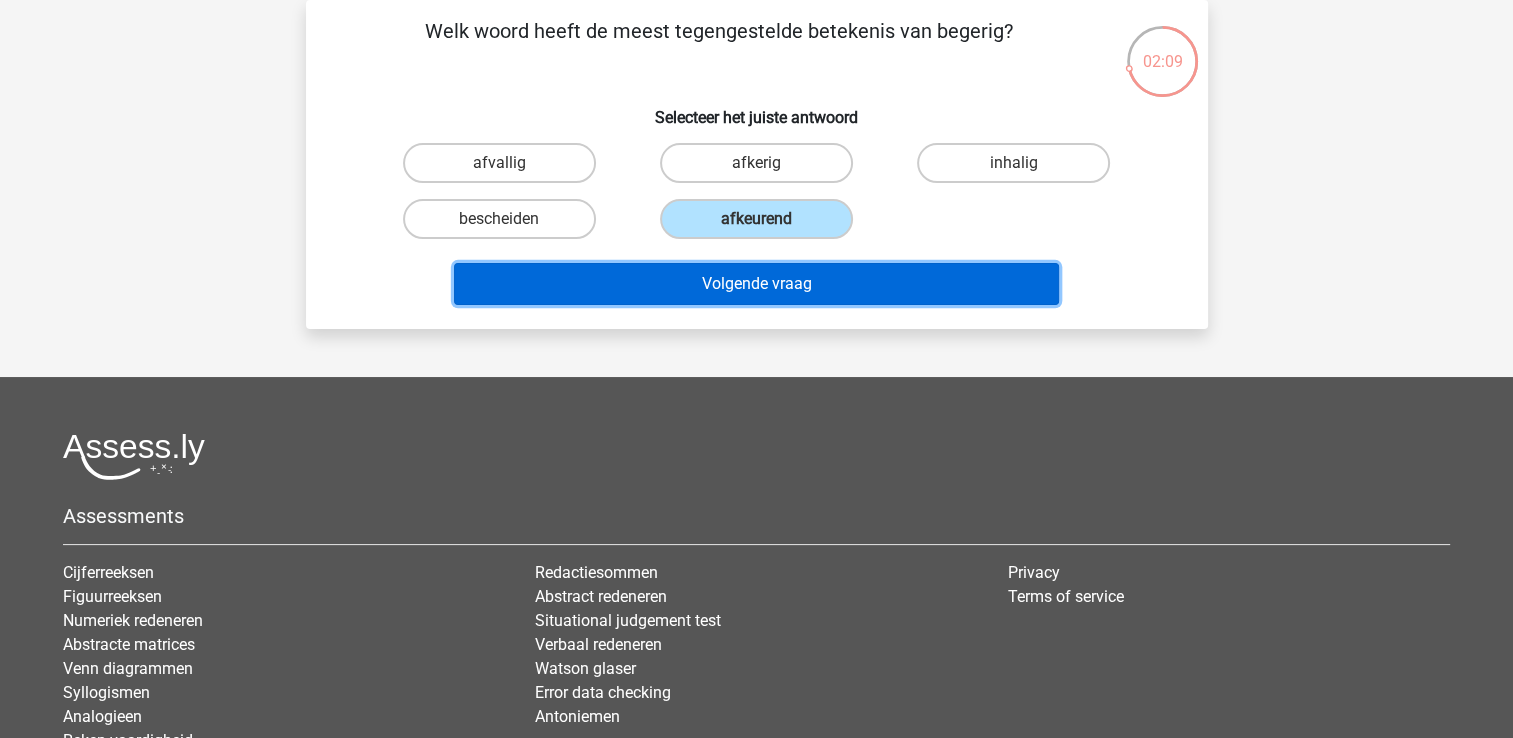 click on "Volgende vraag" at bounding box center [756, 284] 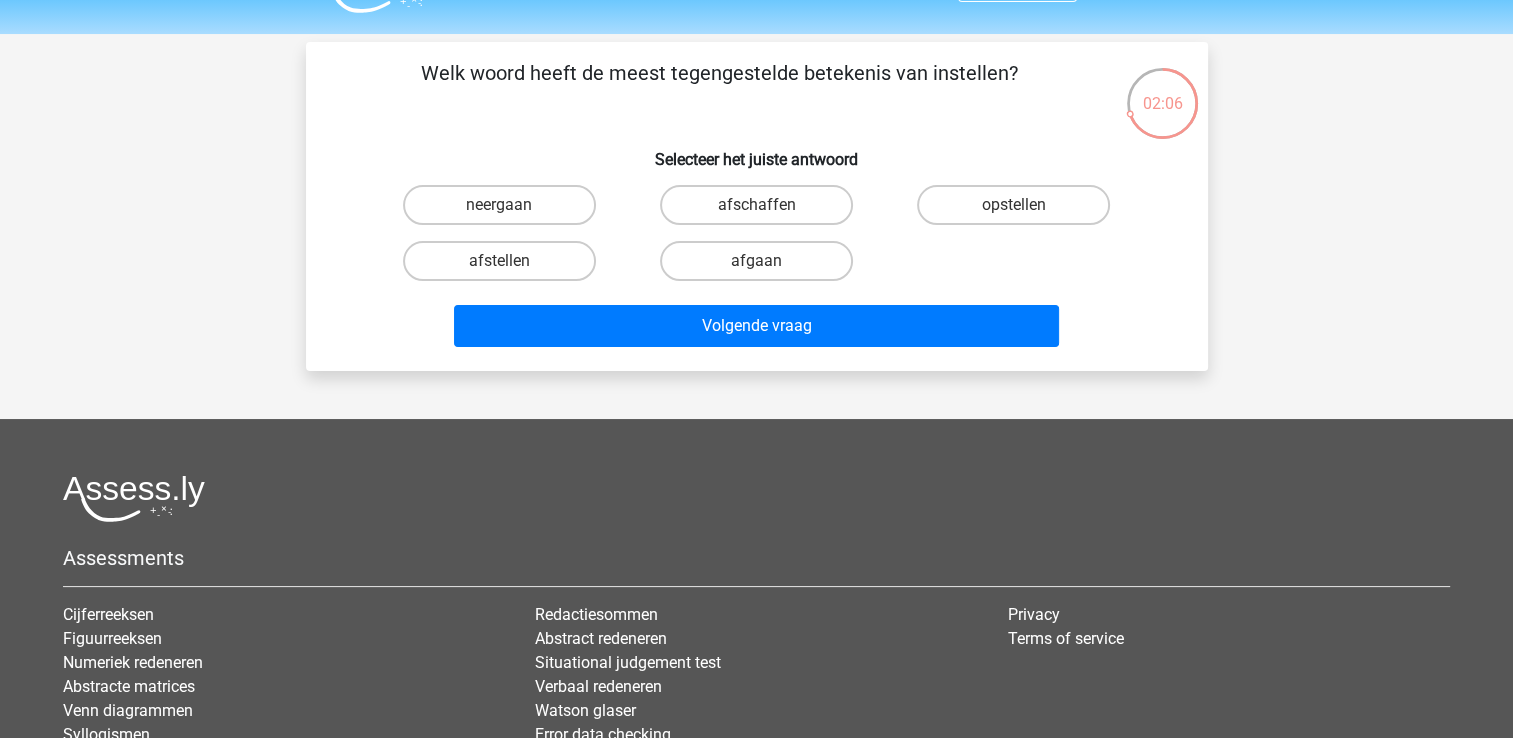 scroll, scrollTop: 51, scrollLeft: 0, axis: vertical 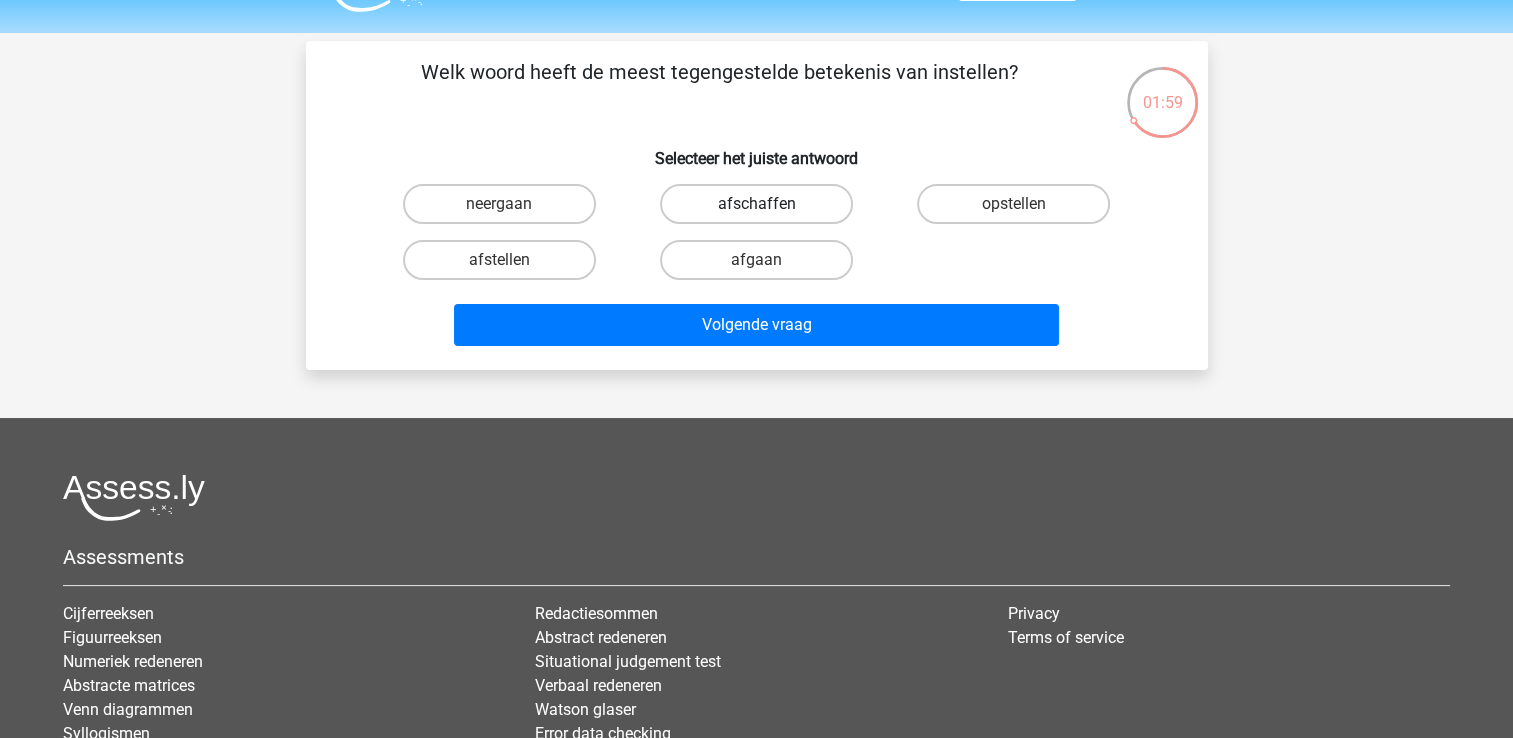 click on "afschaffen" at bounding box center [756, 204] 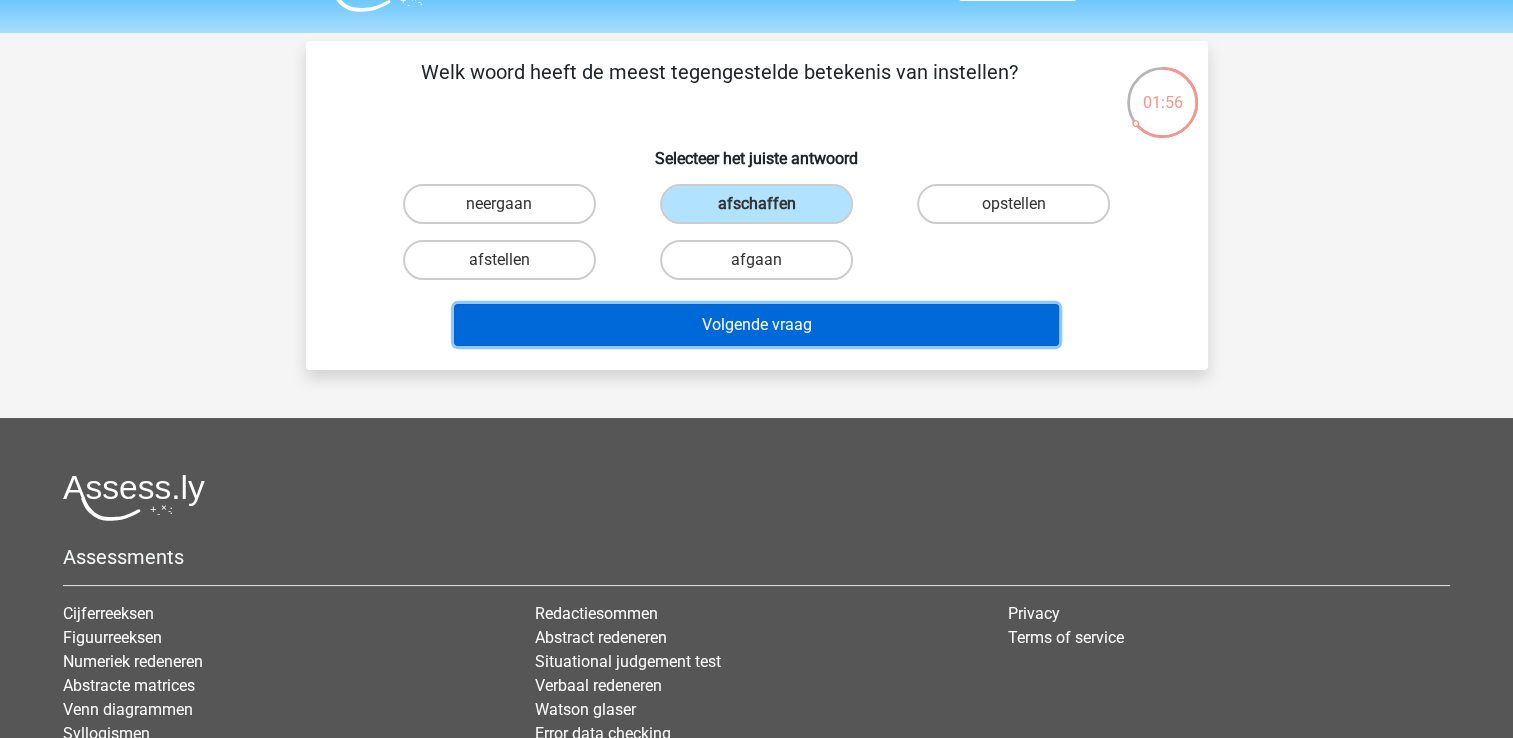 click on "Volgende vraag" at bounding box center [756, 325] 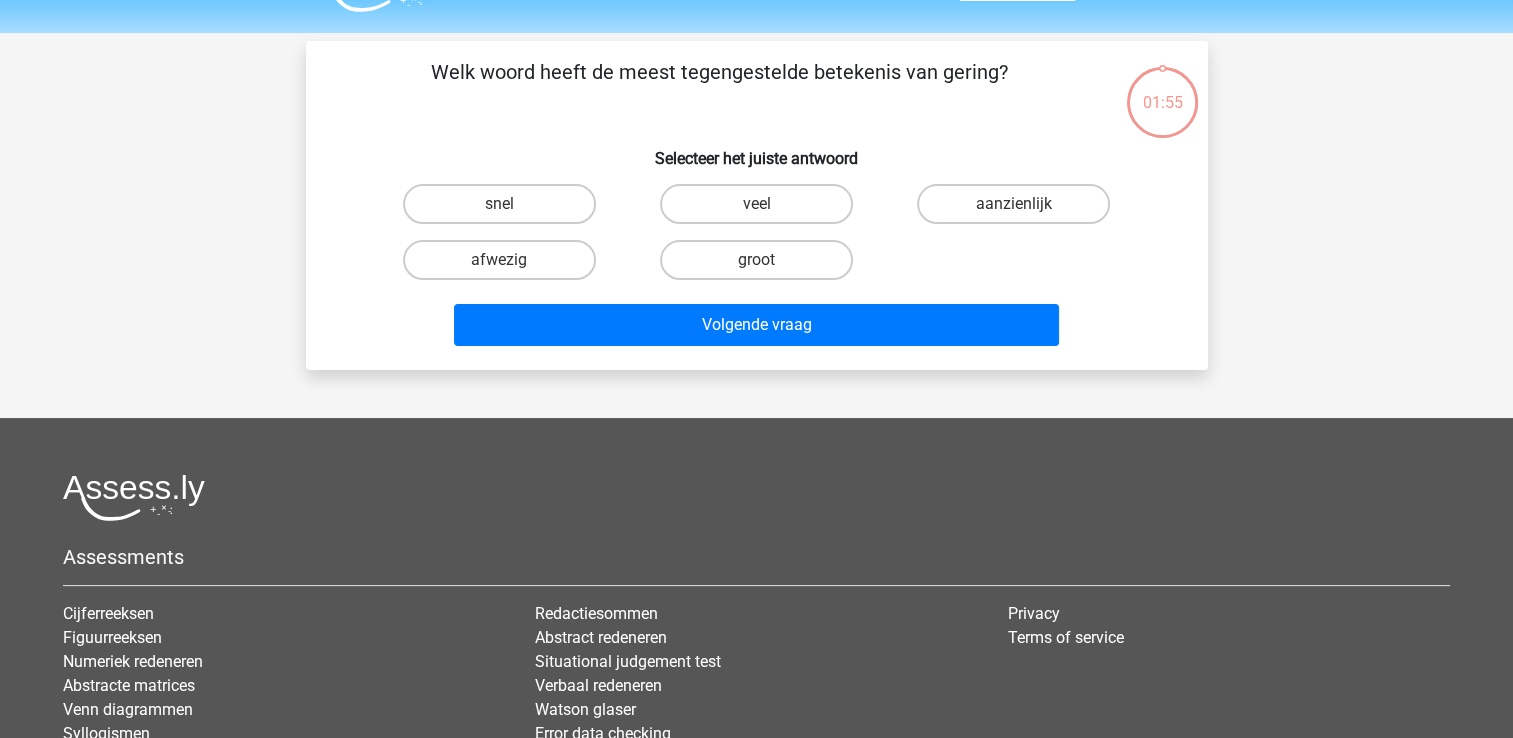 scroll, scrollTop: 92, scrollLeft: 0, axis: vertical 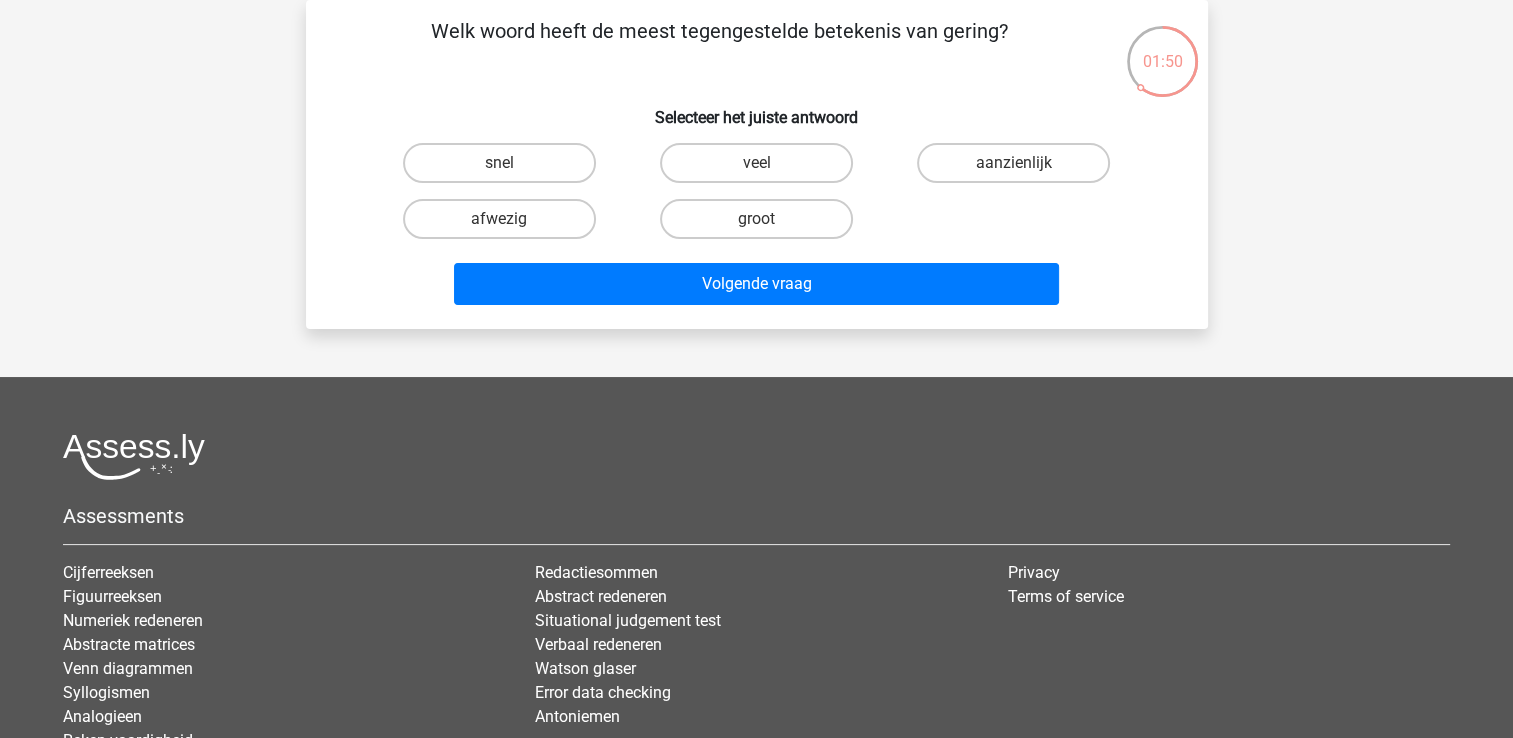 click on "aanzienlijk" at bounding box center (1020, 169) 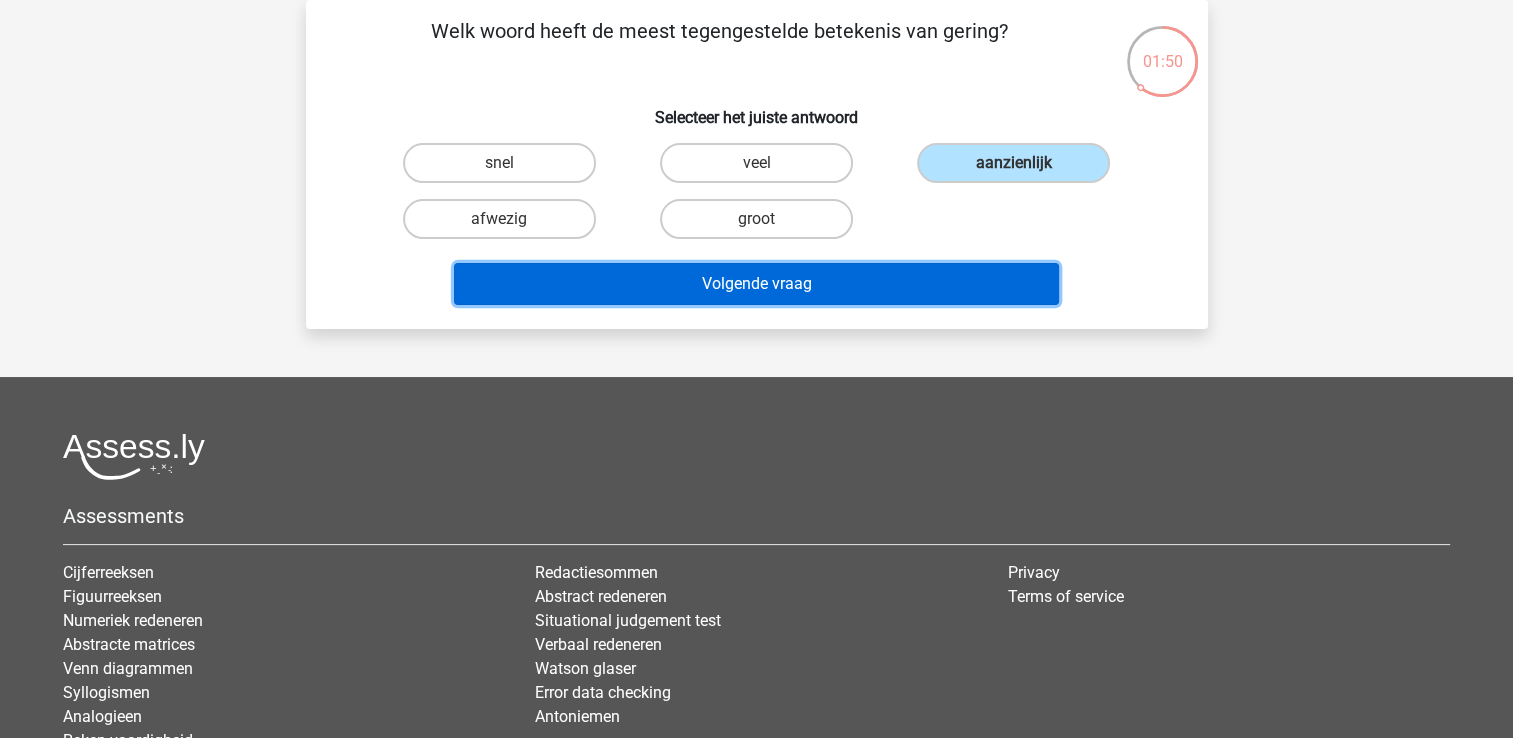 click on "Volgende vraag" at bounding box center [756, 284] 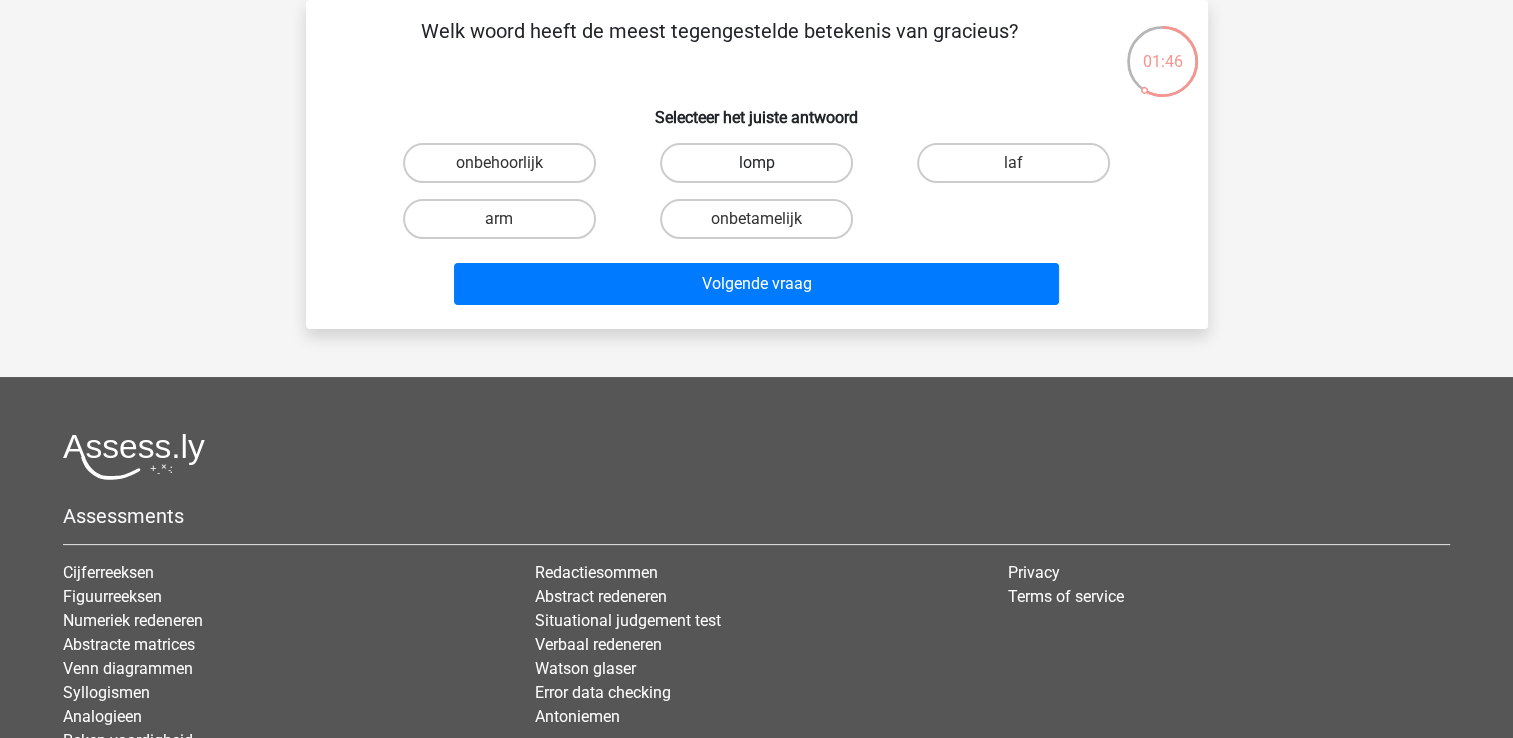 click on "lomp" at bounding box center (756, 163) 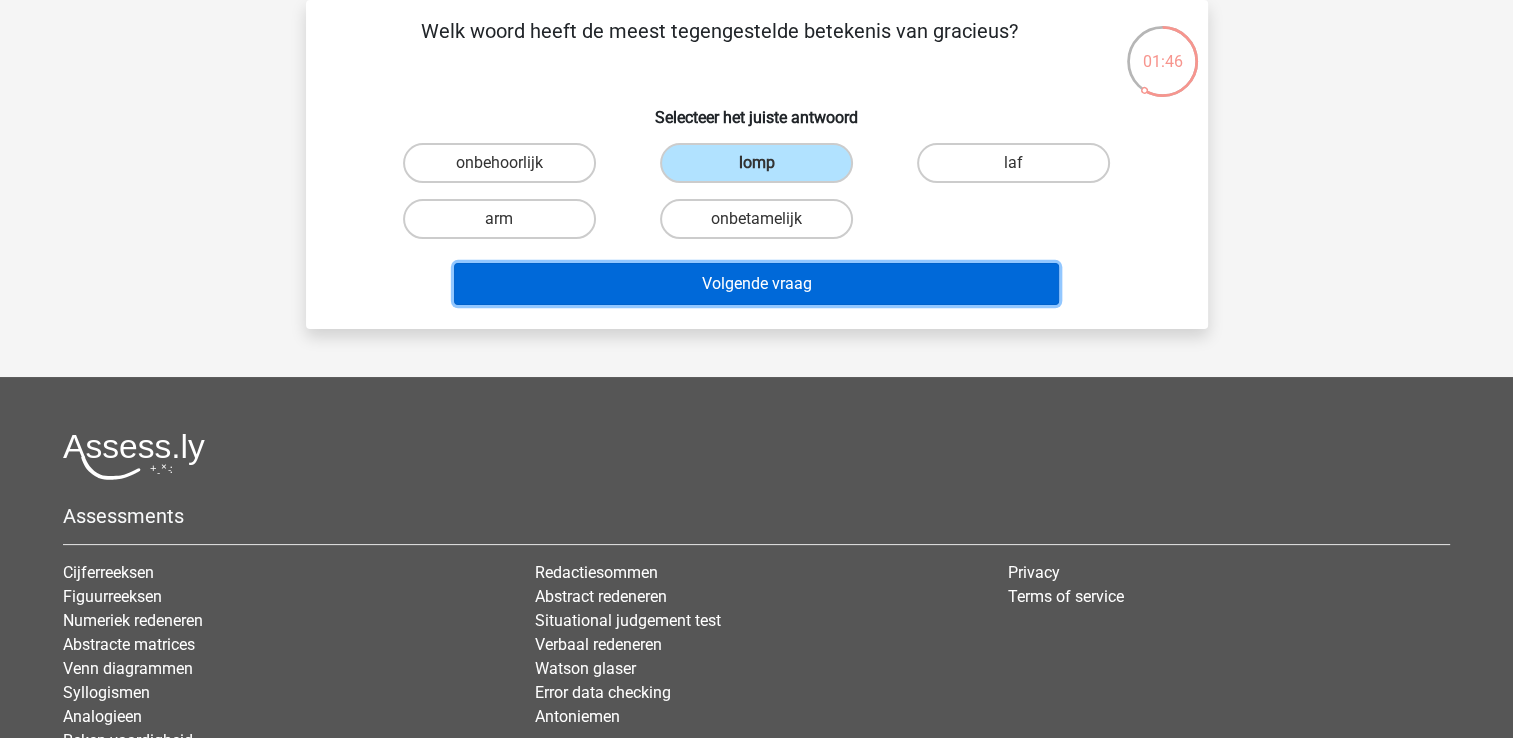 click on "Volgende vraag" at bounding box center (756, 284) 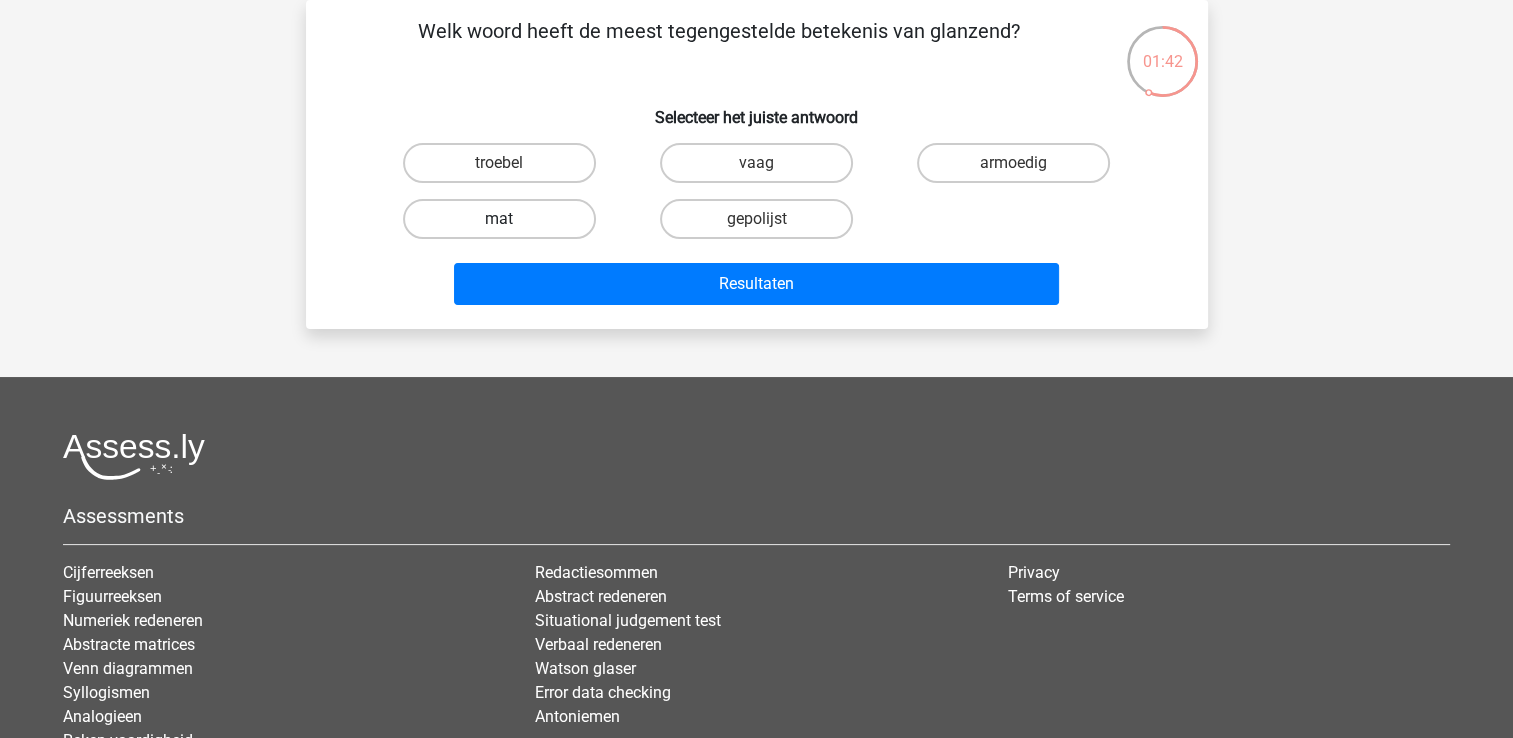 click on "mat" at bounding box center (499, 219) 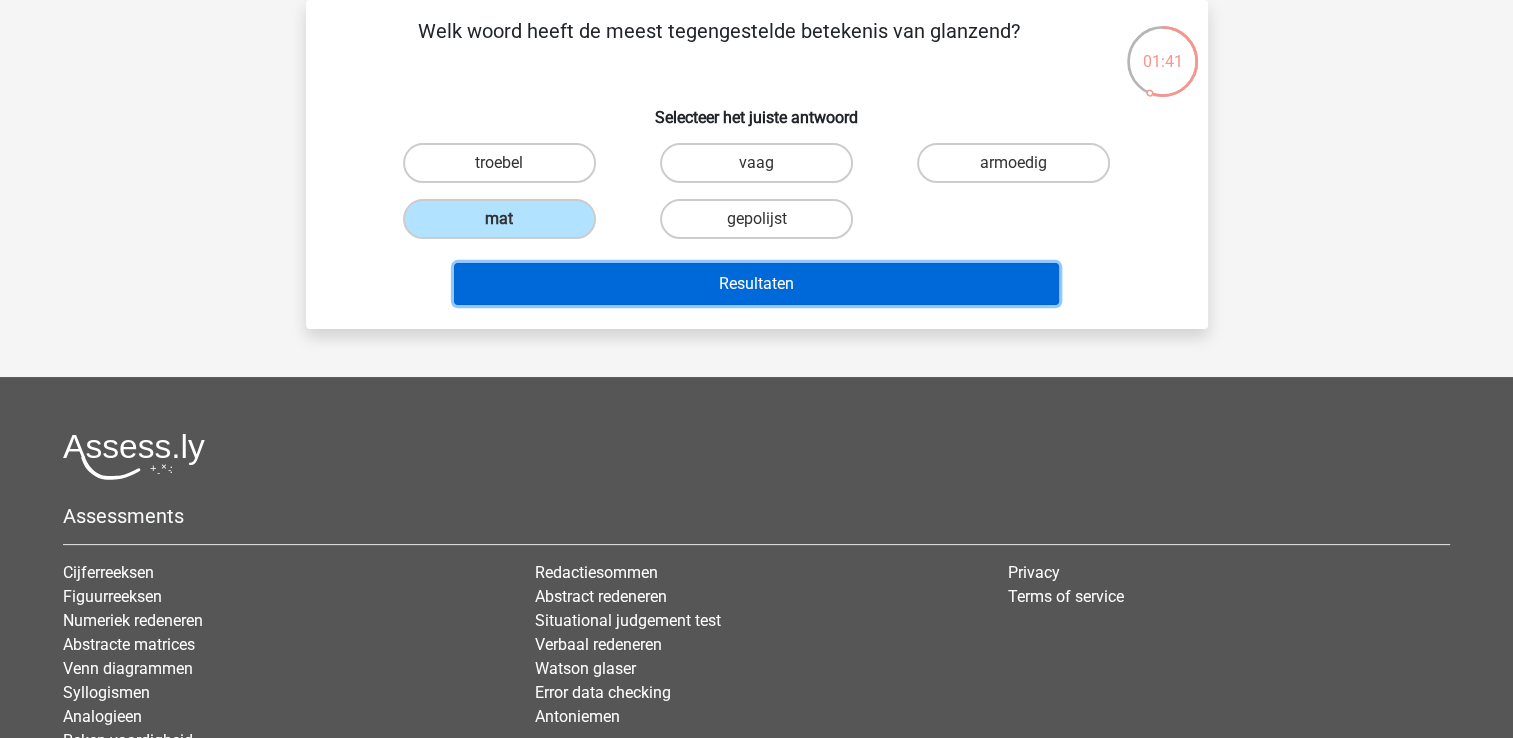 click on "Resultaten" at bounding box center [756, 284] 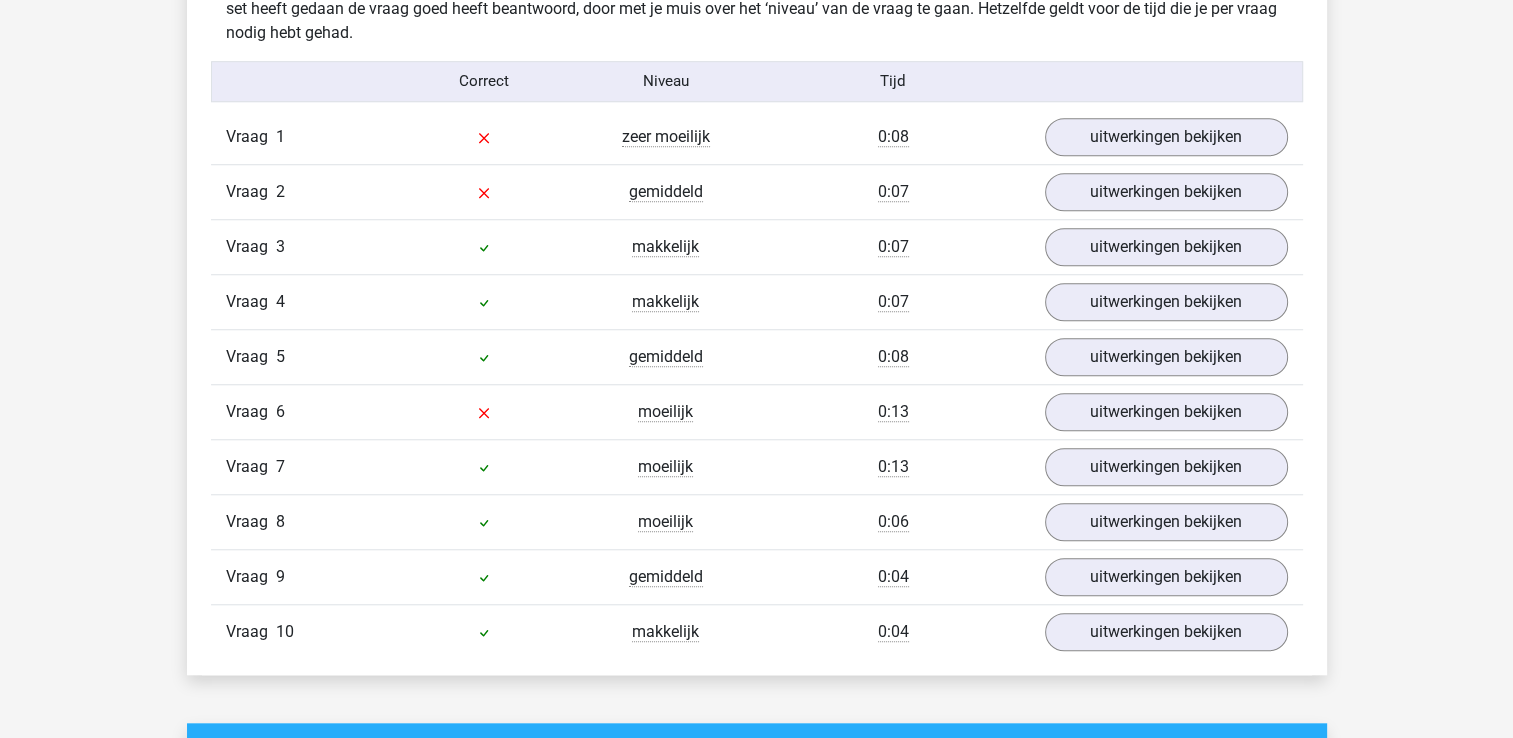 scroll, scrollTop: 1637, scrollLeft: 0, axis: vertical 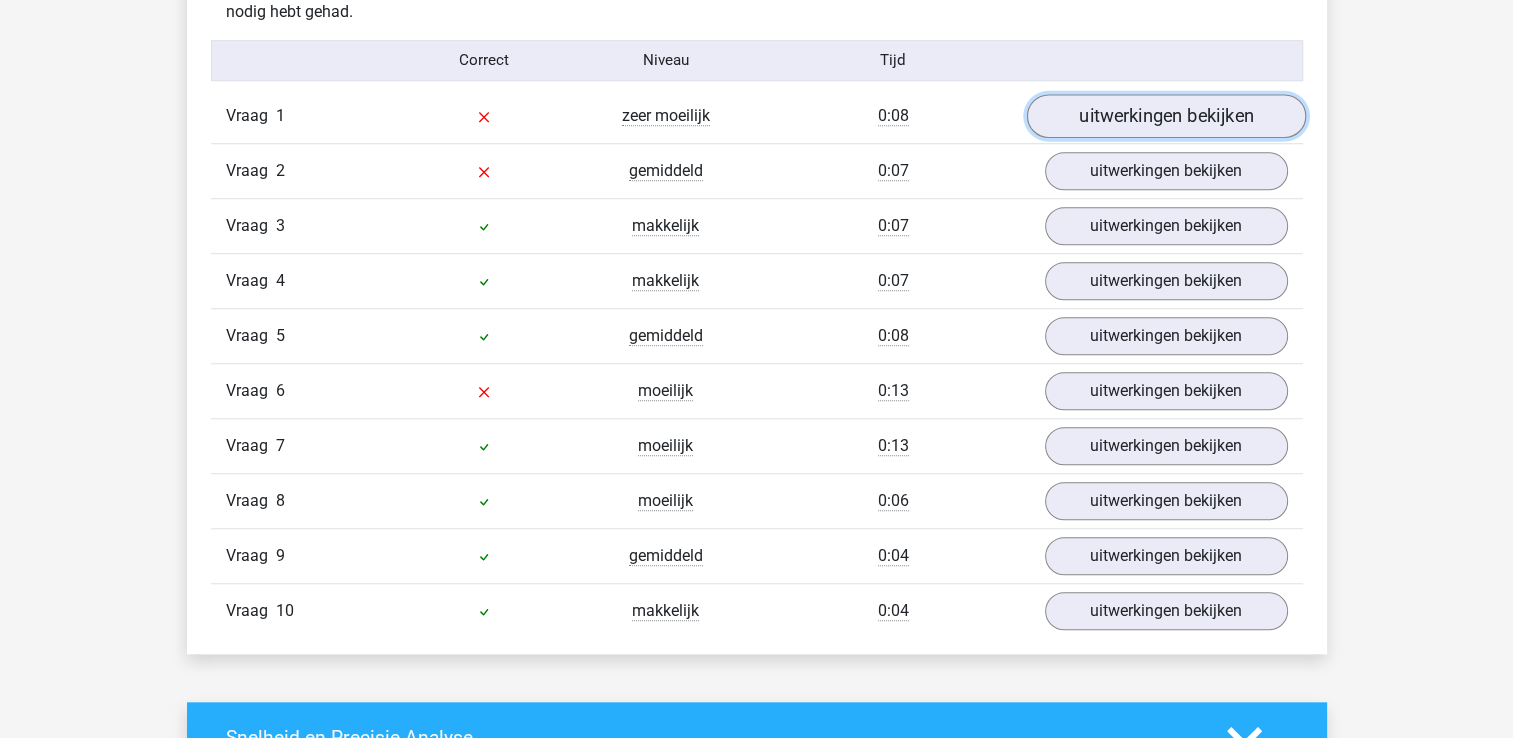 click on "uitwerkingen bekijken" at bounding box center [1165, 116] 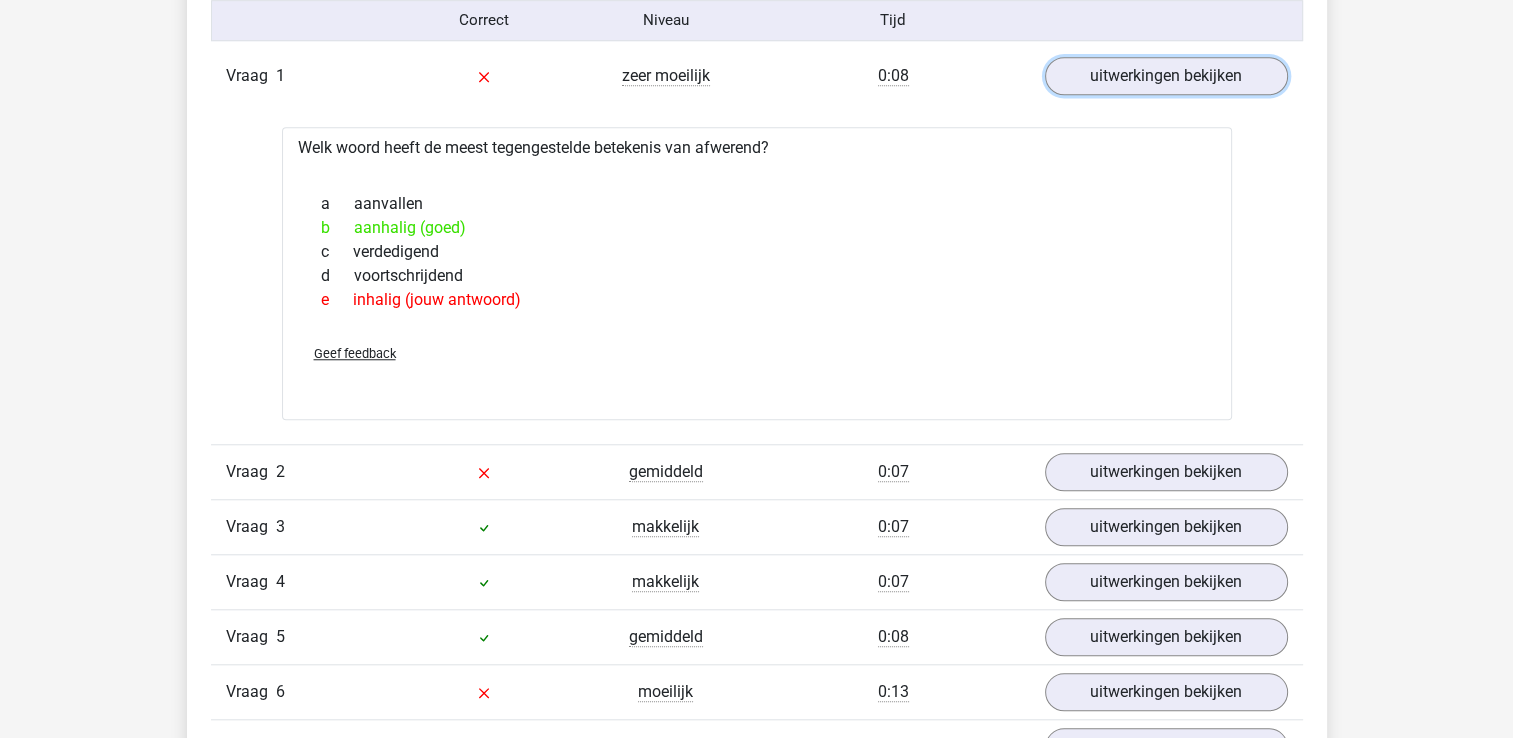 scroll, scrollTop: 1678, scrollLeft: 0, axis: vertical 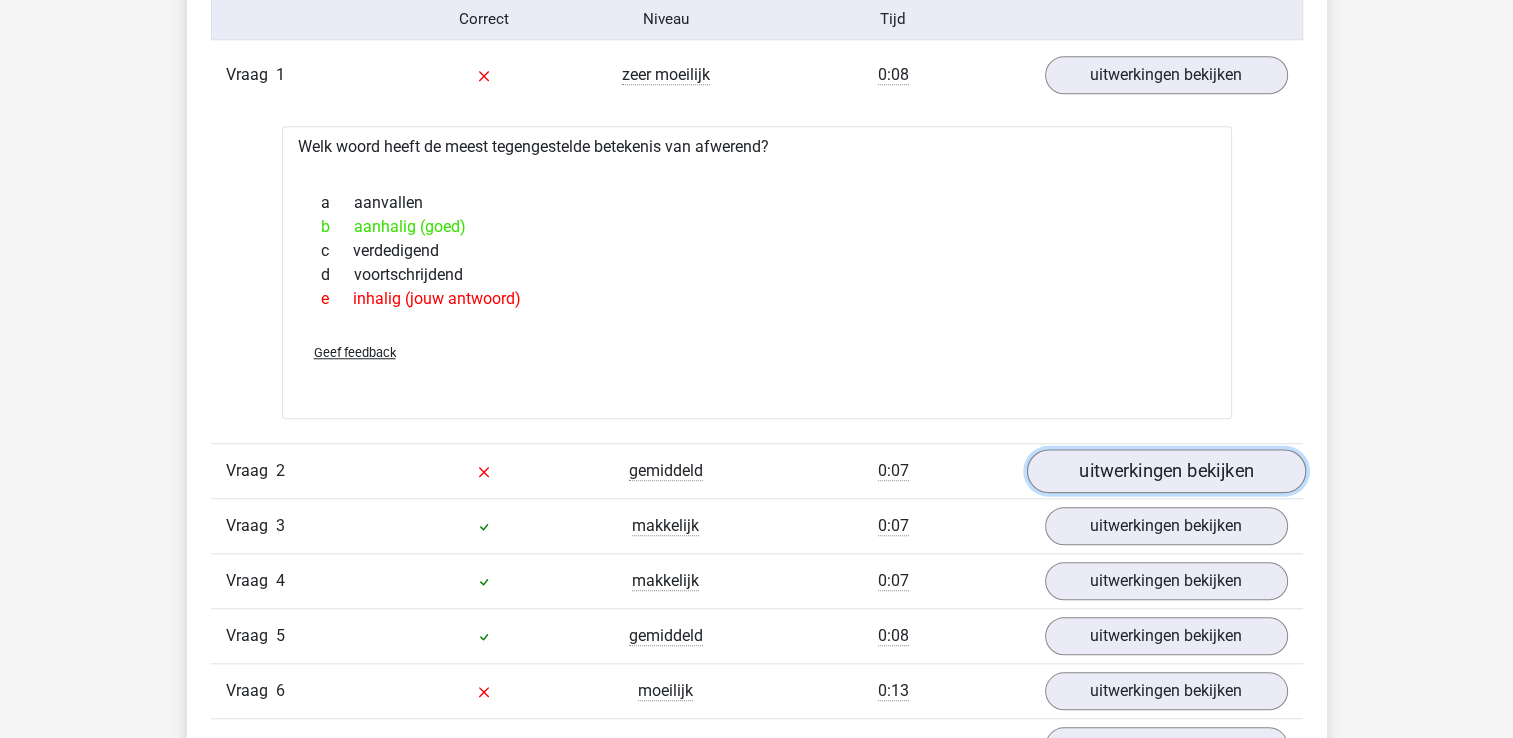 click on "uitwerkingen bekijken" at bounding box center [1165, 471] 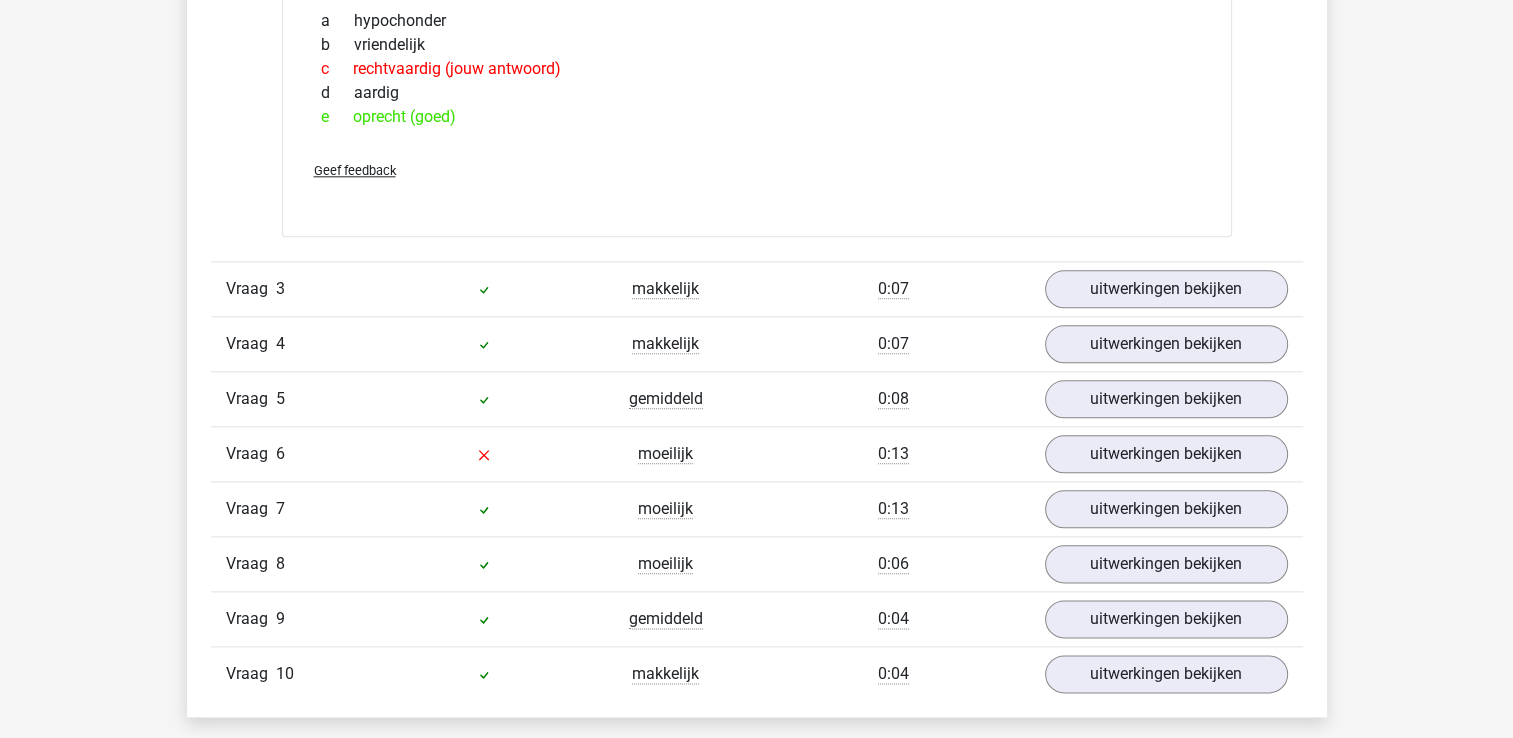 scroll, scrollTop: 2258, scrollLeft: 0, axis: vertical 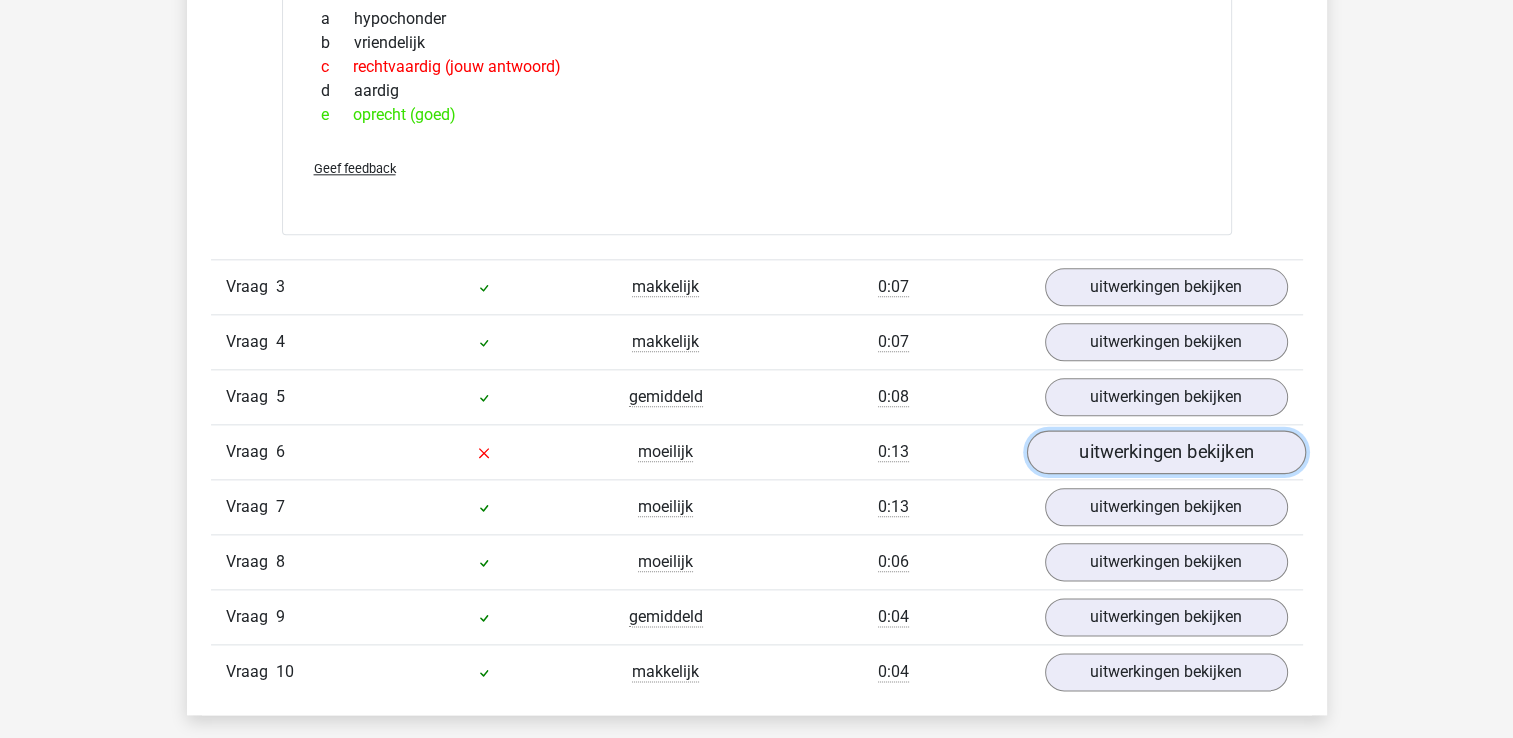 click on "uitwerkingen bekijken" at bounding box center (1165, 452) 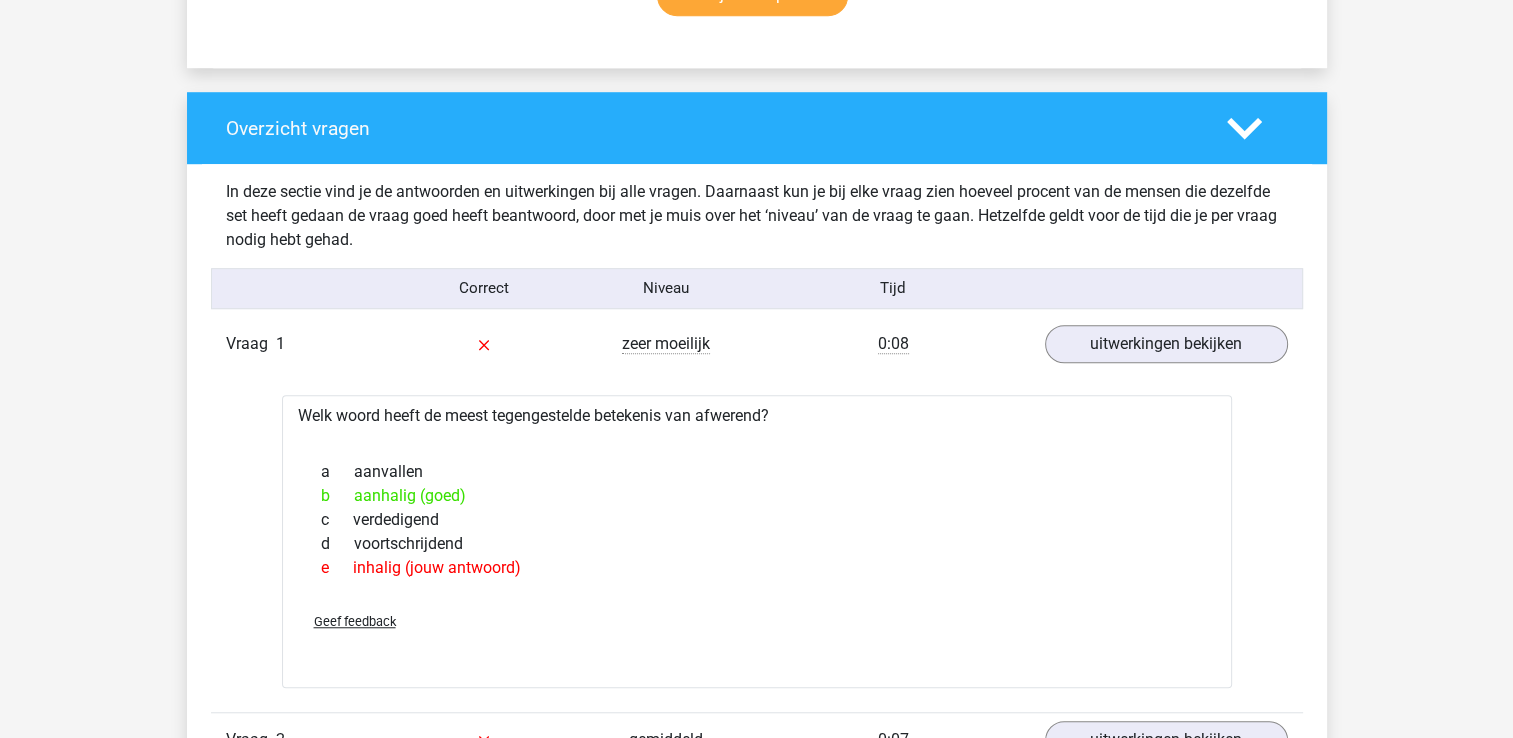 scroll, scrollTop: 0, scrollLeft: 0, axis: both 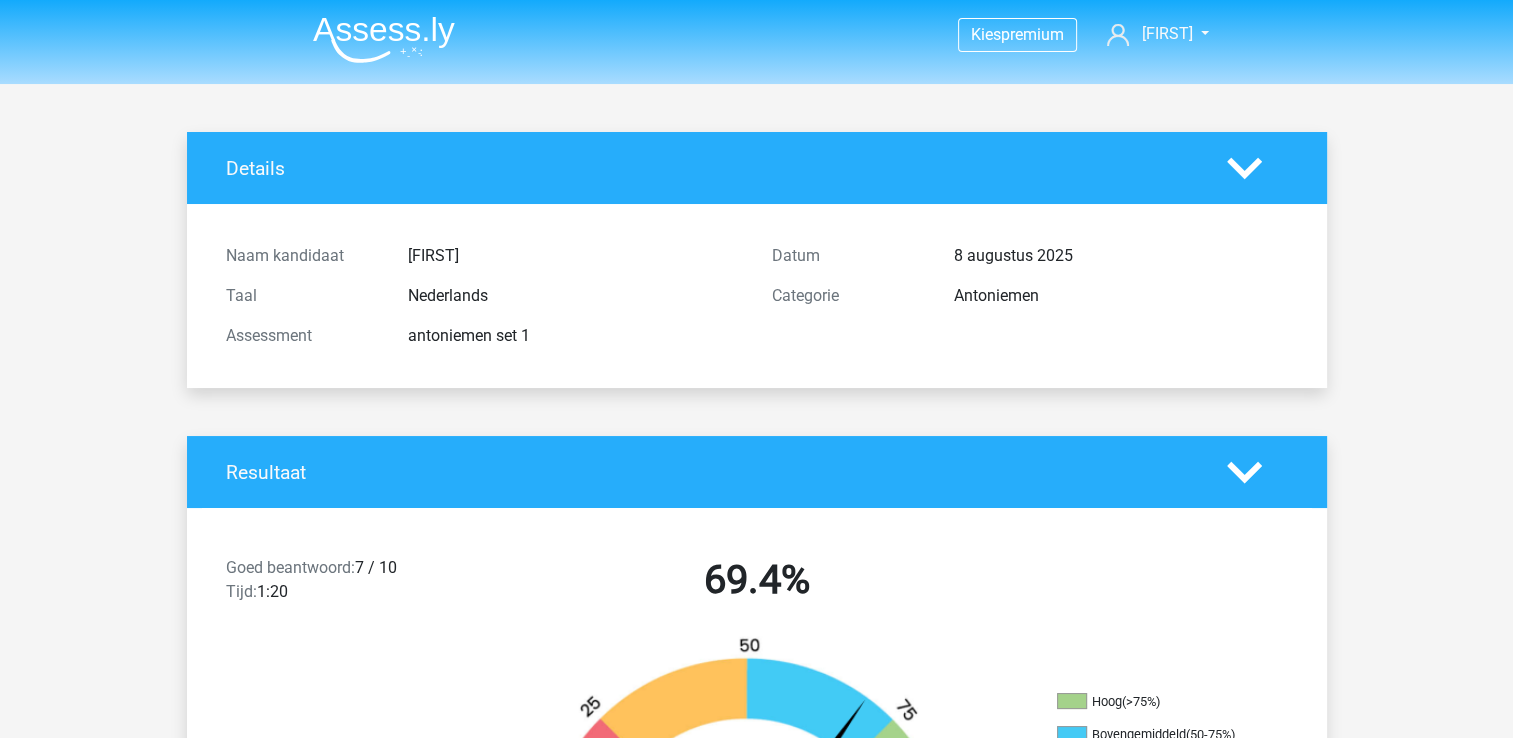 click at bounding box center (384, 39) 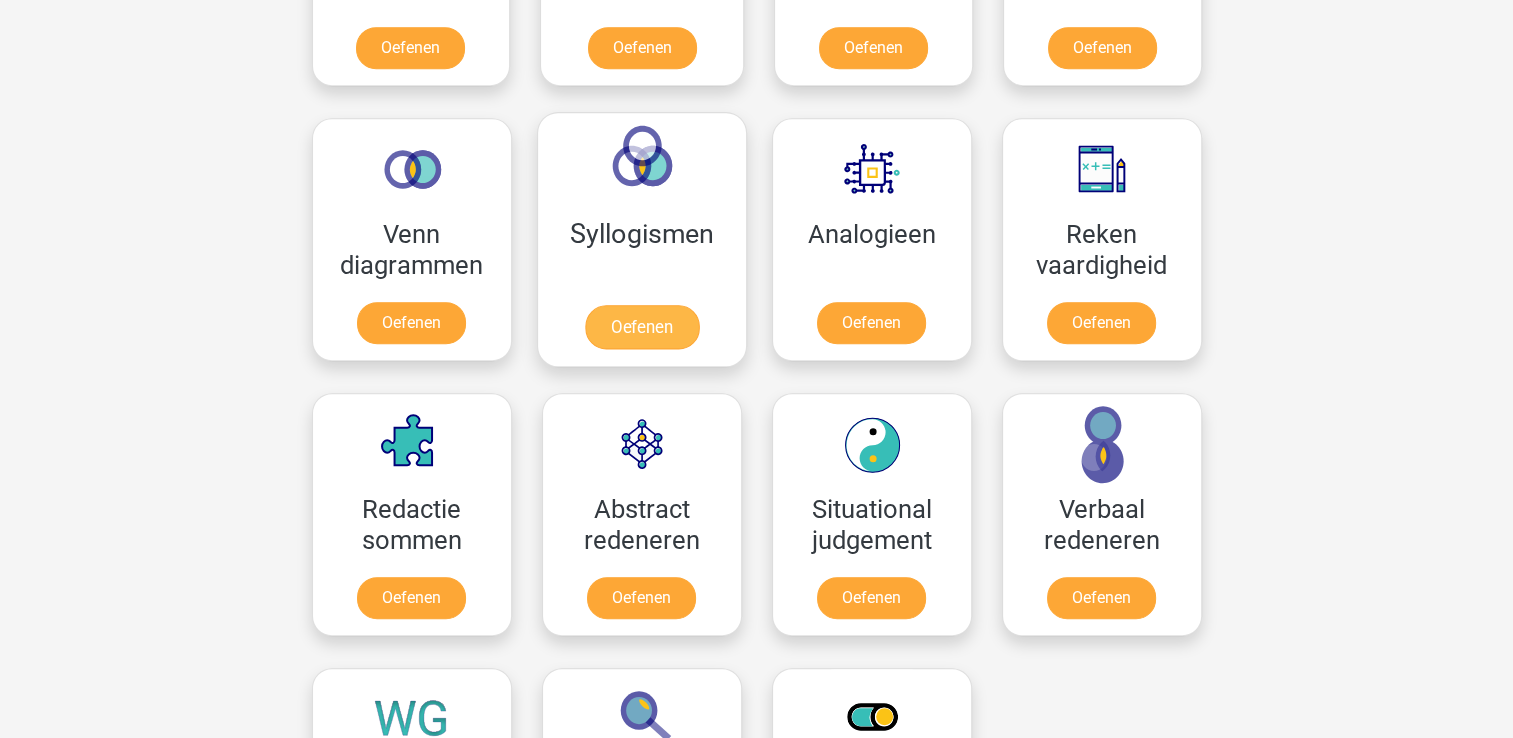 scroll, scrollTop: 1104, scrollLeft: 0, axis: vertical 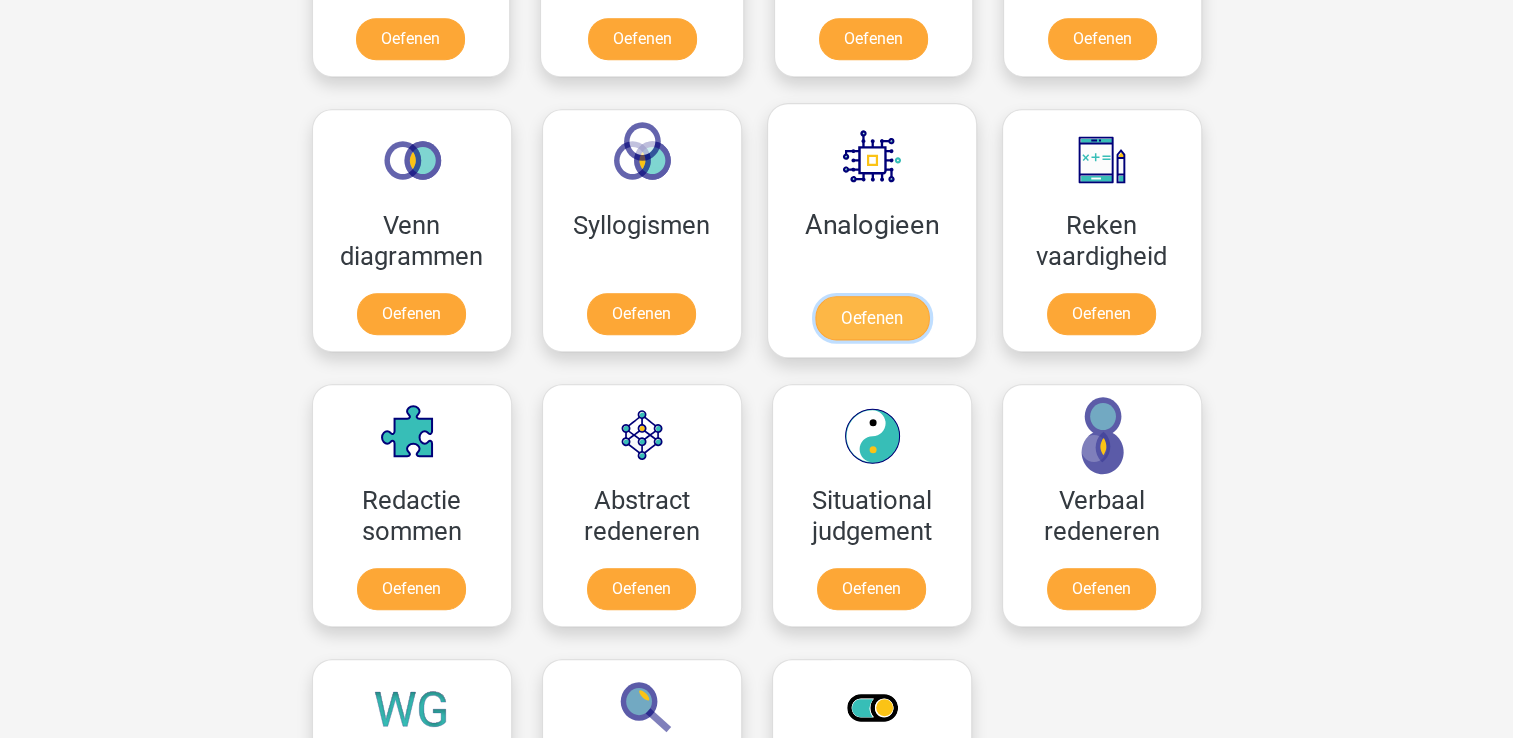 click on "Oefenen" at bounding box center (871, 318) 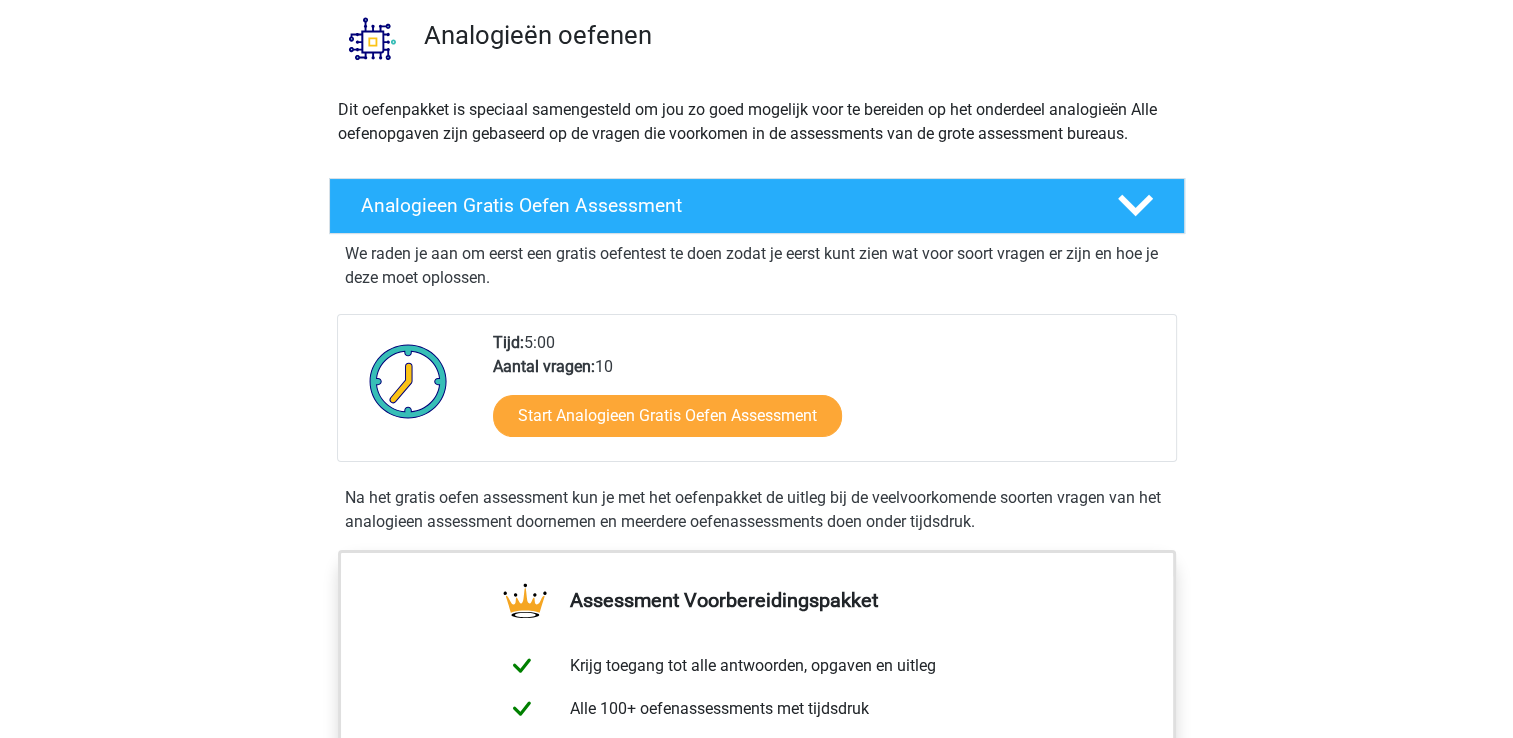 scroll, scrollTop: 164, scrollLeft: 0, axis: vertical 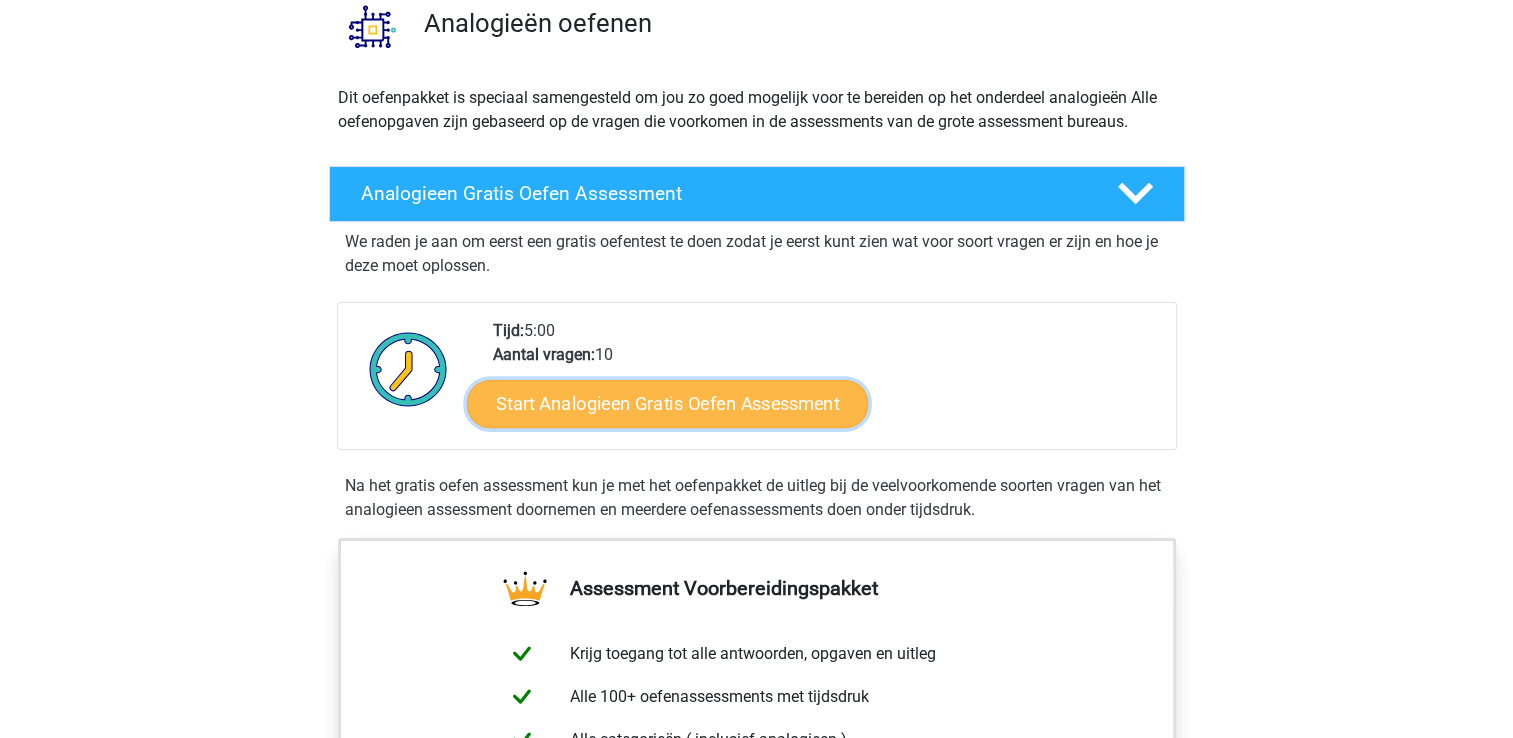 click on "Start Analogieen
Gratis Oefen Assessment" at bounding box center (667, 403) 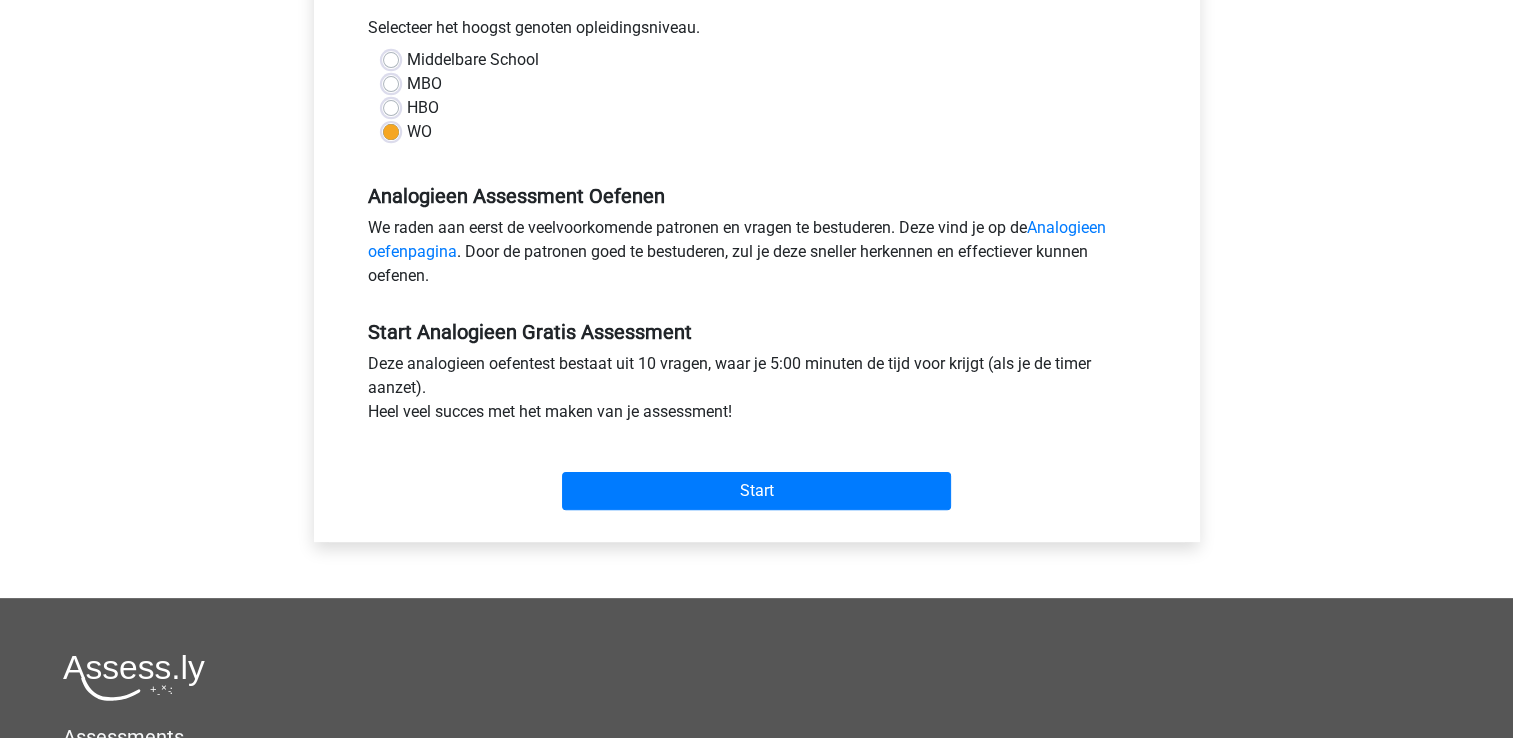 scroll, scrollTop: 456, scrollLeft: 0, axis: vertical 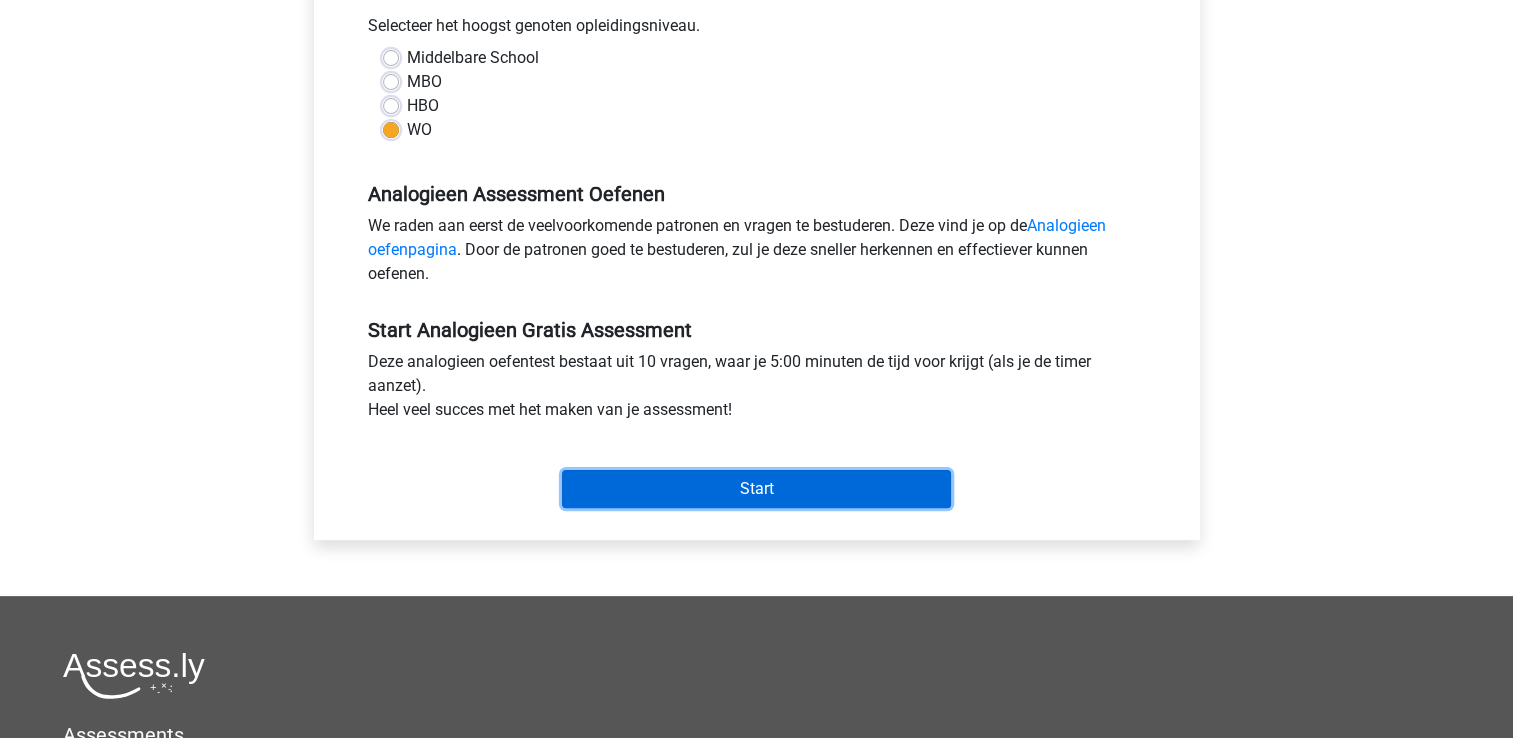 click on "Start" at bounding box center [756, 489] 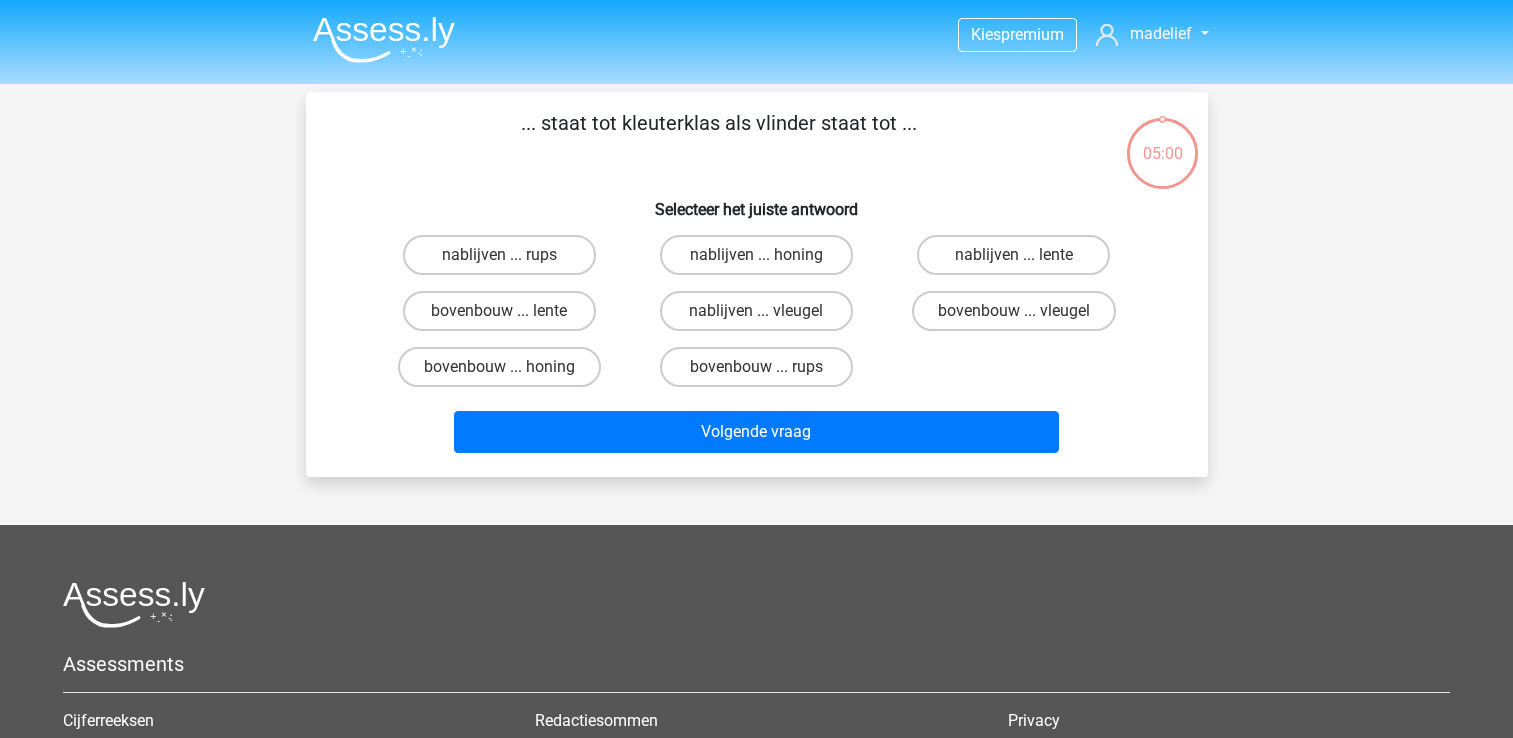 scroll, scrollTop: 0, scrollLeft: 0, axis: both 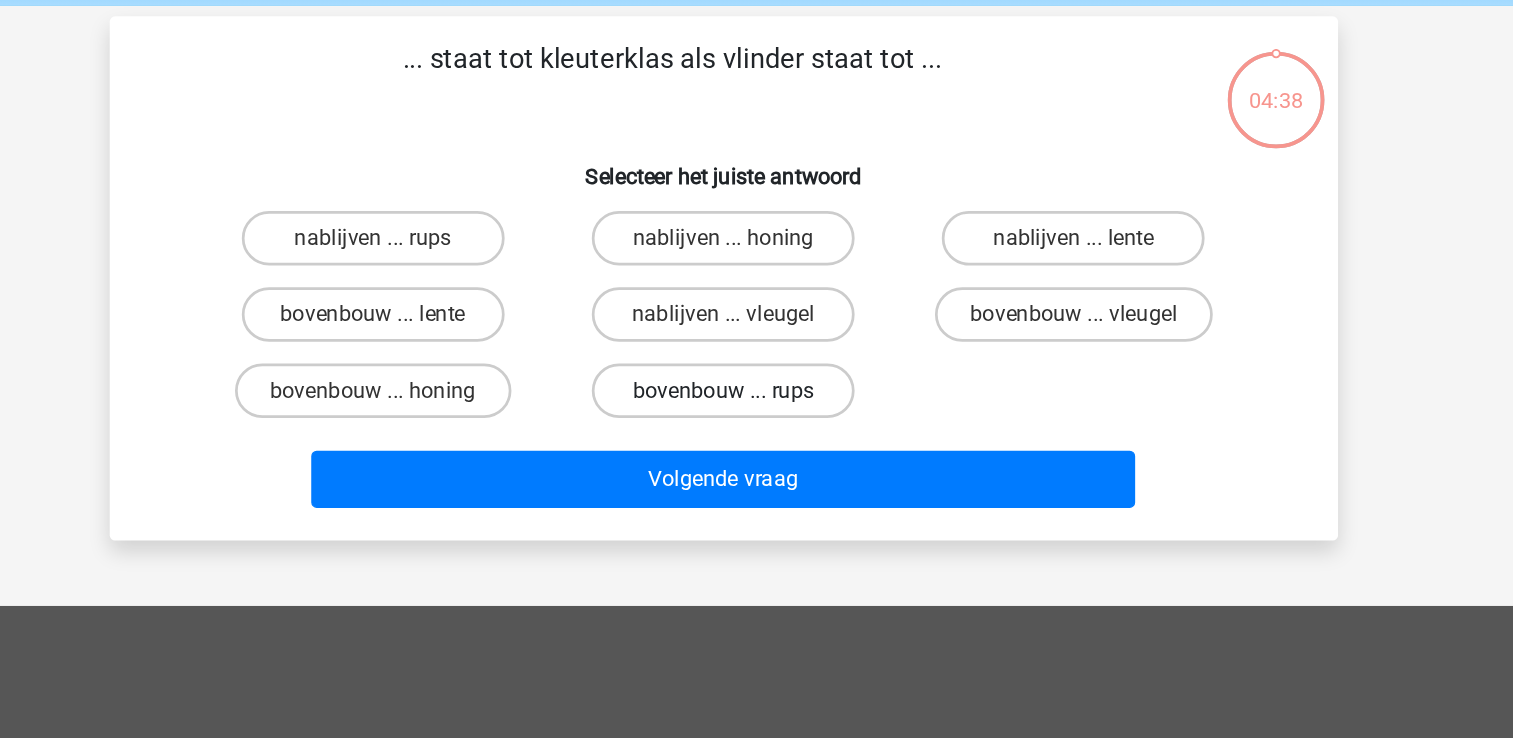 click on "bovenbouw ... rups" at bounding box center [756, 367] 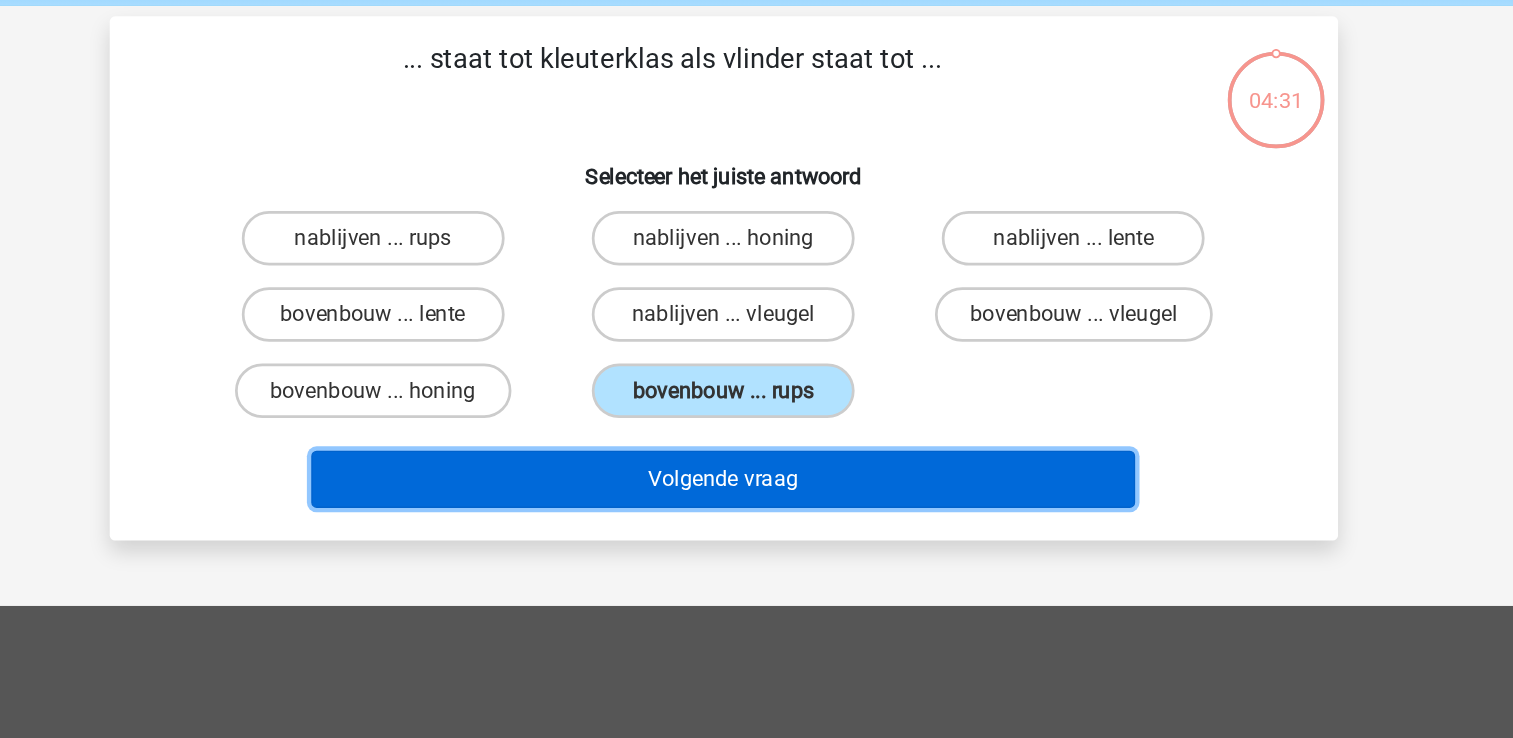 click on "Volgende vraag" at bounding box center [756, 432] 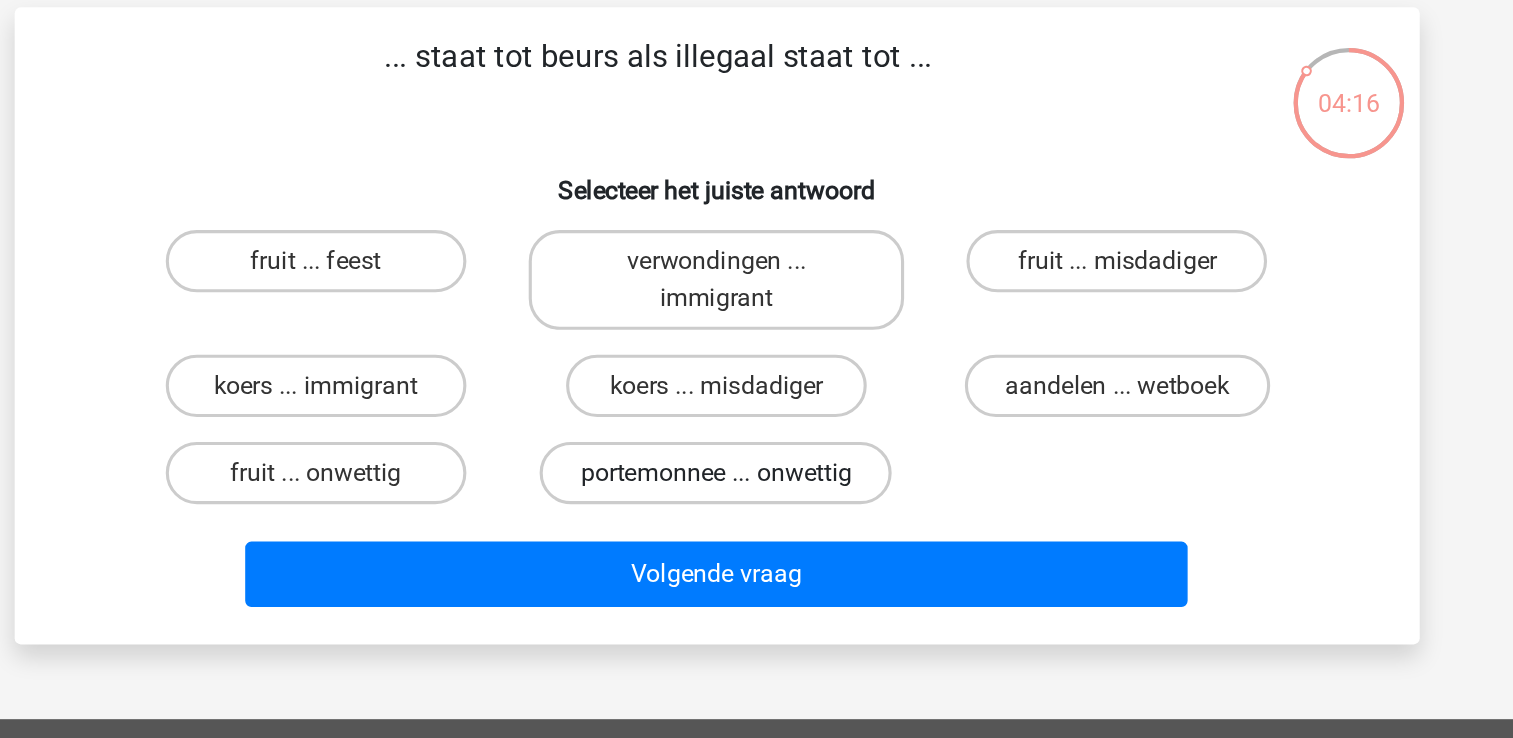 click on "portemonnee ... onwettig" at bounding box center [756, 391] 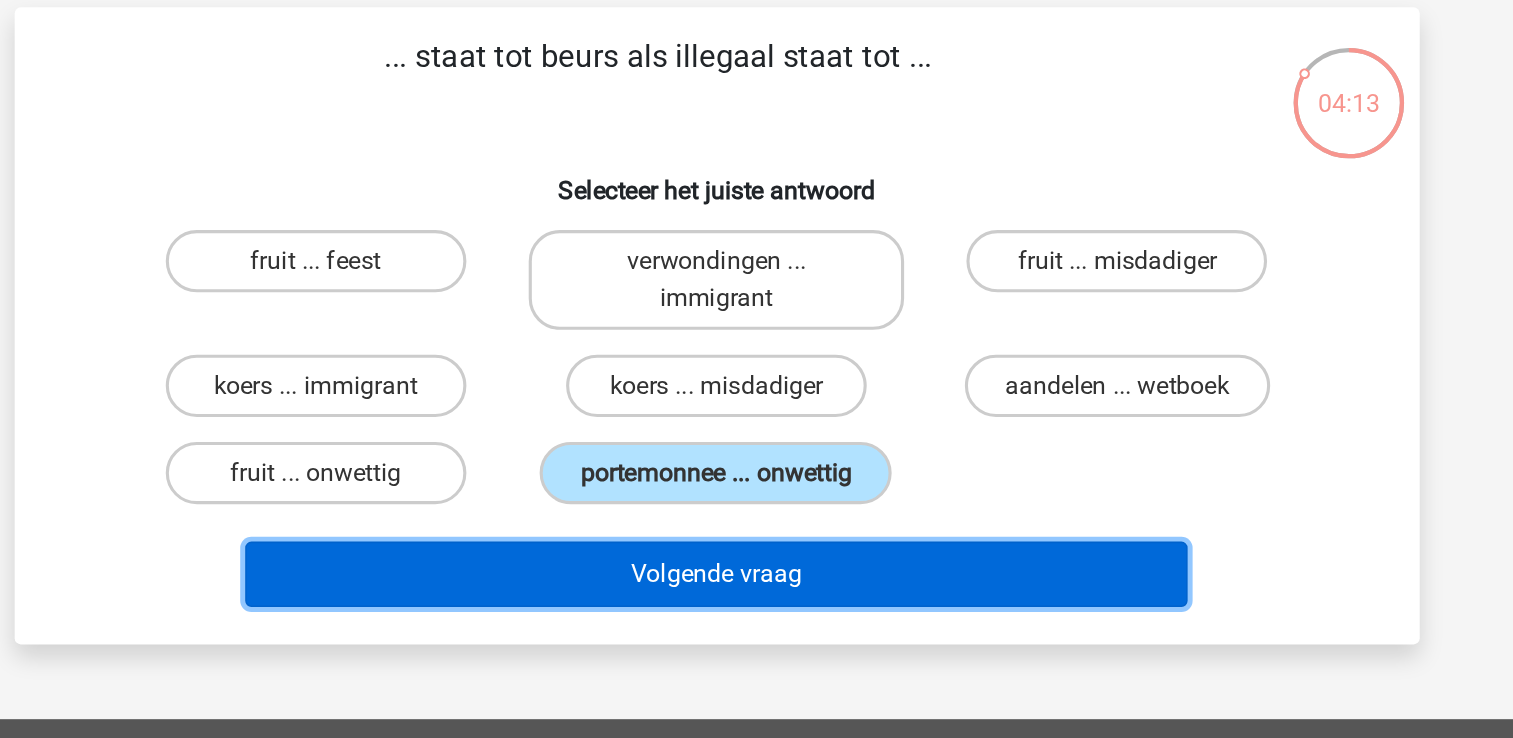 click on "Volgende vraag" at bounding box center [756, 456] 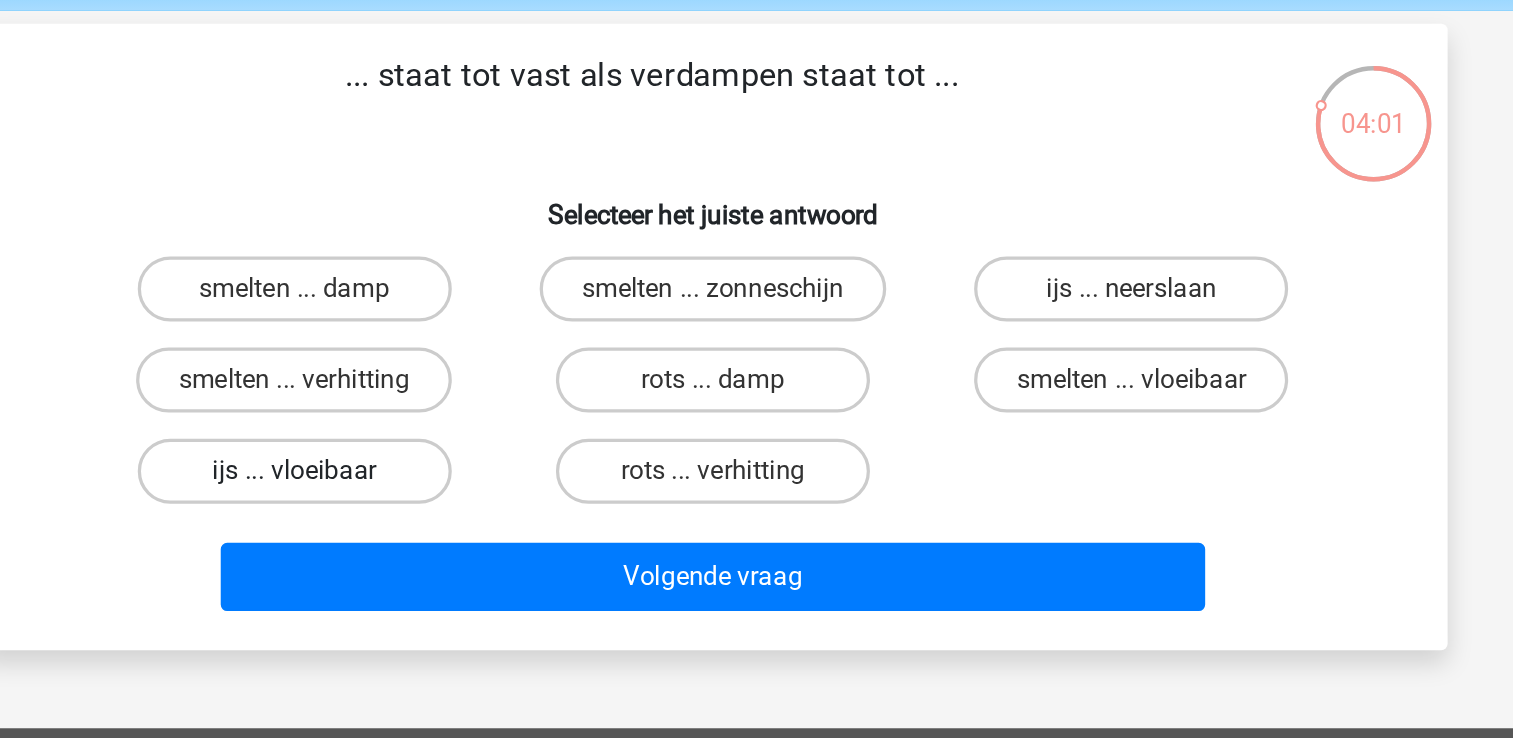 click on "ijs ... vloeibaar" at bounding box center [499, 367] 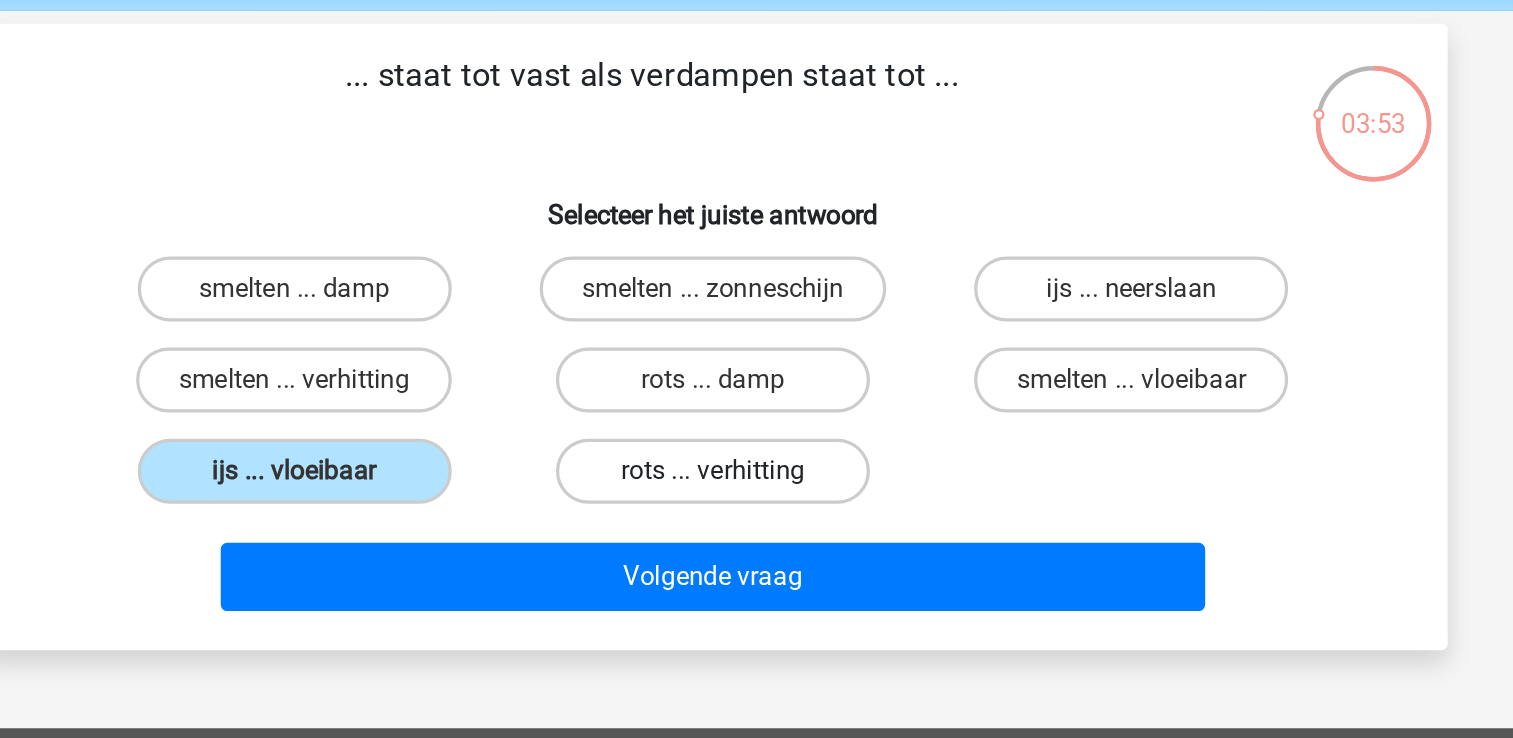 click on "rots ... verhitting" at bounding box center [756, 367] 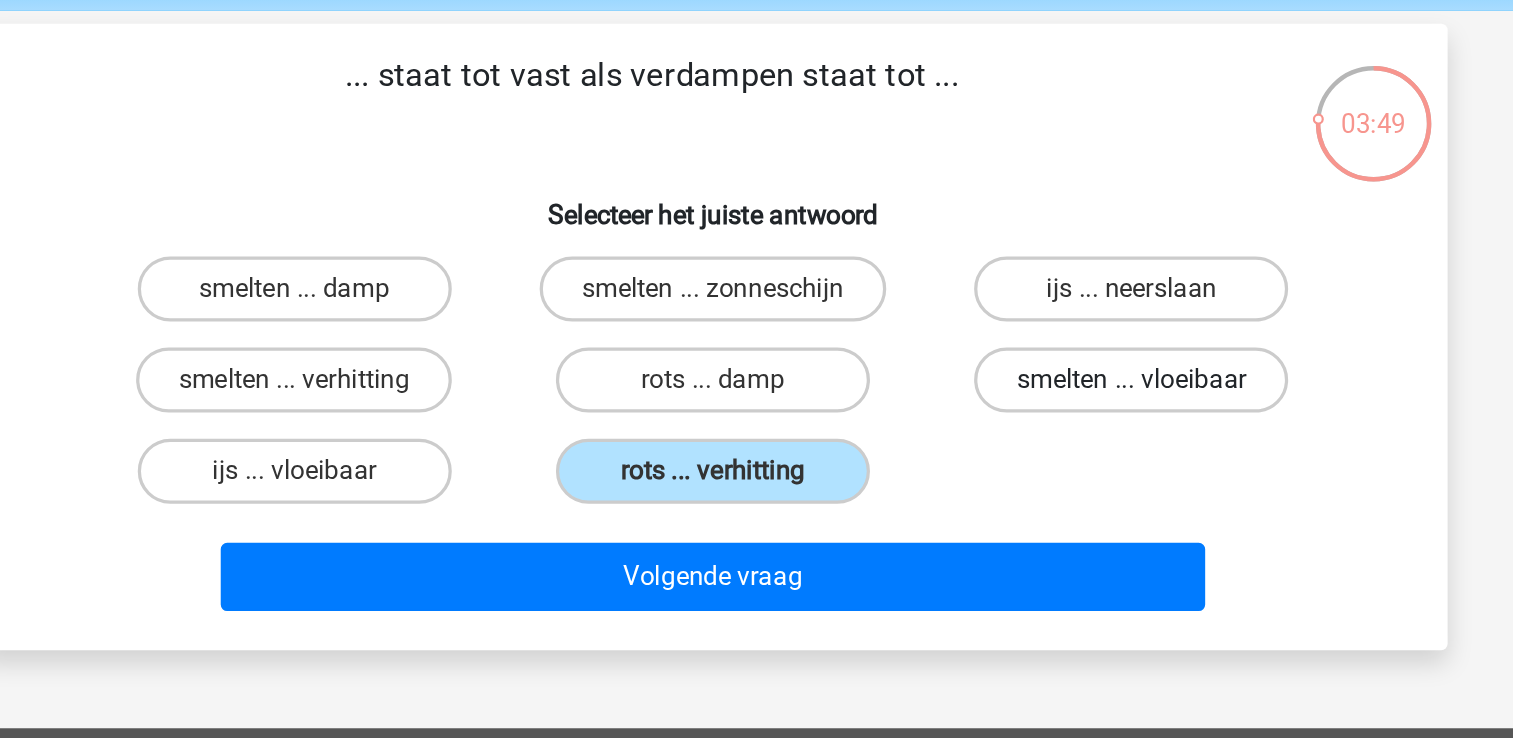 click on "smelten ... vloeibaar" at bounding box center [1013, 311] 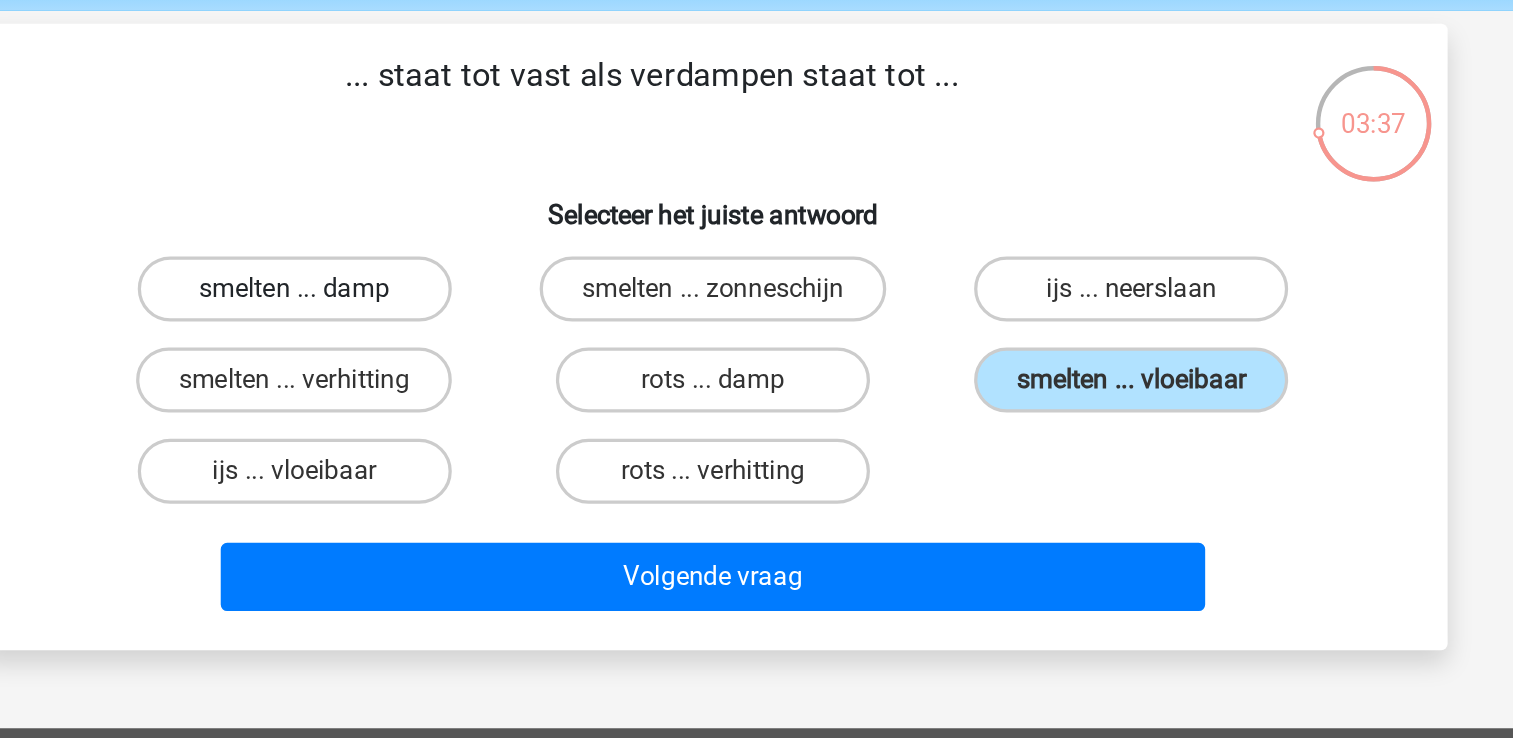 click on "smelten ... damp" at bounding box center [499, 255] 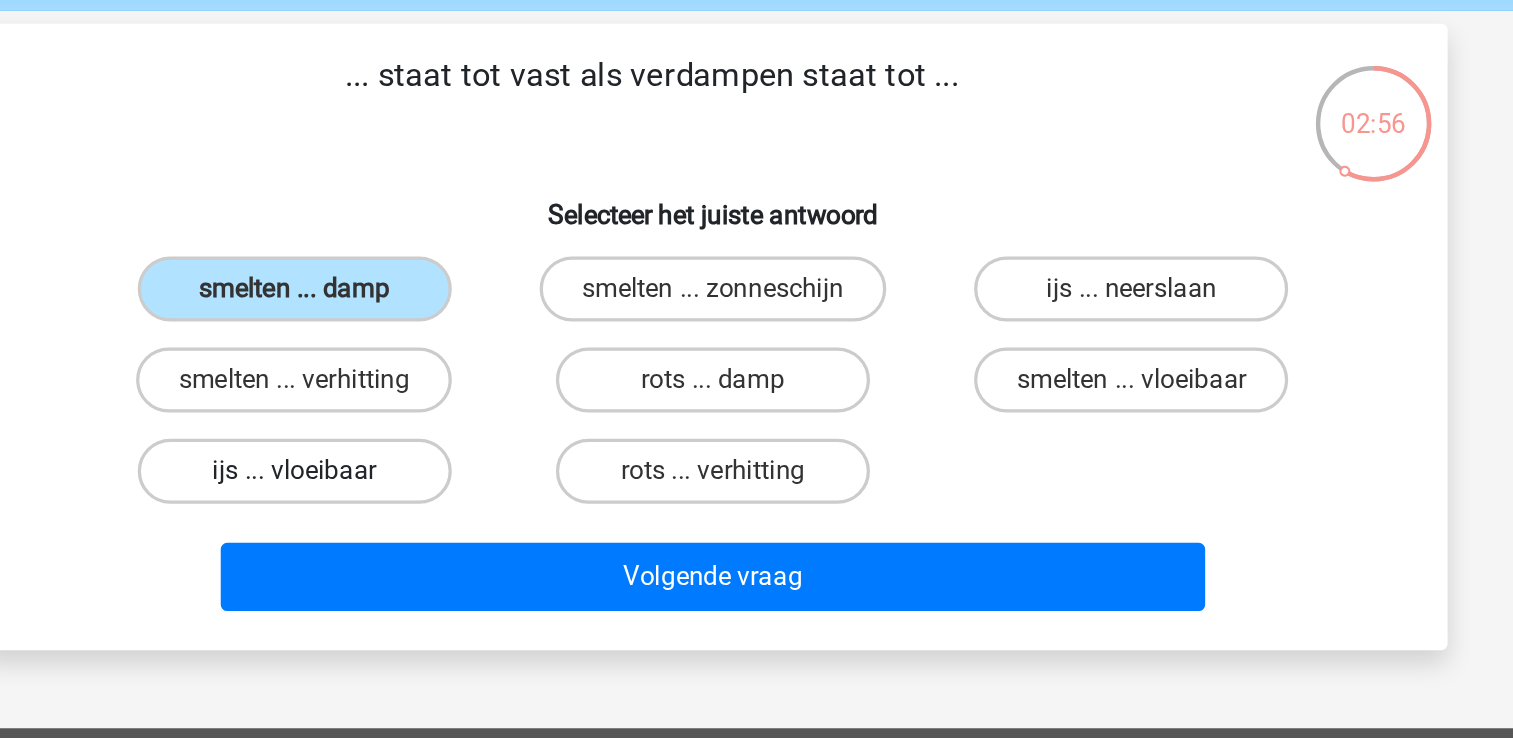 click on "ijs ... vloeibaar" at bounding box center [499, 367] 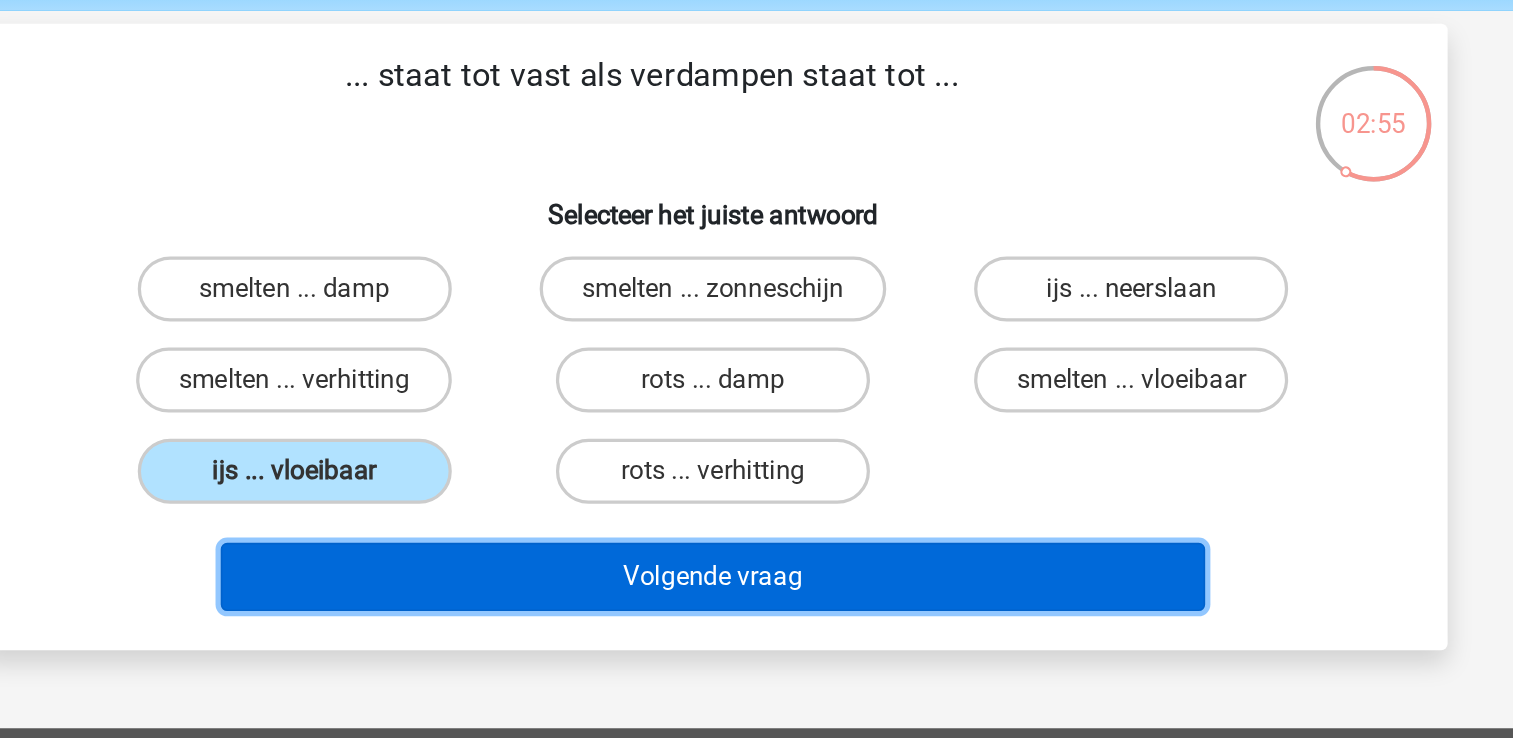 click on "Volgende vraag" at bounding box center [756, 432] 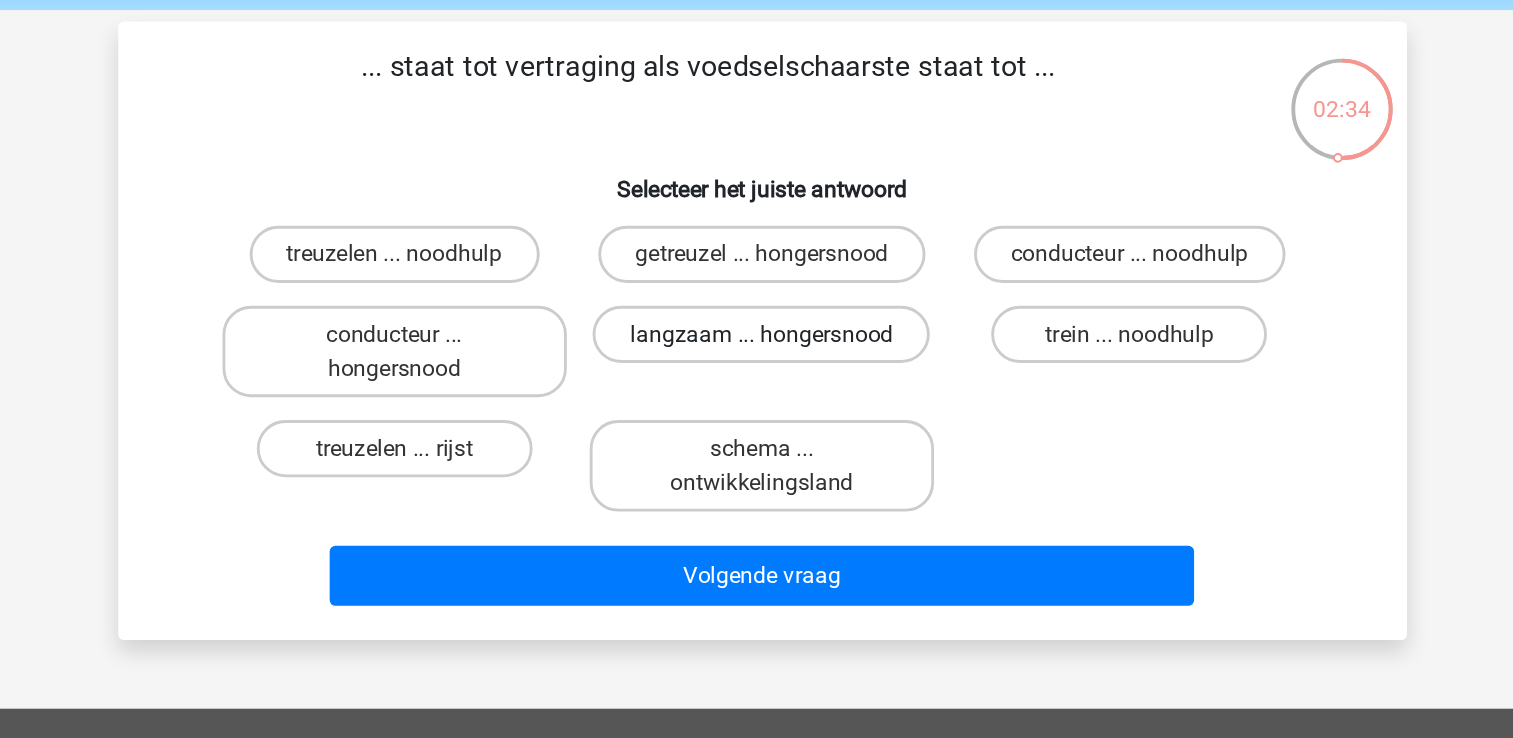 click on "langzaam ... hongersnood" at bounding box center [756, 311] 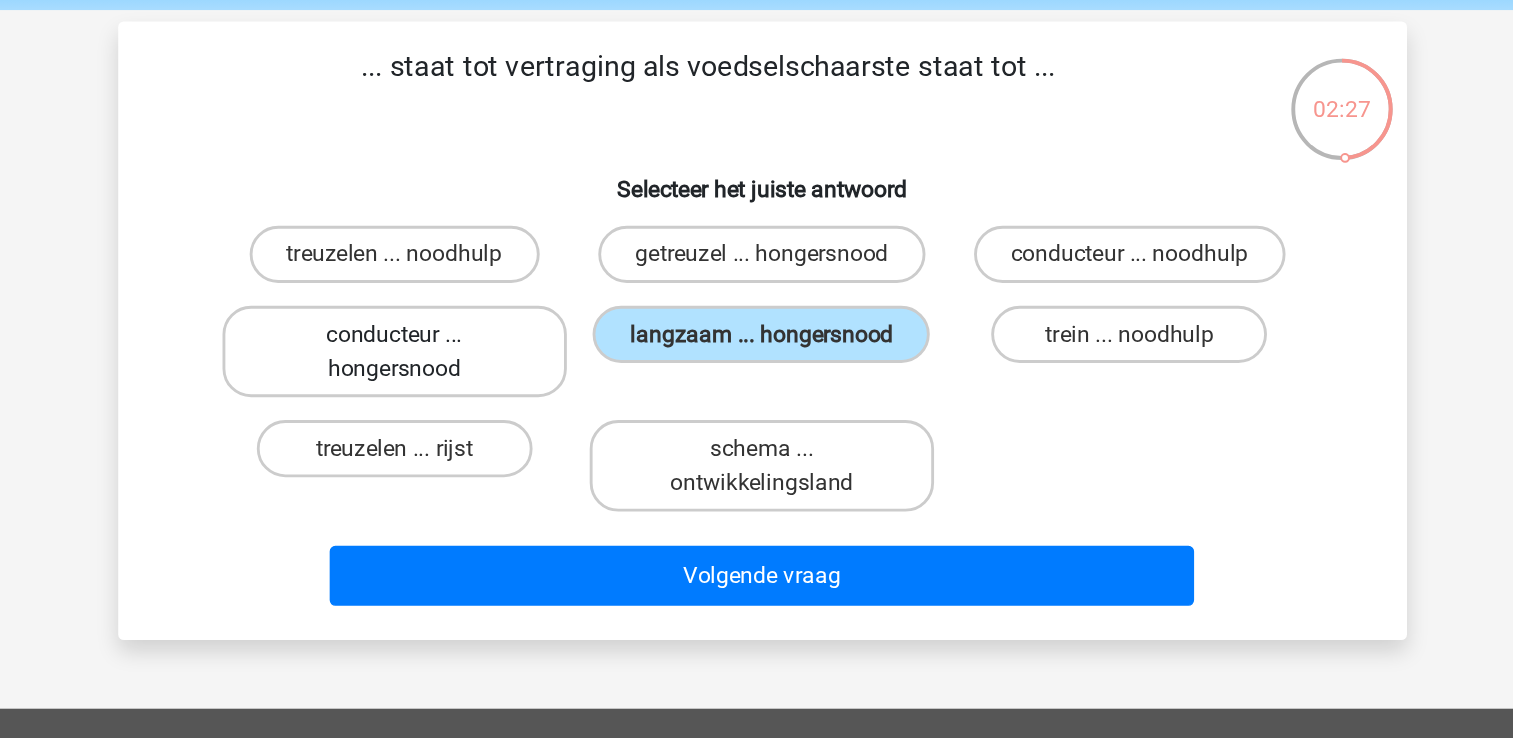 click on "conducteur ... hongersnood" at bounding box center [499, 323] 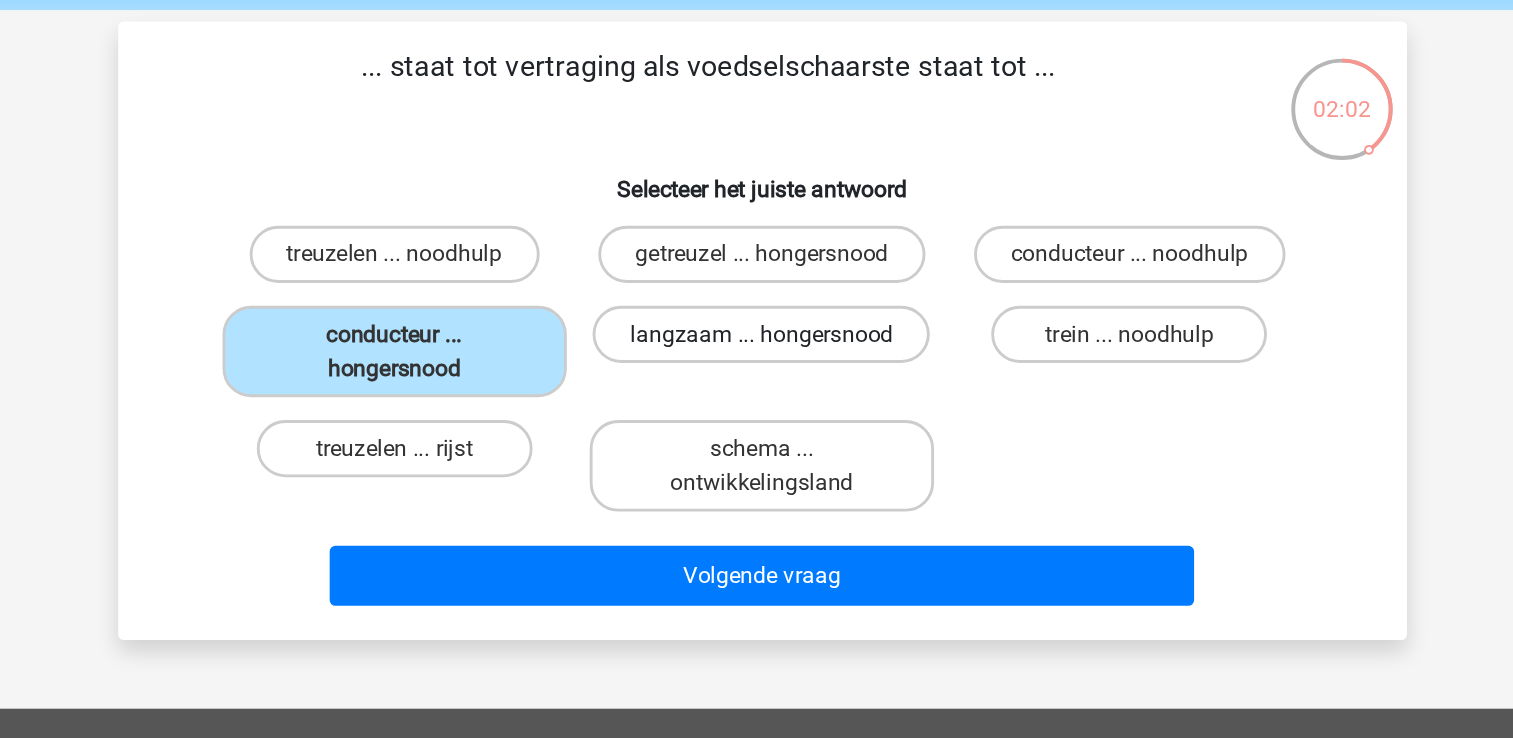 click on "langzaam ... hongersnood" at bounding box center (756, 311) 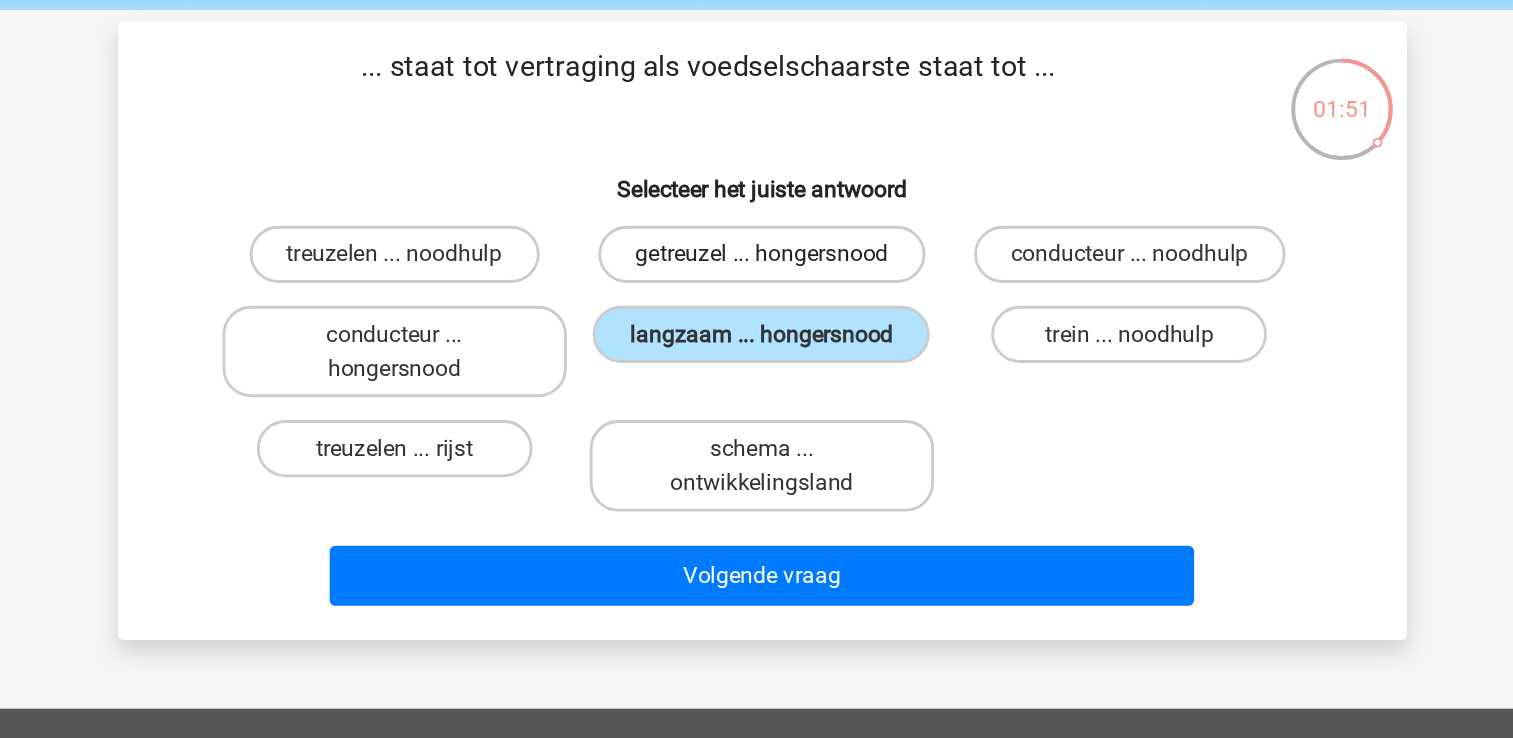 click on "getreuzel ... hongersnood" at bounding box center (756, 255) 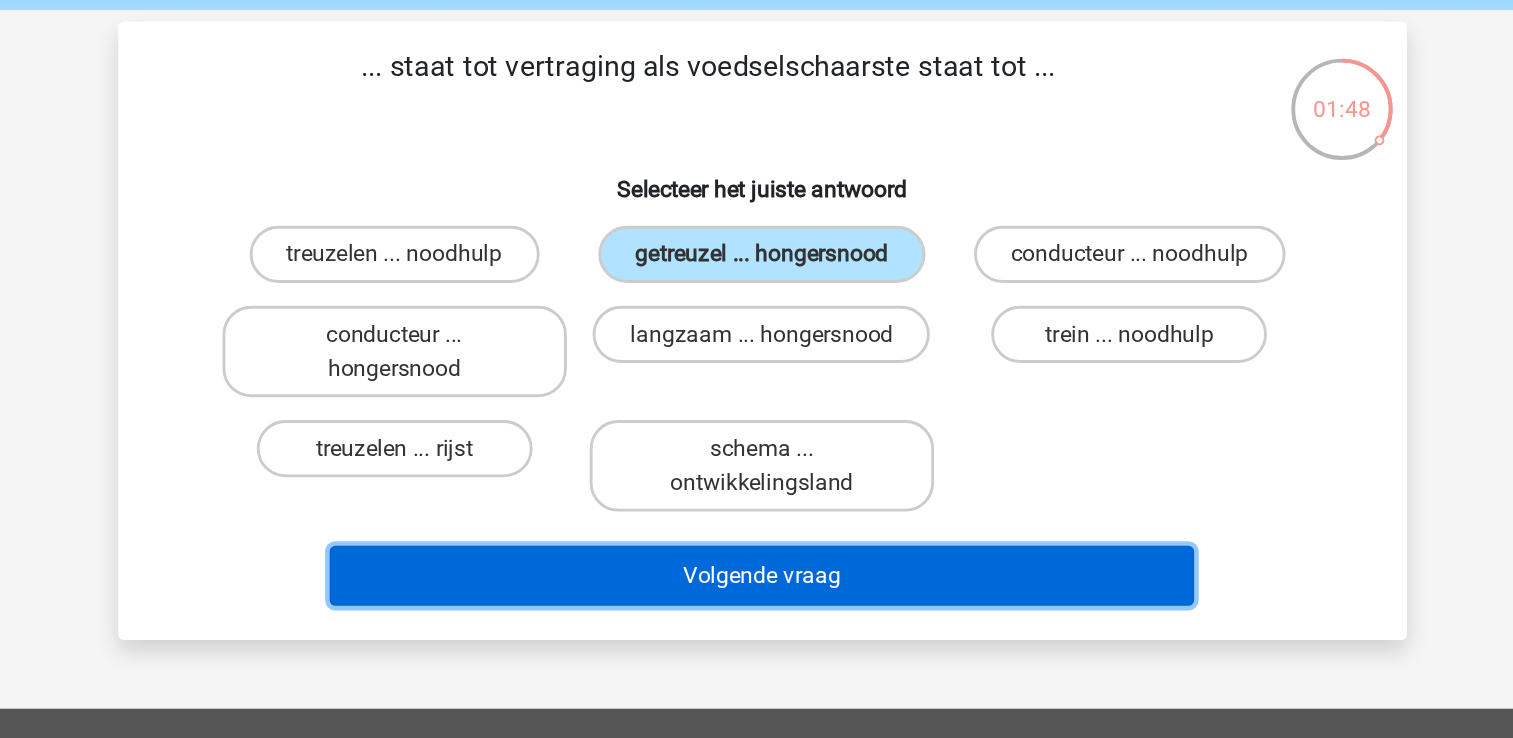 click on "Volgende vraag" at bounding box center (756, 480) 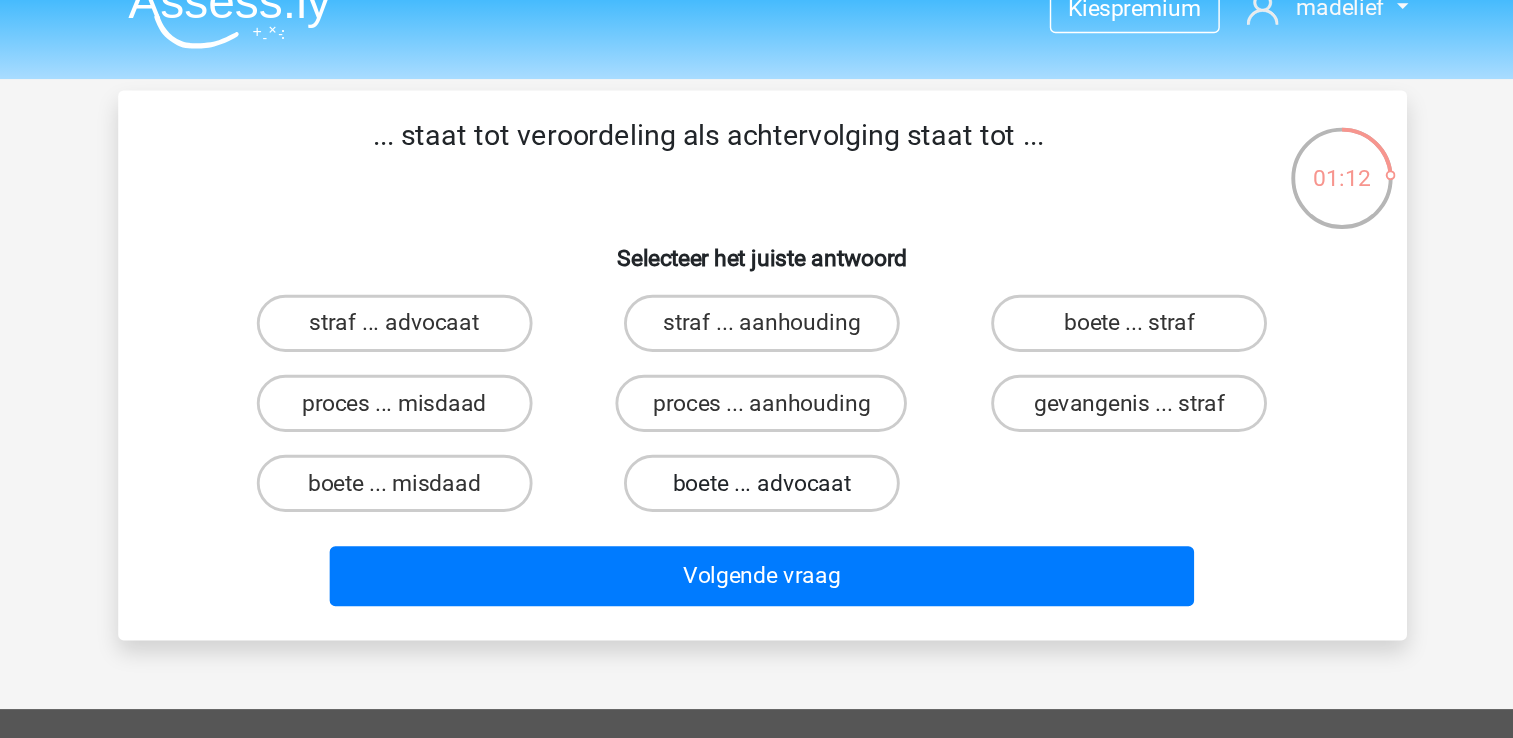 click on "boete ... advocaat" at bounding box center [756, 367] 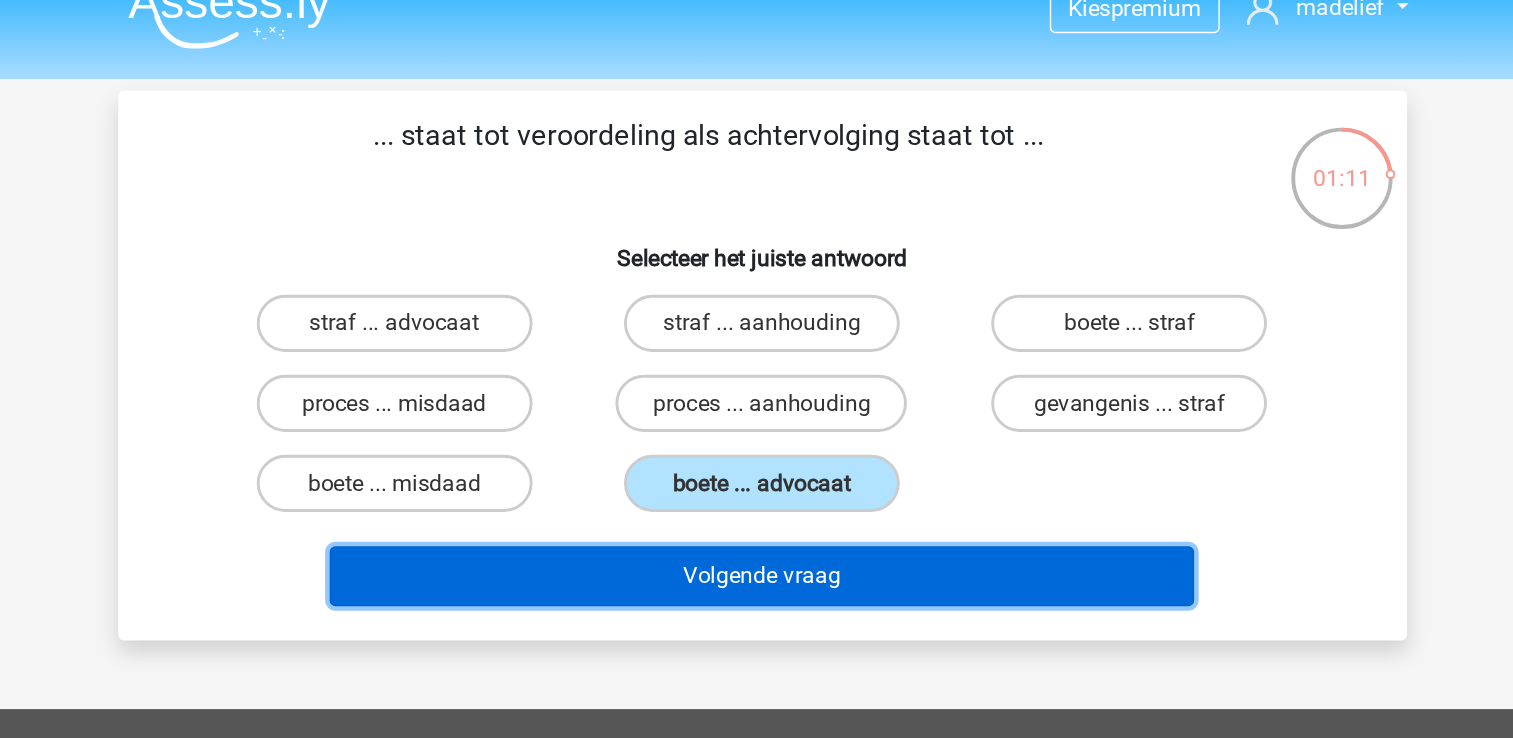 click on "Volgende vraag" at bounding box center [756, 432] 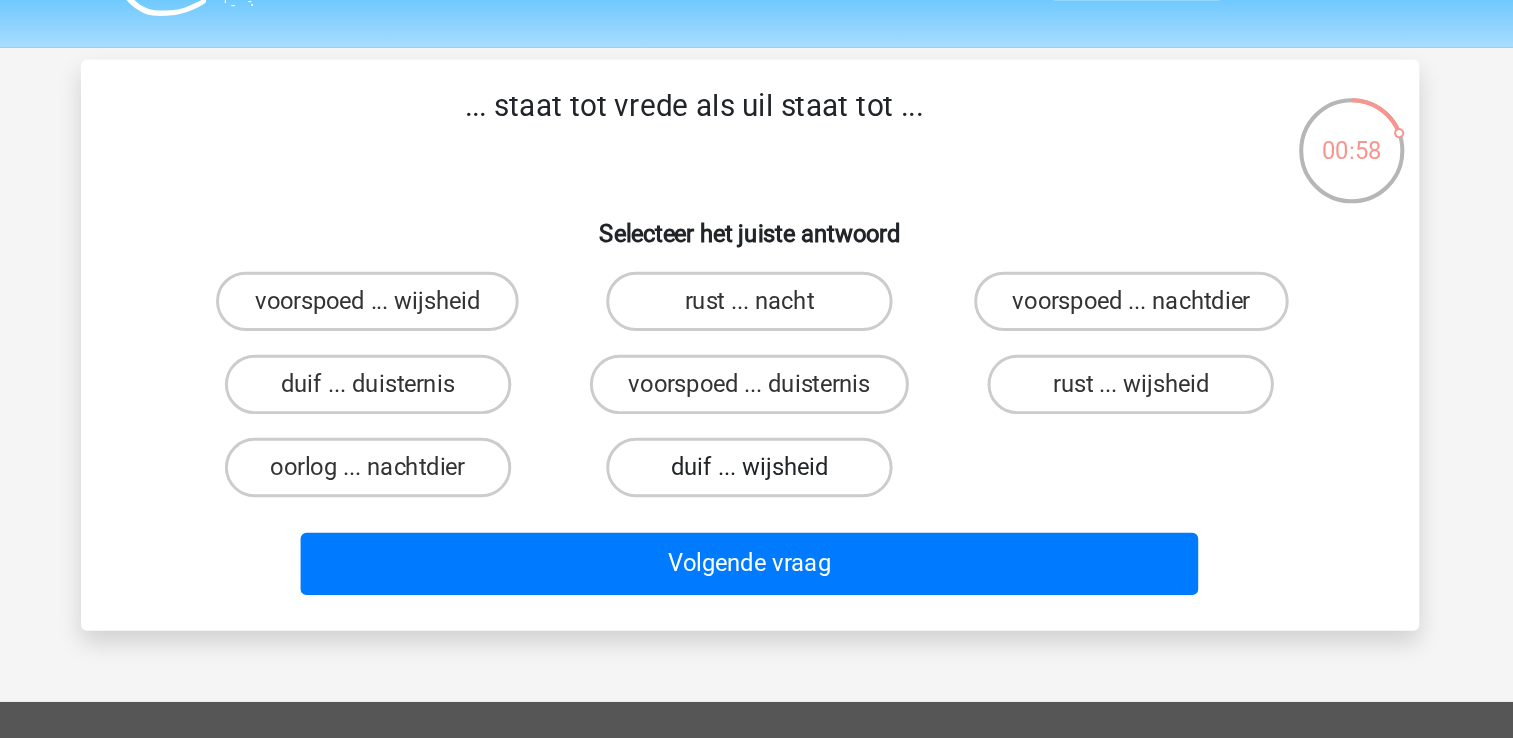click on "duif ... wijsheid" at bounding box center [756, 367] 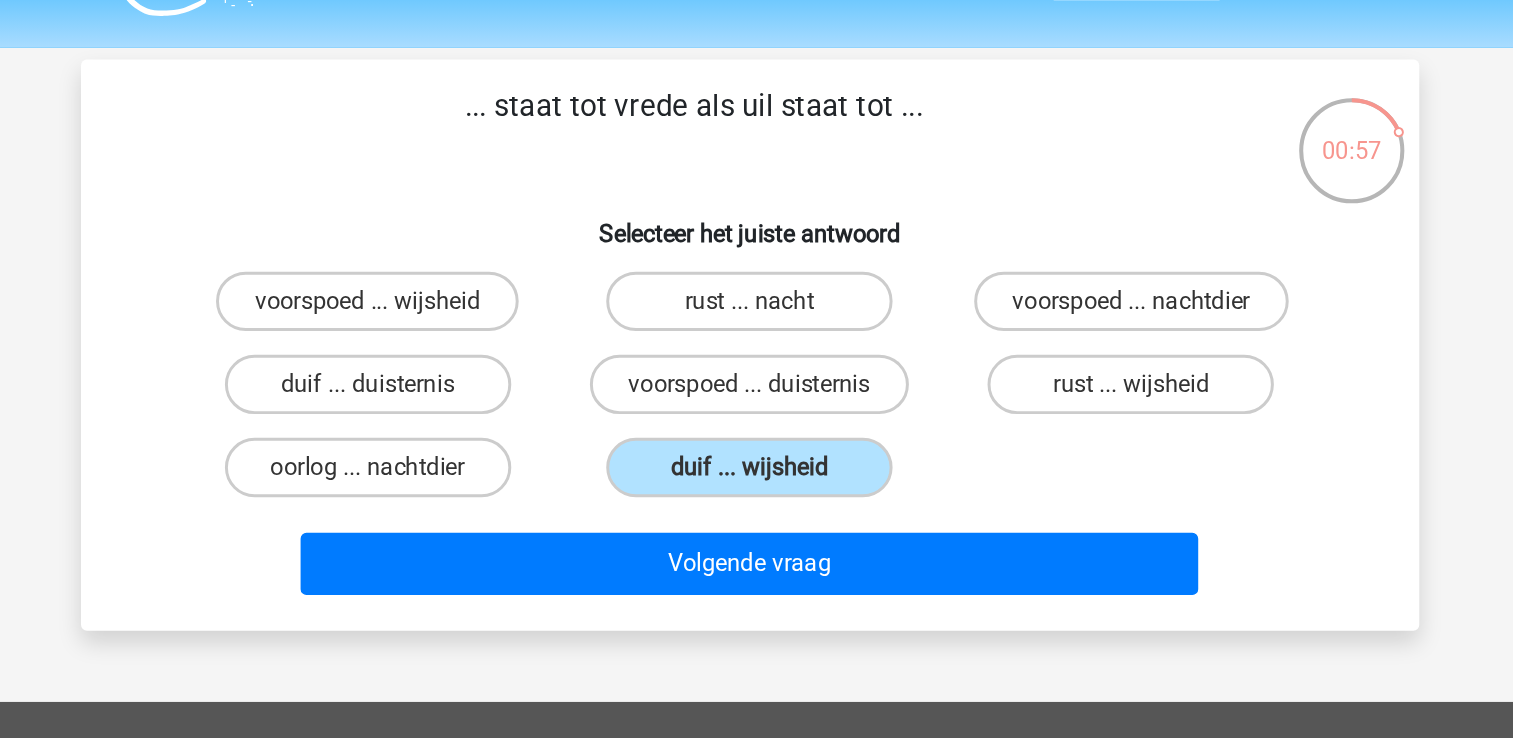 click on "... staat tot vrede als uil staat tot ...
Selecteer het juiste antwoord
voorspoed ... wijsheid
rust ... nacht
voorspoed ... nachtdier" at bounding box center (757, 284) 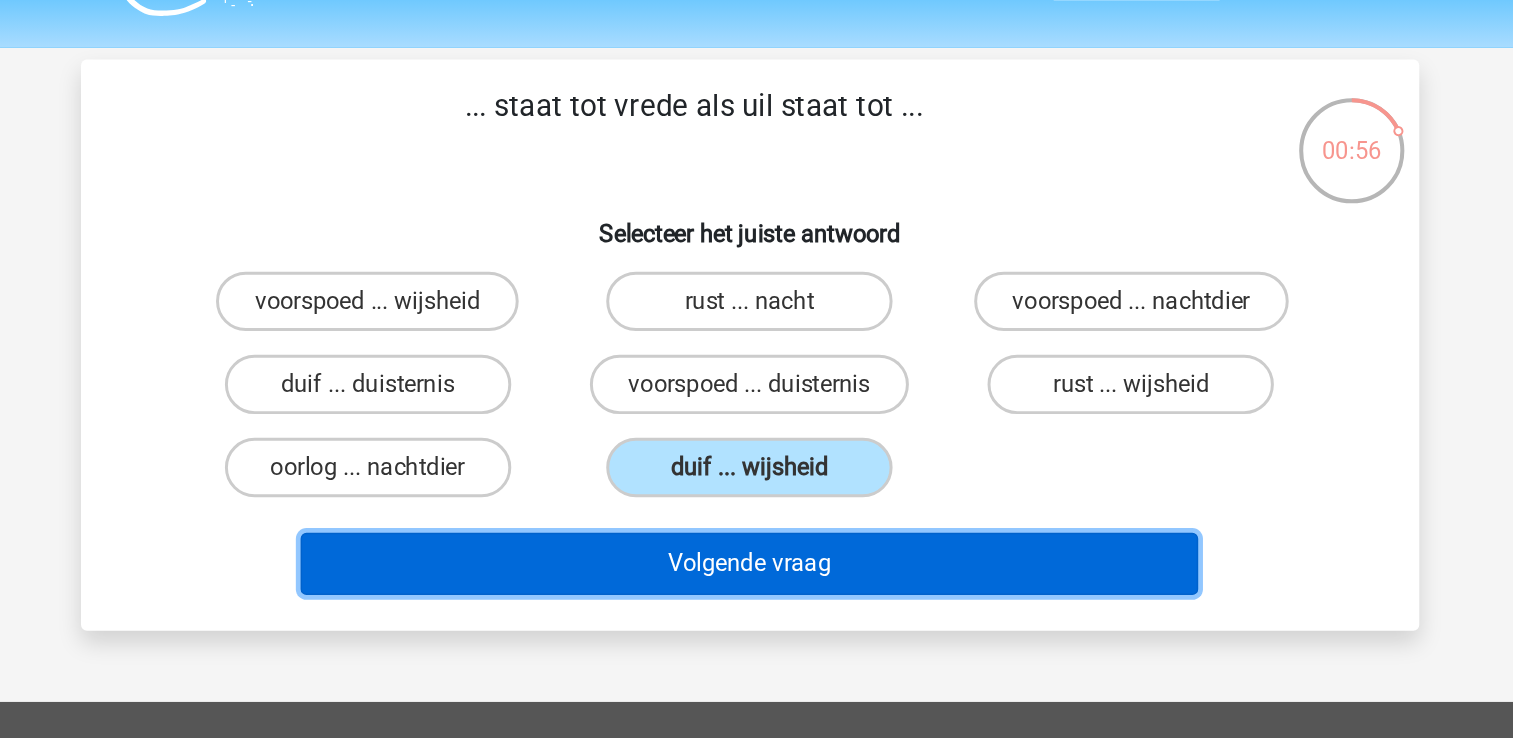 click on "Volgende vraag" at bounding box center [756, 432] 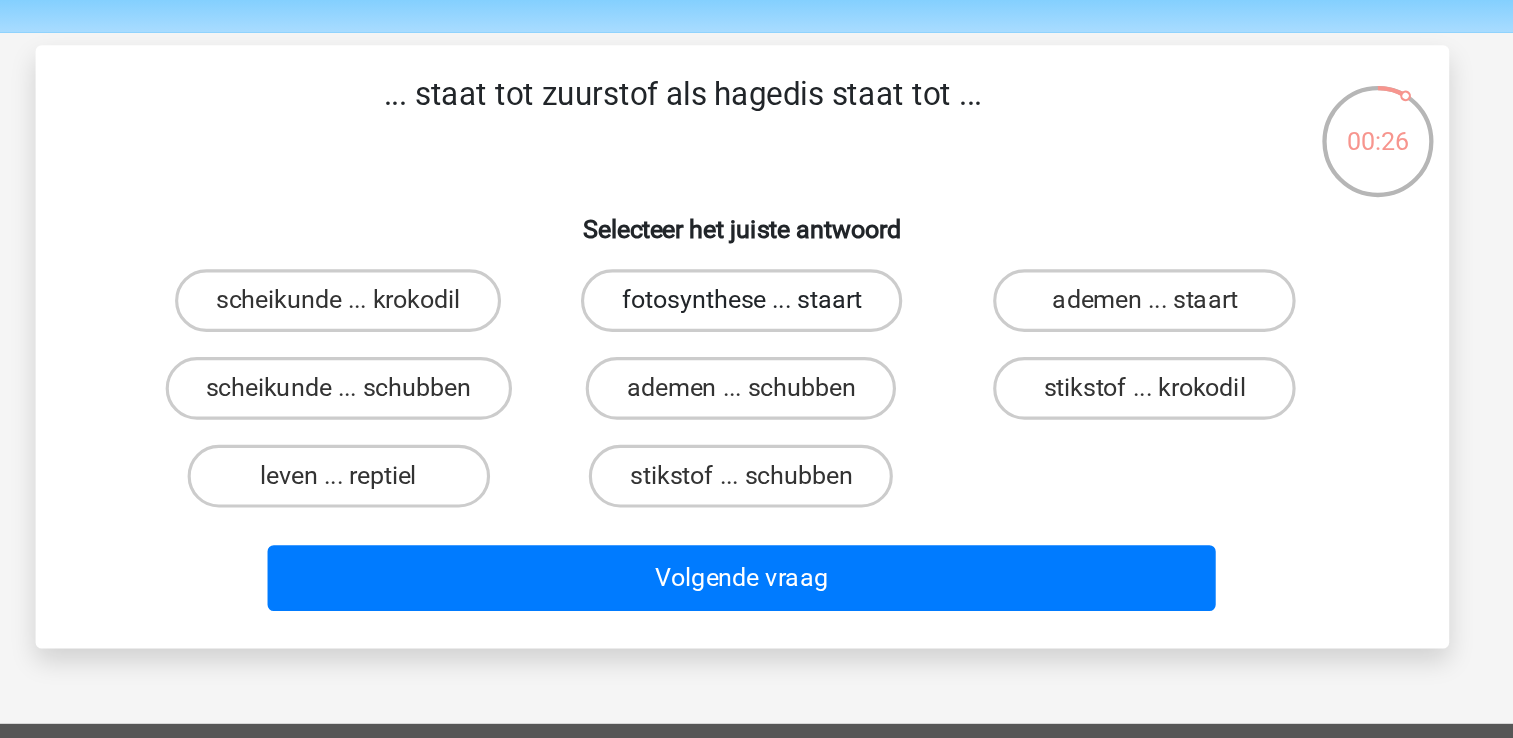 click on "fotosynthese ... staart" at bounding box center [756, 255] 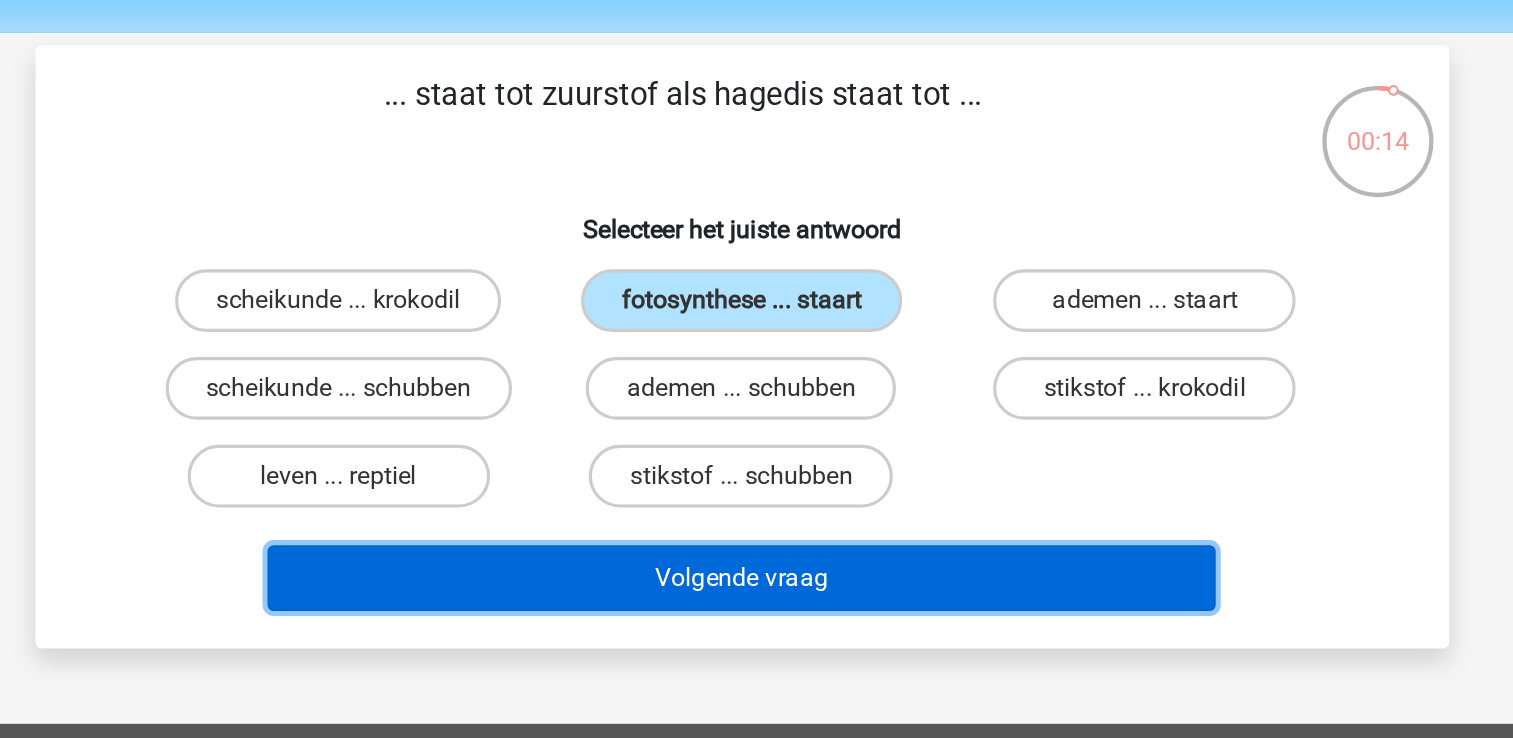 click on "Volgende vraag" at bounding box center [756, 432] 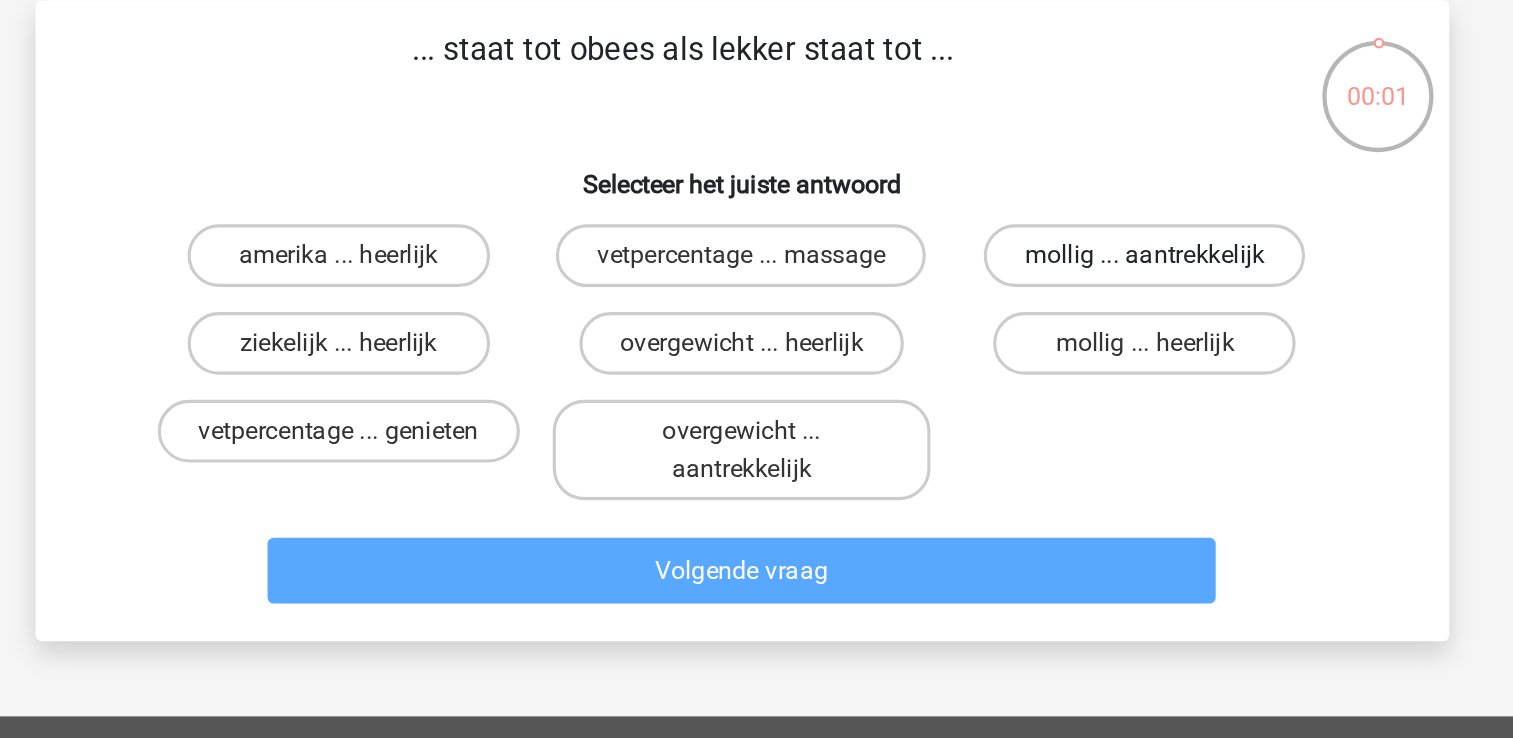 click on "mollig ... aantrekkelijk" at bounding box center (1013, 255) 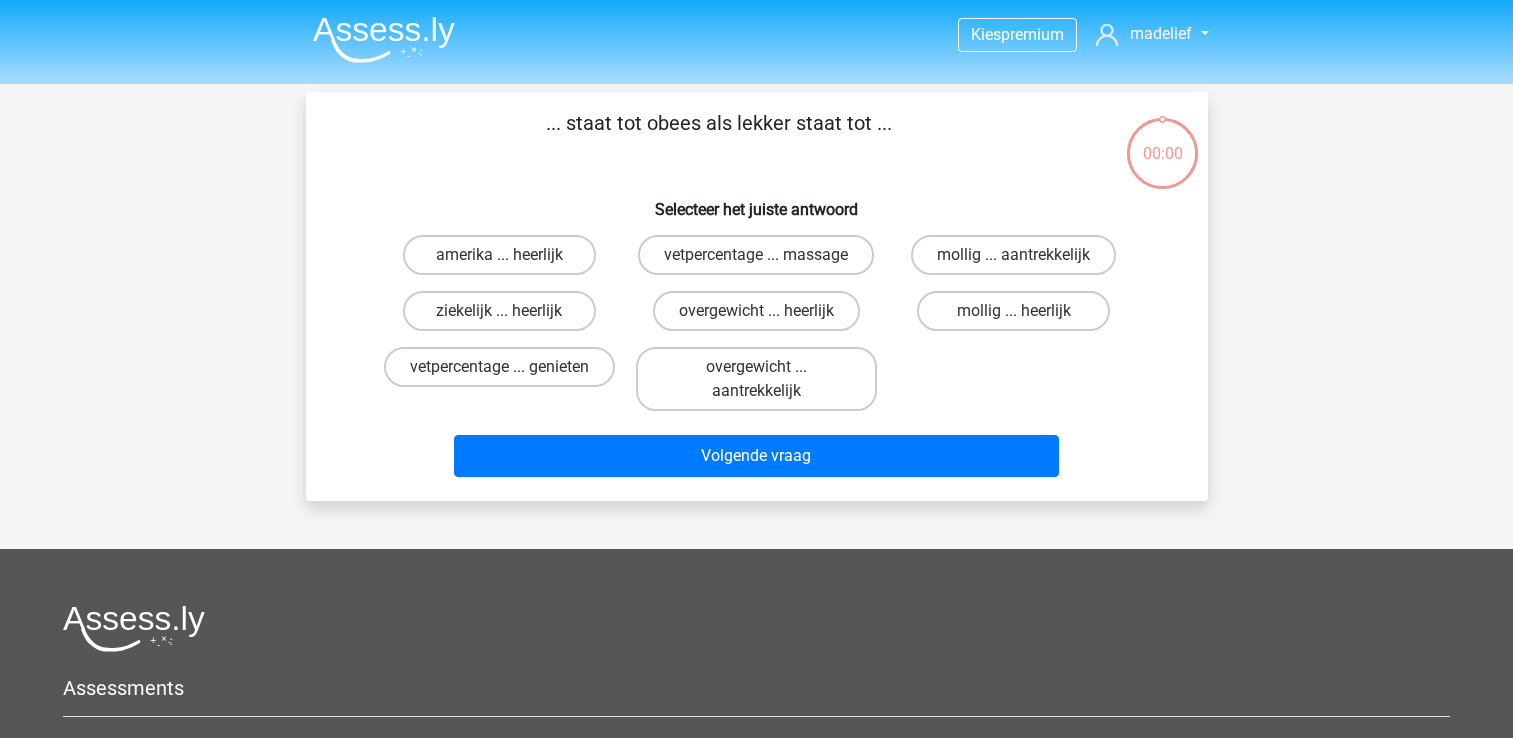 scroll, scrollTop: 0, scrollLeft: 0, axis: both 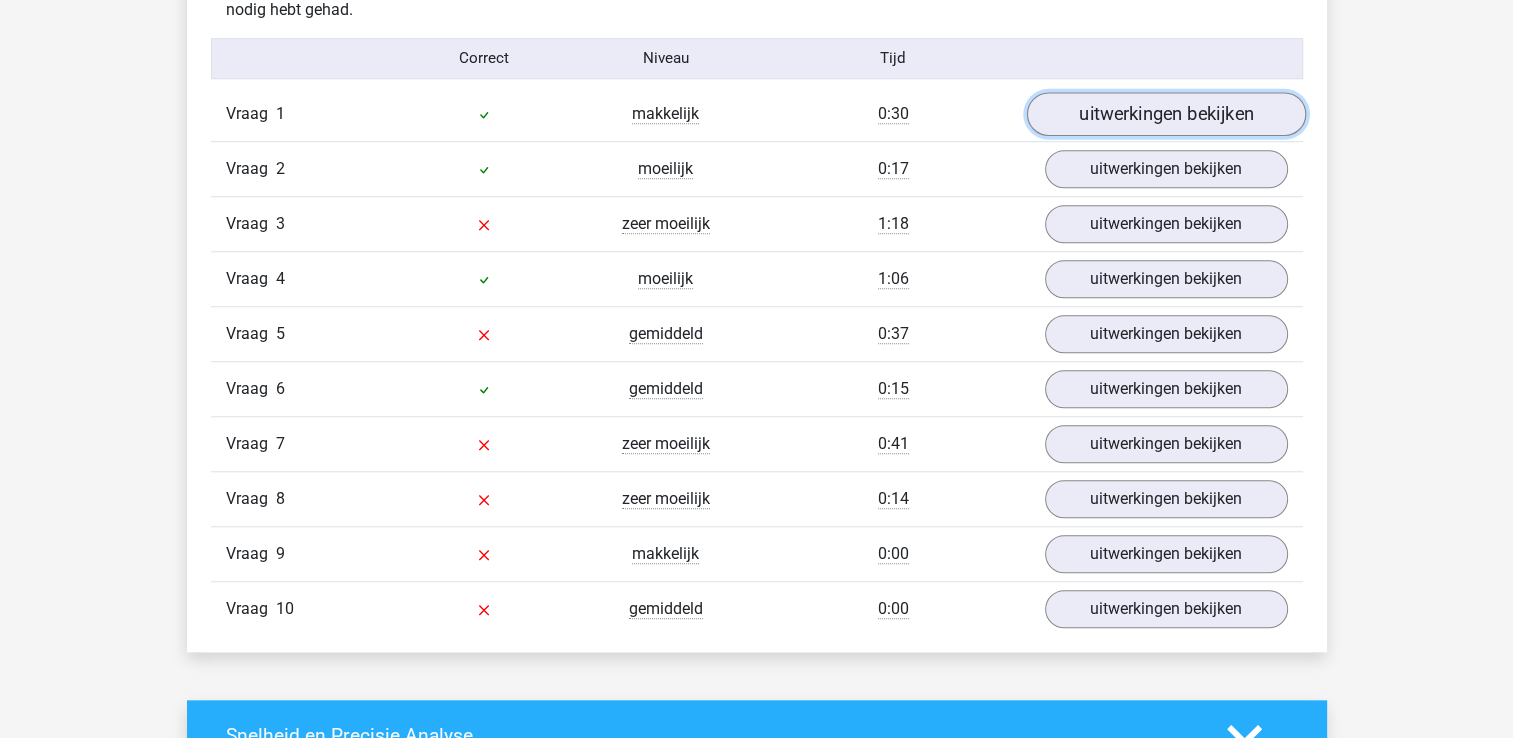 click on "uitwerkingen bekijken" at bounding box center [1165, 114] 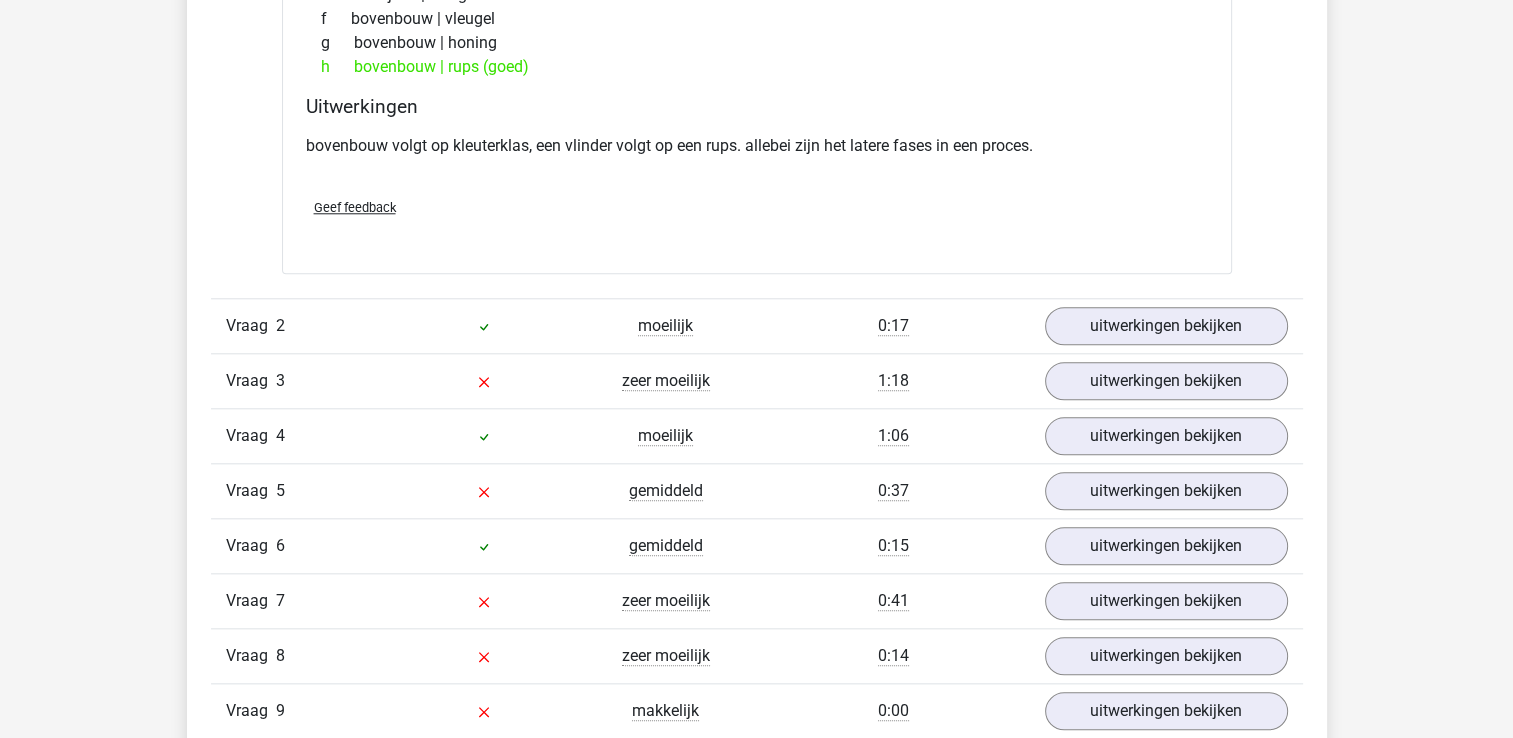 scroll, scrollTop: 1984, scrollLeft: 0, axis: vertical 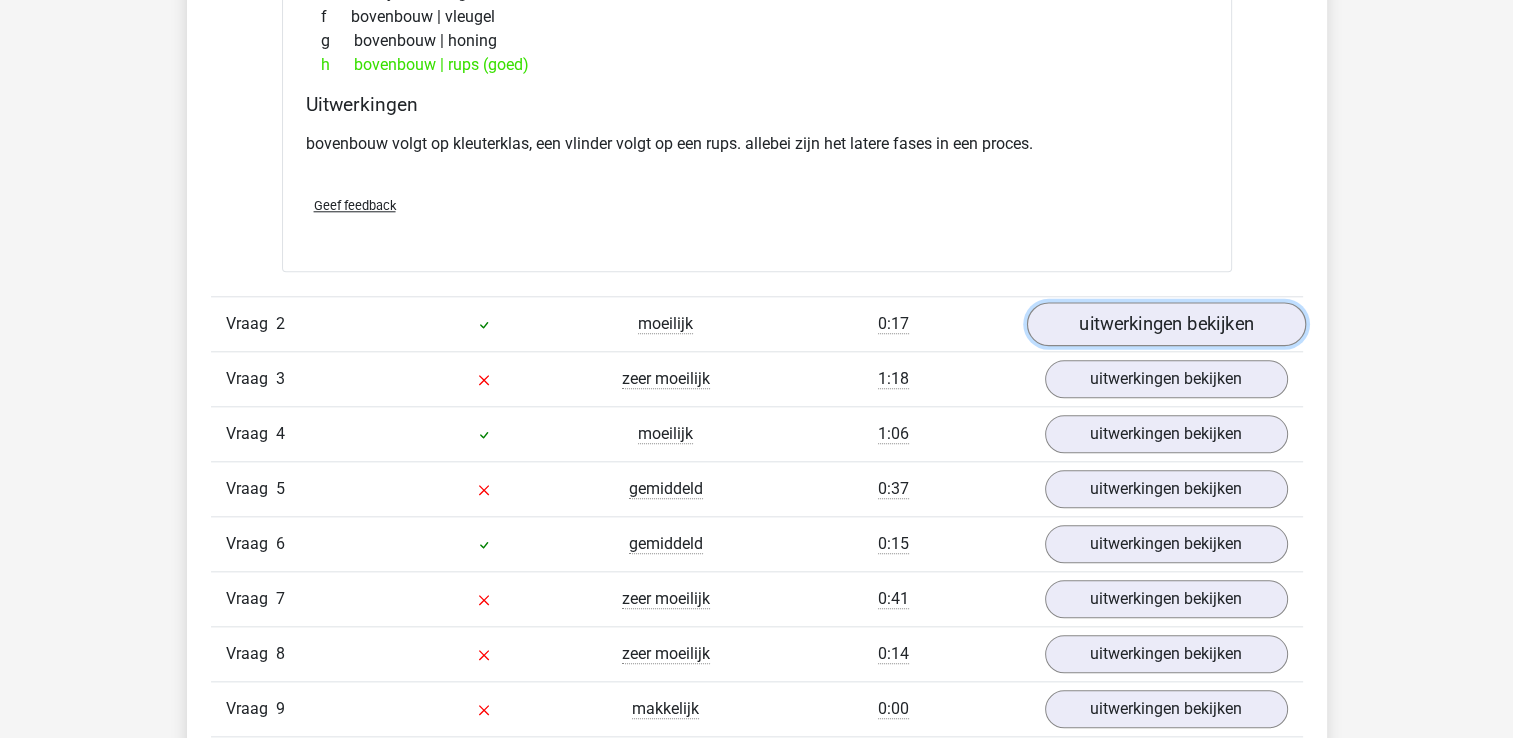 click on "uitwerkingen bekijken" at bounding box center (1165, 324) 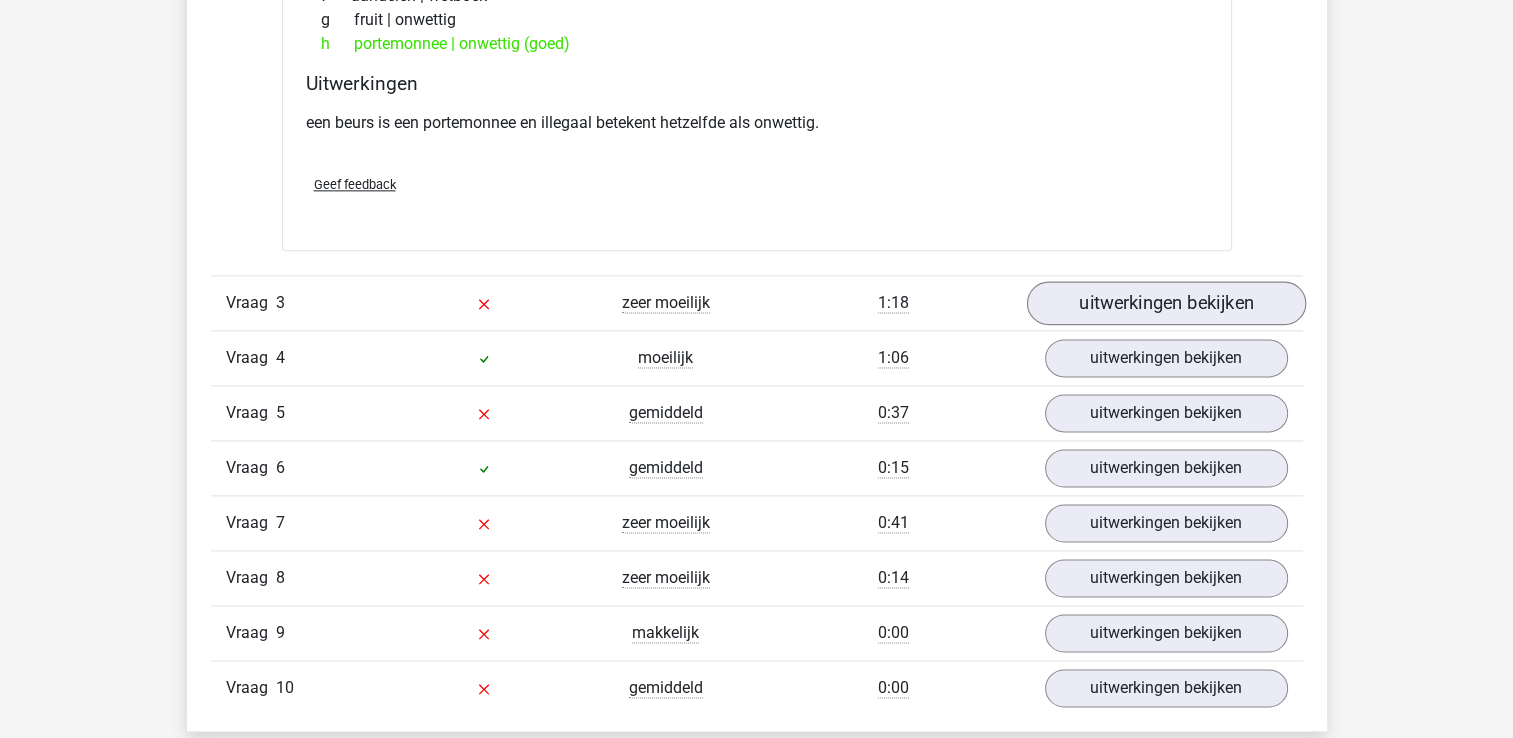 scroll, scrollTop: 2560, scrollLeft: 0, axis: vertical 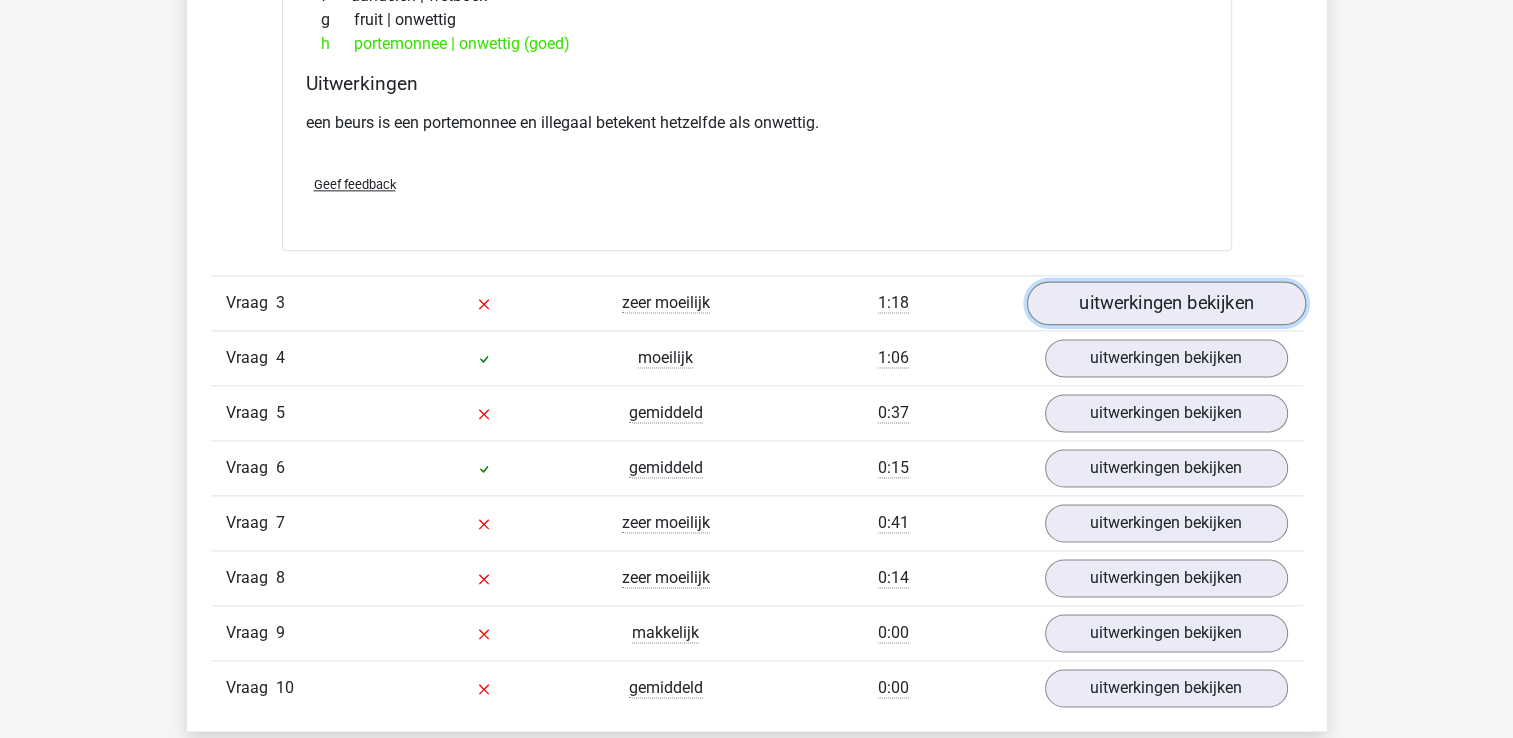 click on "uitwerkingen bekijken" at bounding box center [1165, 304] 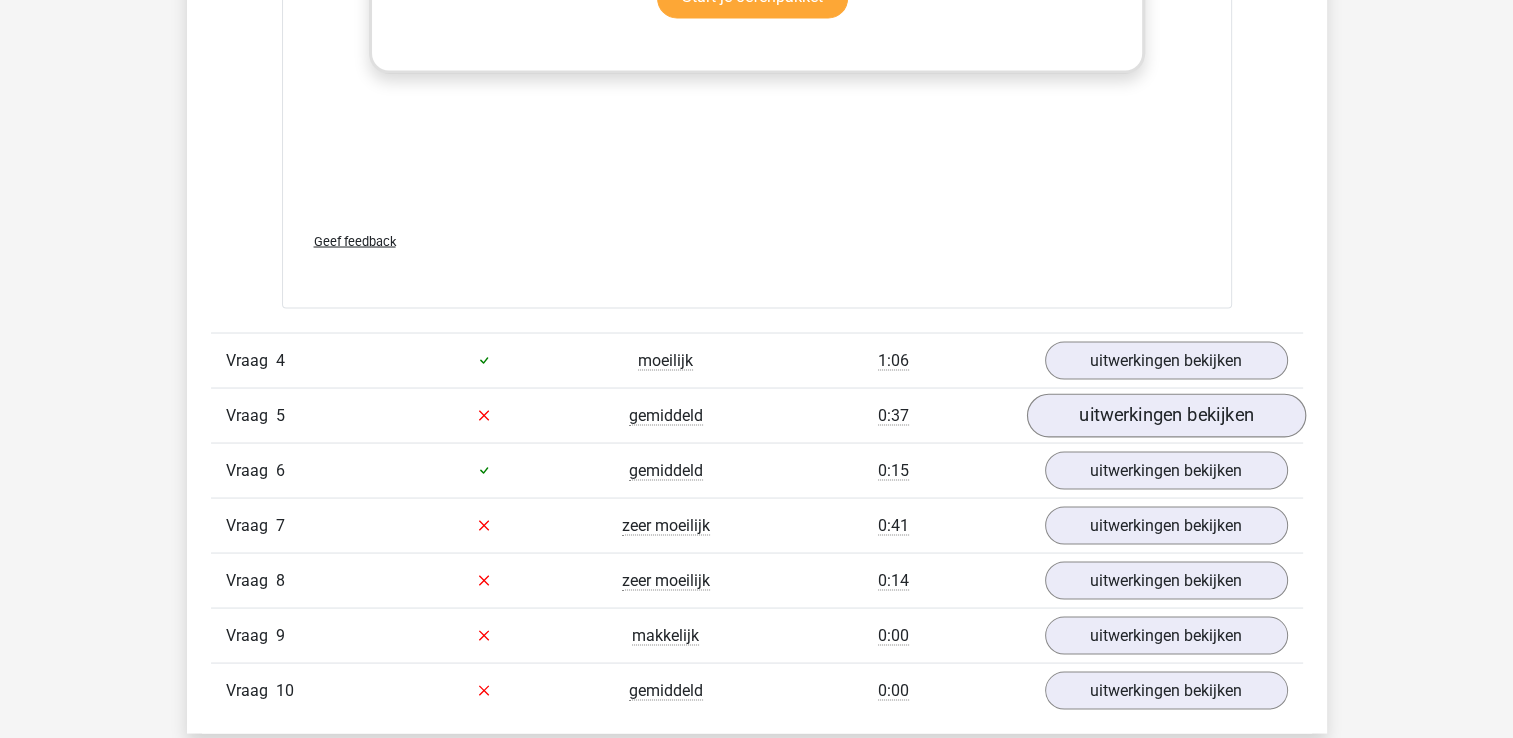 scroll, scrollTop: 3620, scrollLeft: 0, axis: vertical 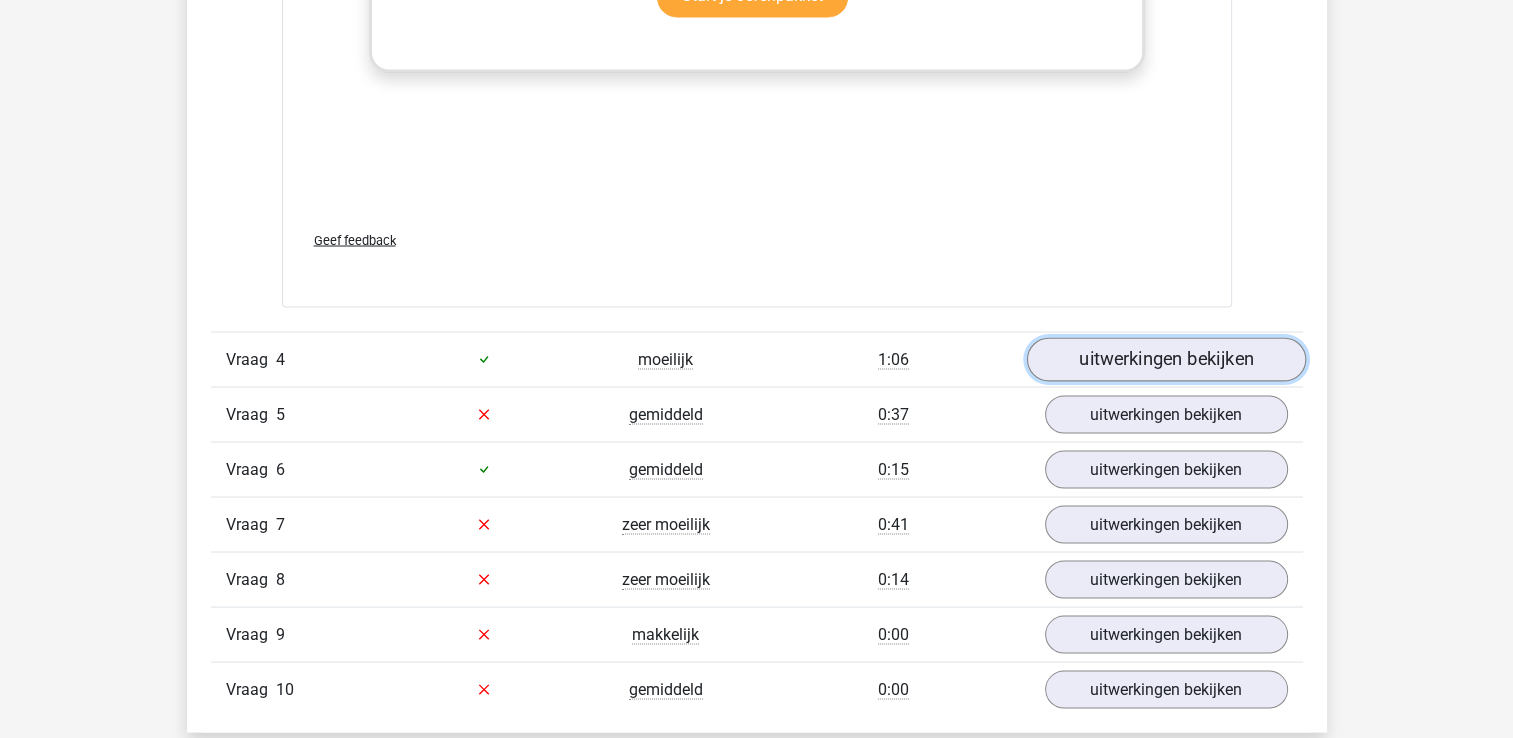 click on "uitwerkingen bekijken" at bounding box center (1165, 359) 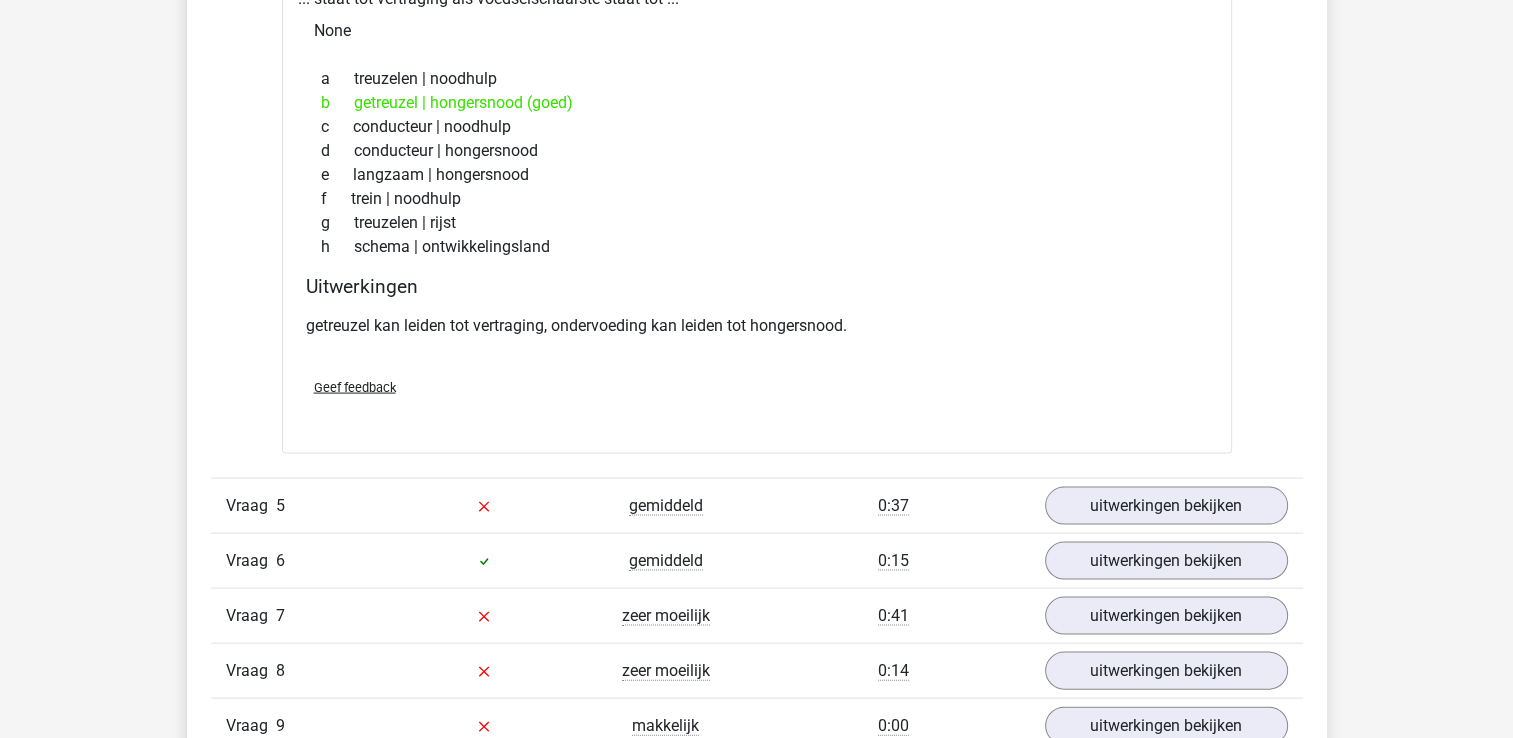 scroll, scrollTop: 4068, scrollLeft: 0, axis: vertical 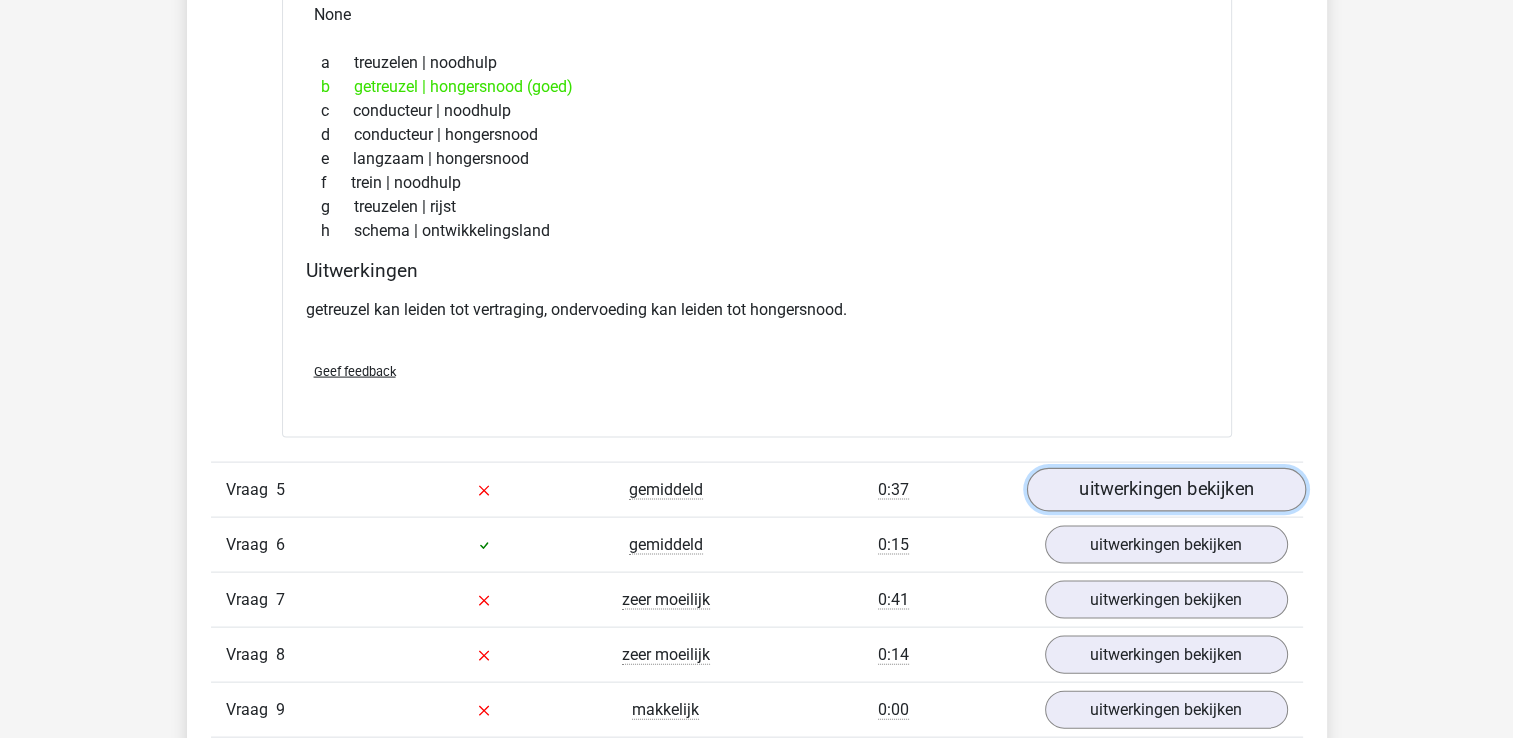 click on "uitwerkingen bekijken" at bounding box center [1165, 490] 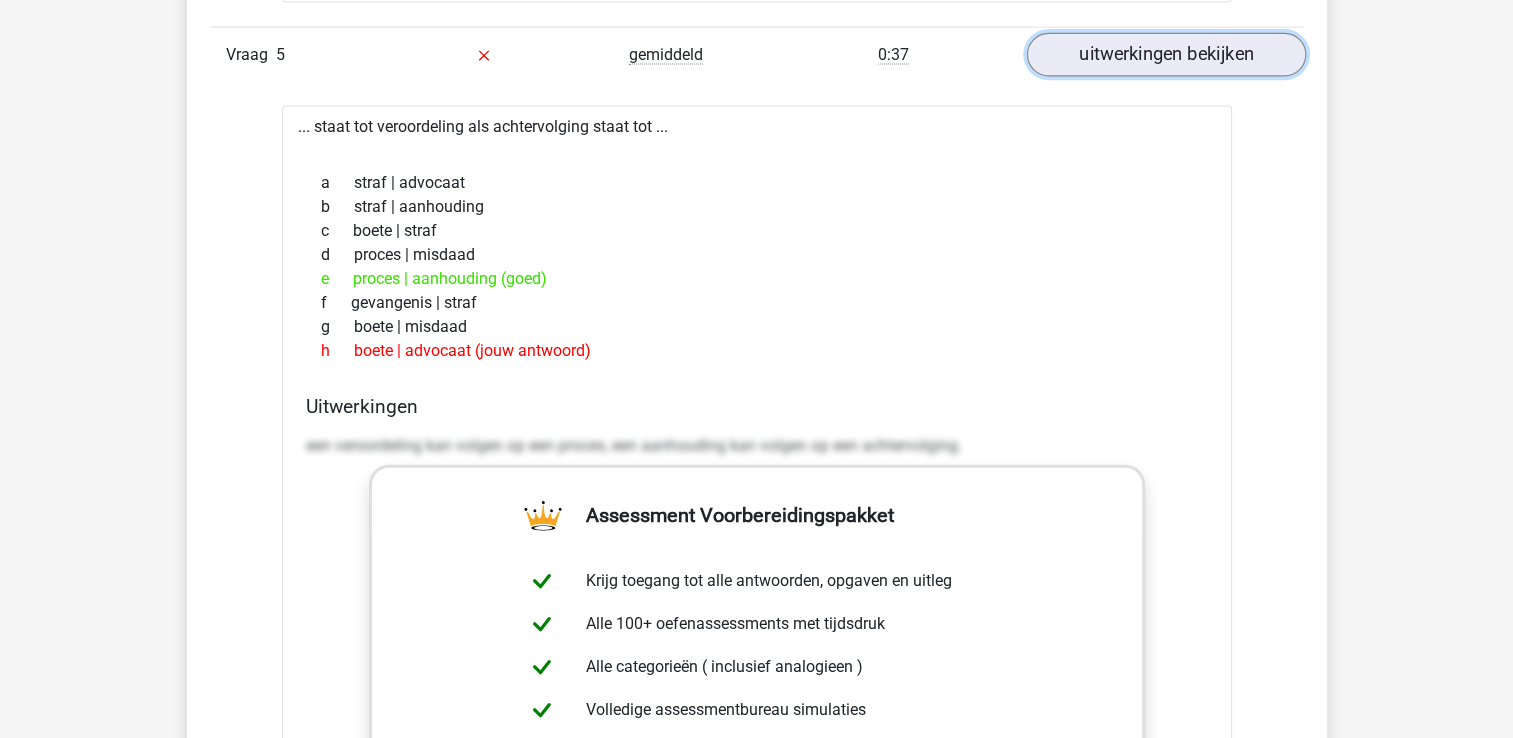 scroll, scrollTop: 4482, scrollLeft: 0, axis: vertical 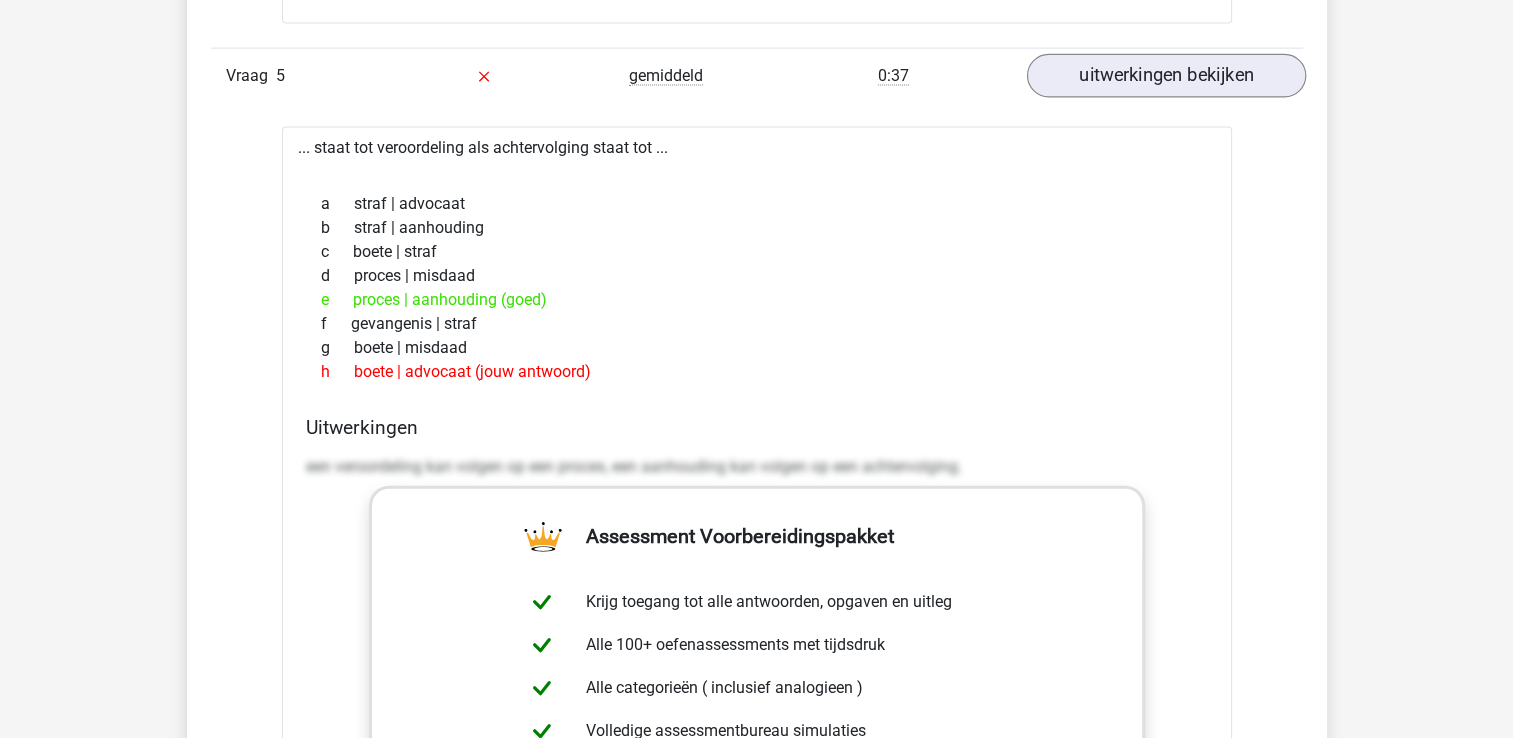 click on "een veroordeling kan volgen op een proces, een aanhouding kan volgen op een achtervolging." at bounding box center (757, 475) 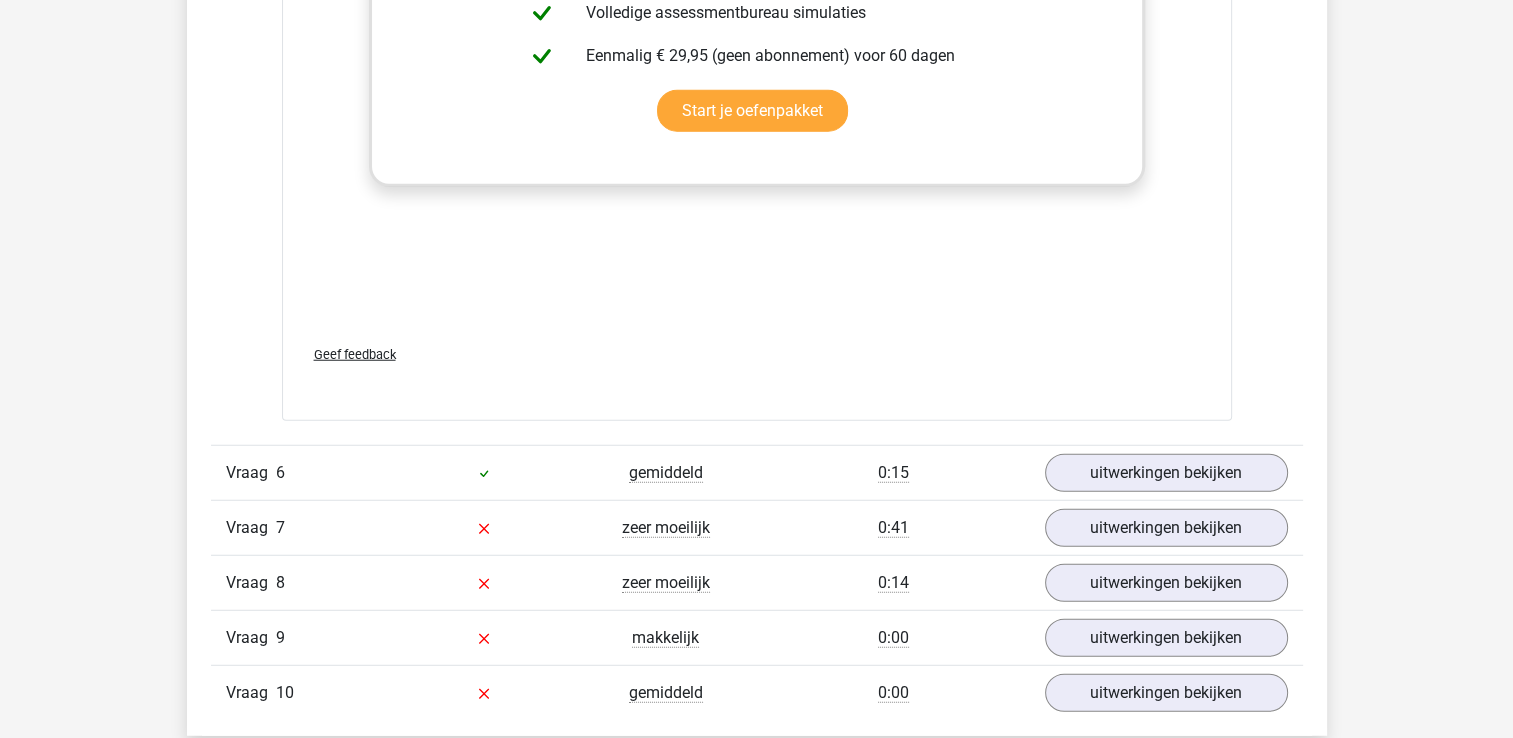 scroll, scrollTop: 5202, scrollLeft: 0, axis: vertical 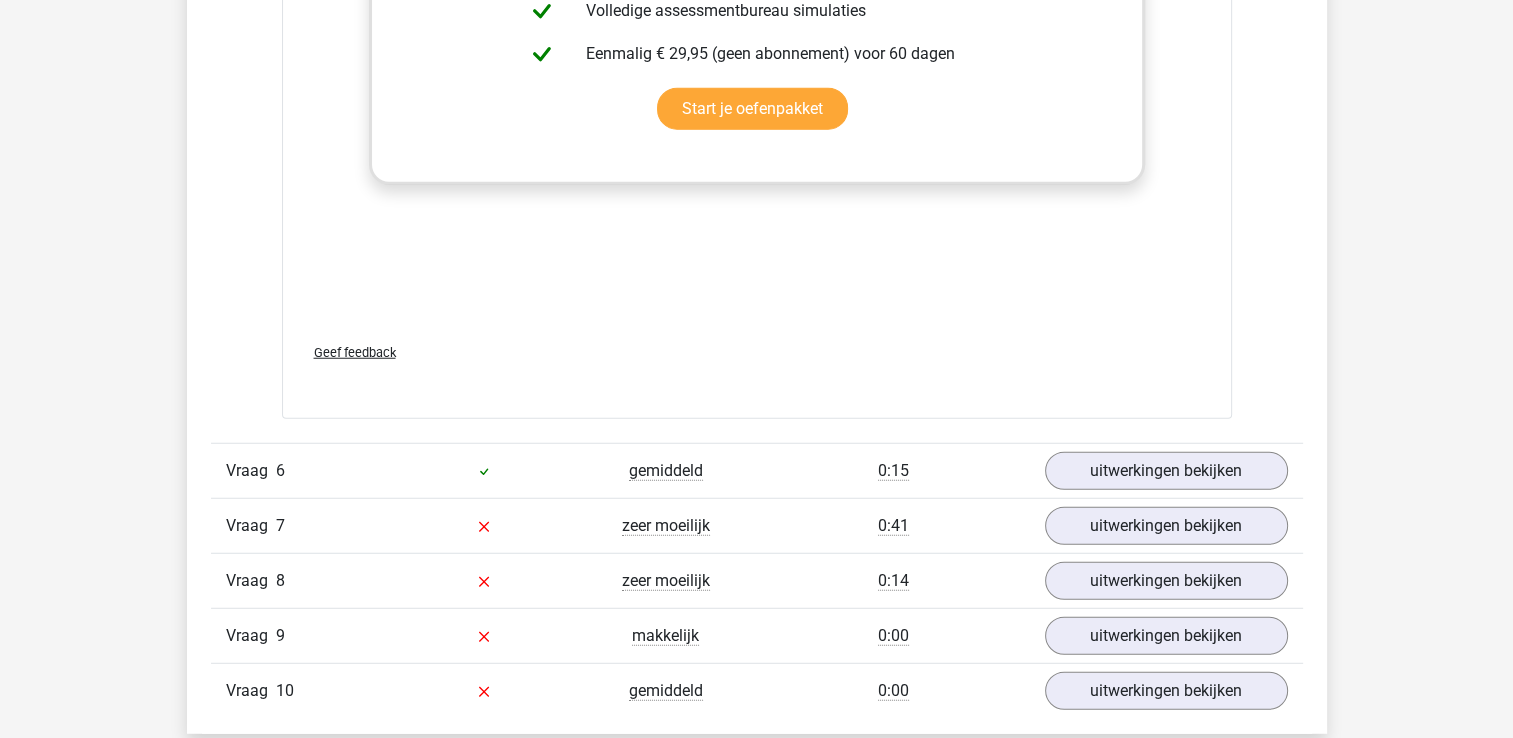 click on "0:15" at bounding box center (893, 471) 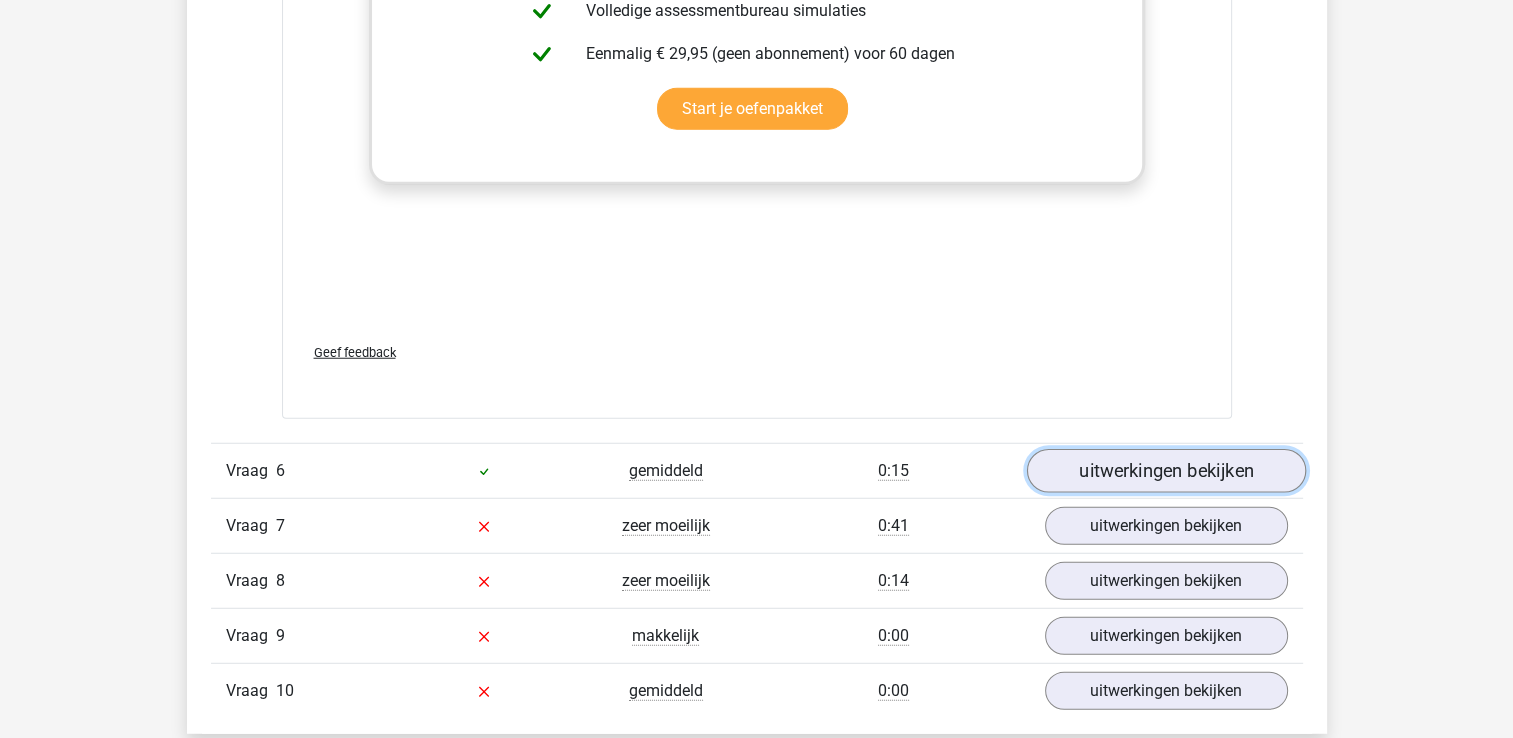 click on "uitwerkingen bekijken" at bounding box center [1165, 471] 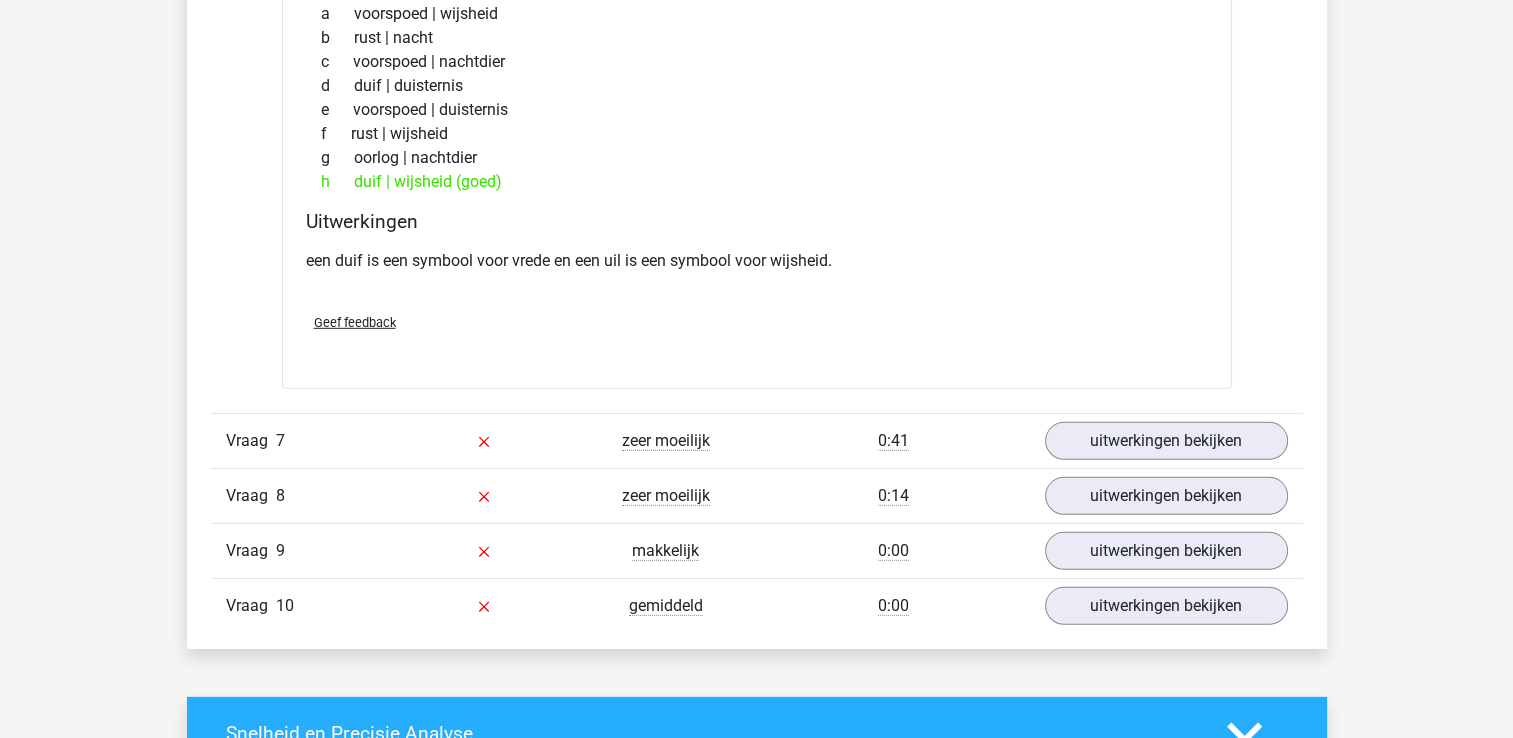 scroll, scrollTop: 5791, scrollLeft: 0, axis: vertical 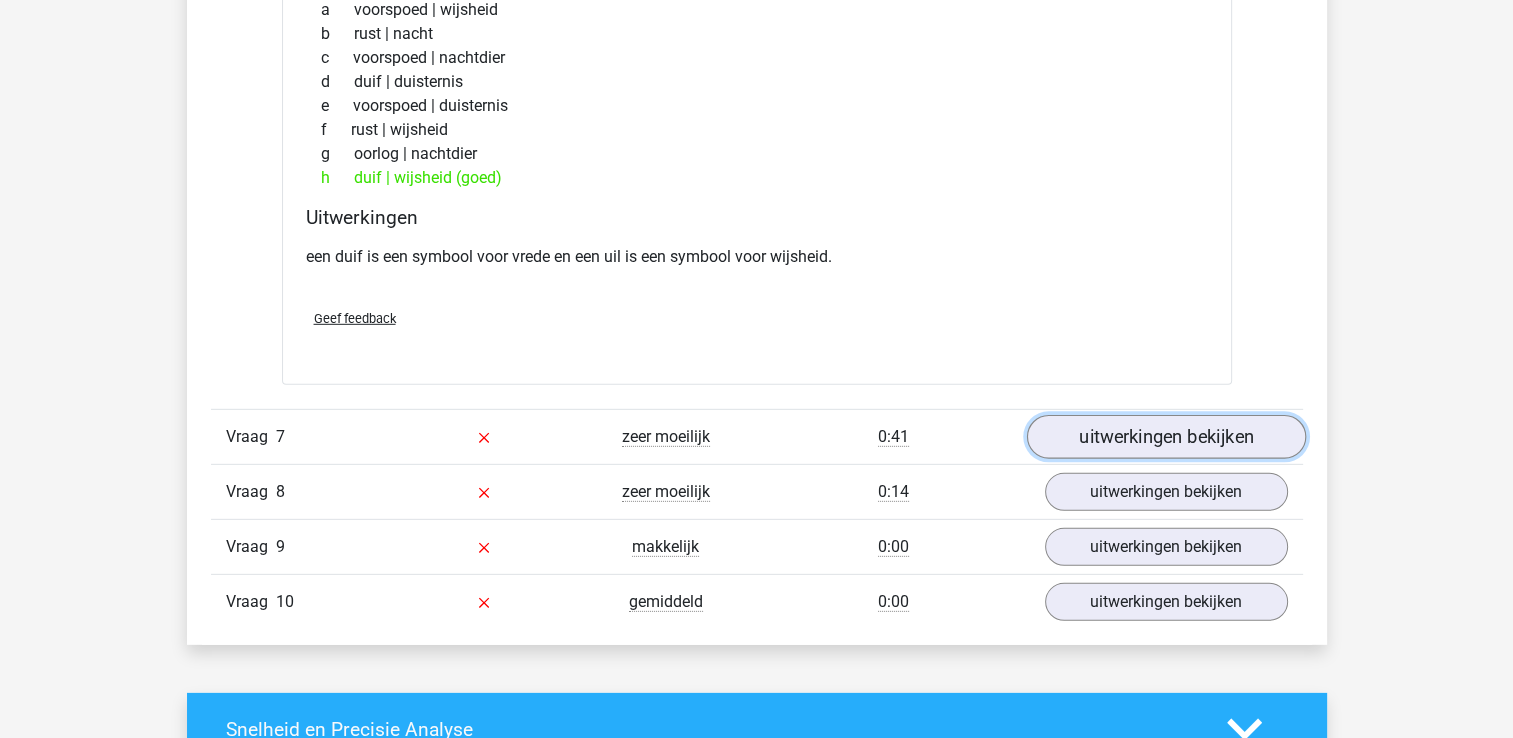 click on "uitwerkingen bekijken" at bounding box center (1165, 437) 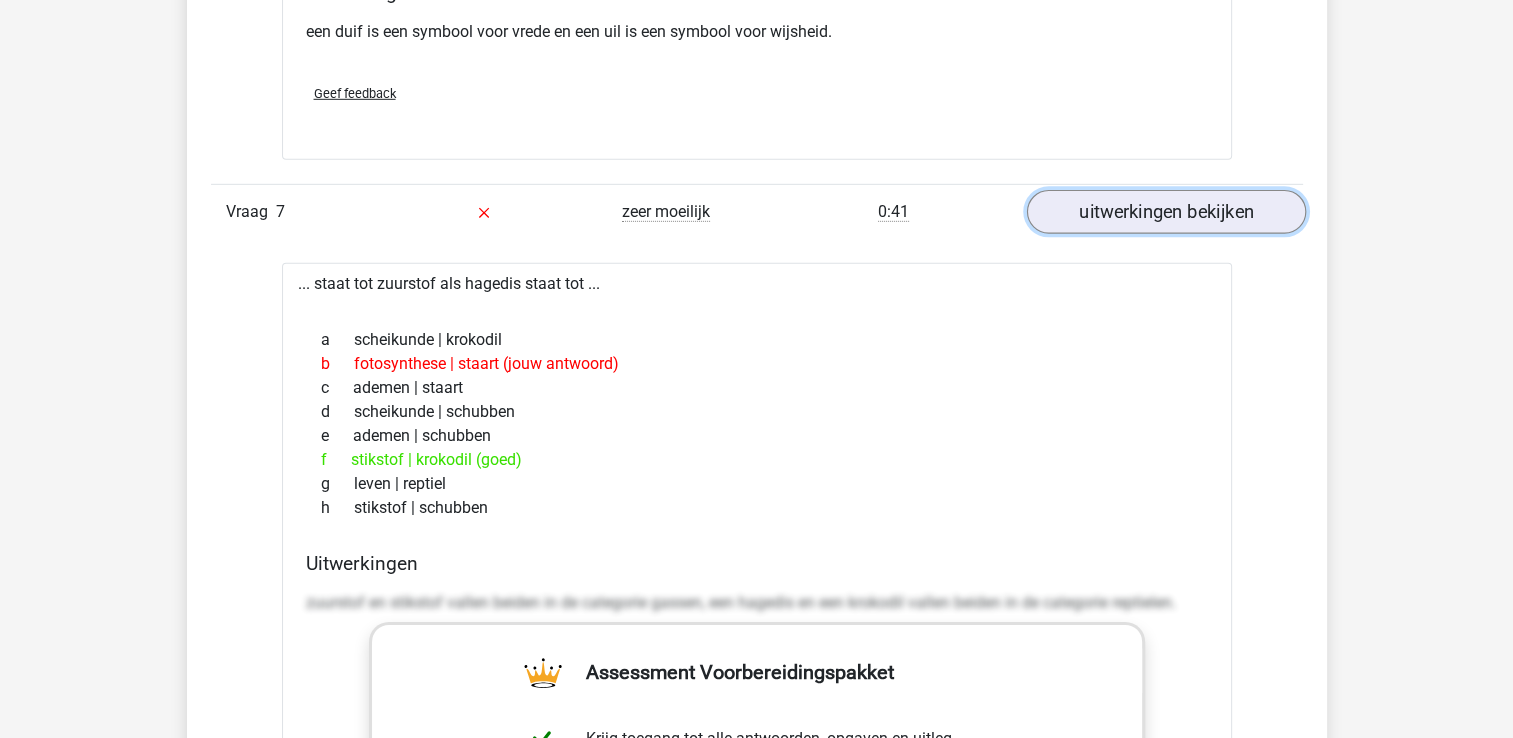 scroll, scrollTop: 6022, scrollLeft: 0, axis: vertical 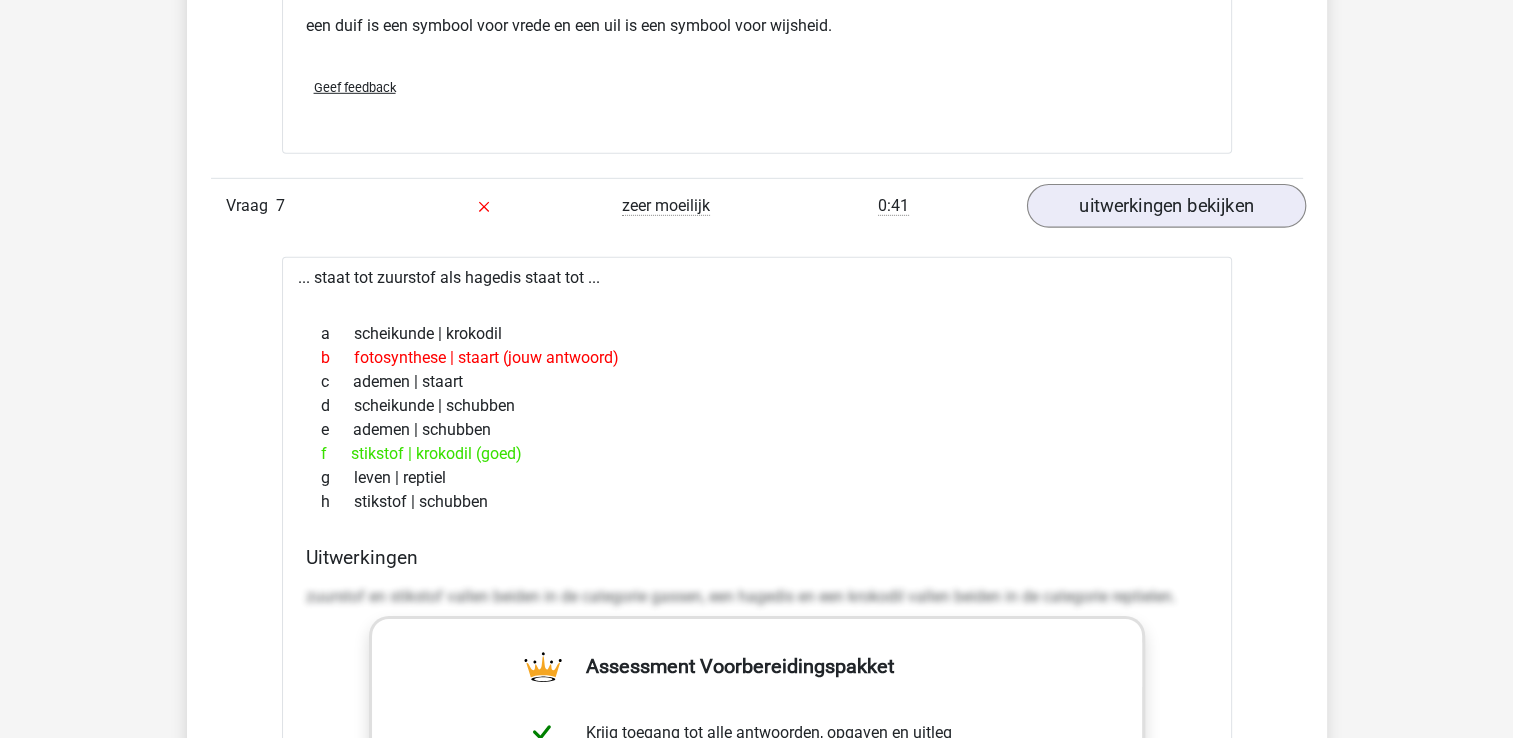 click on "f
stikstof | krokodil
(goed)" at bounding box center [757, 454] 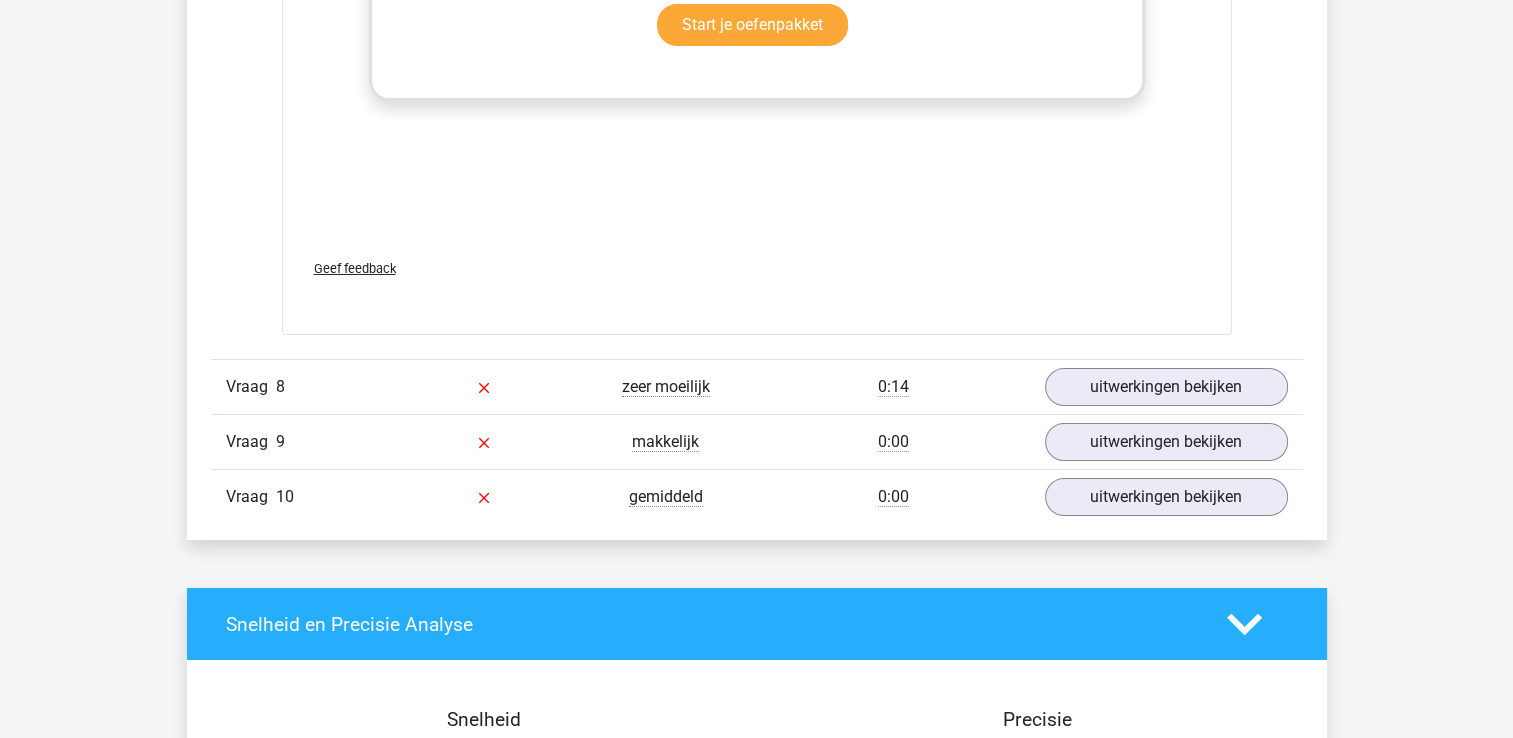 scroll, scrollTop: 6958, scrollLeft: 0, axis: vertical 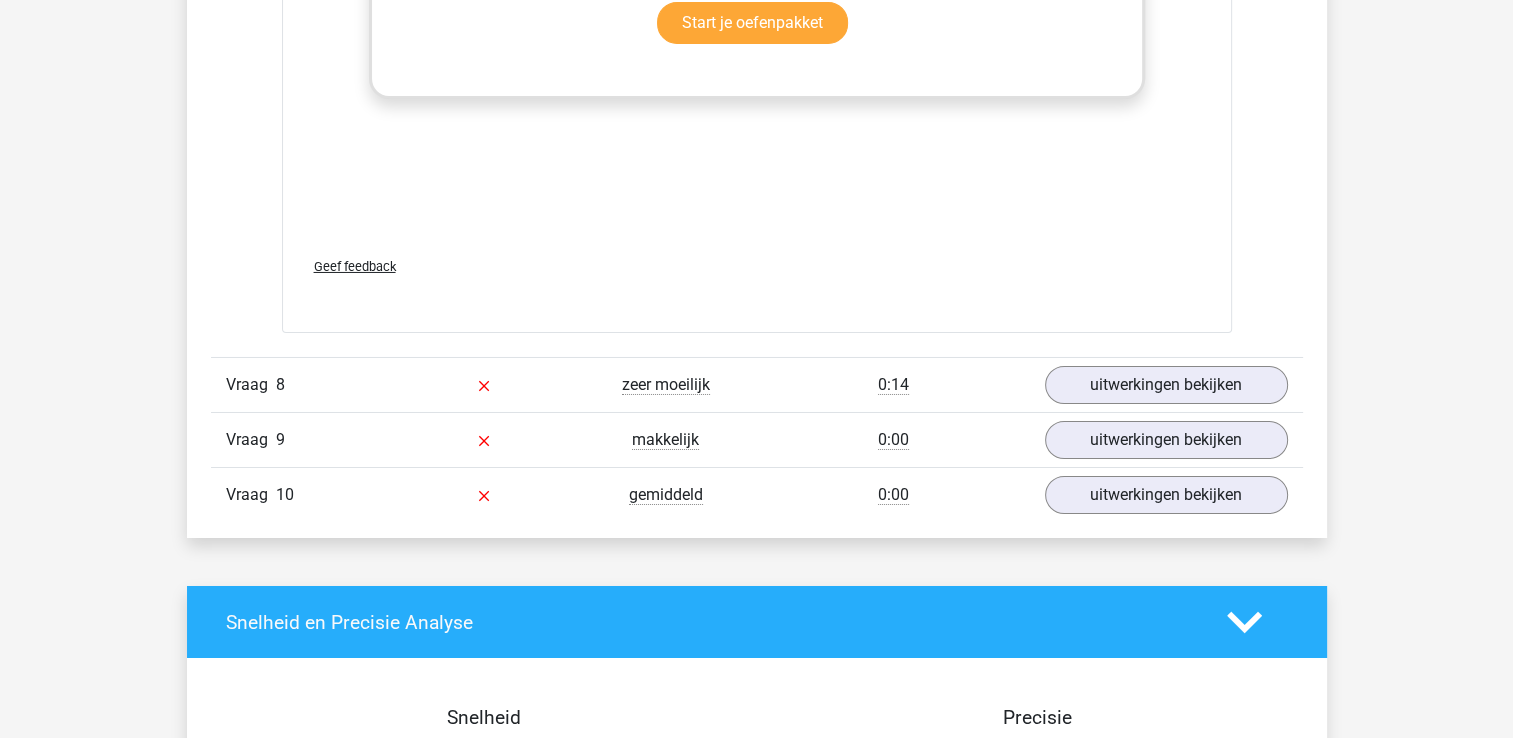 click on "Vraag
9
makkelijk
0:00
uitwerkingen bekijken" at bounding box center [757, 439] 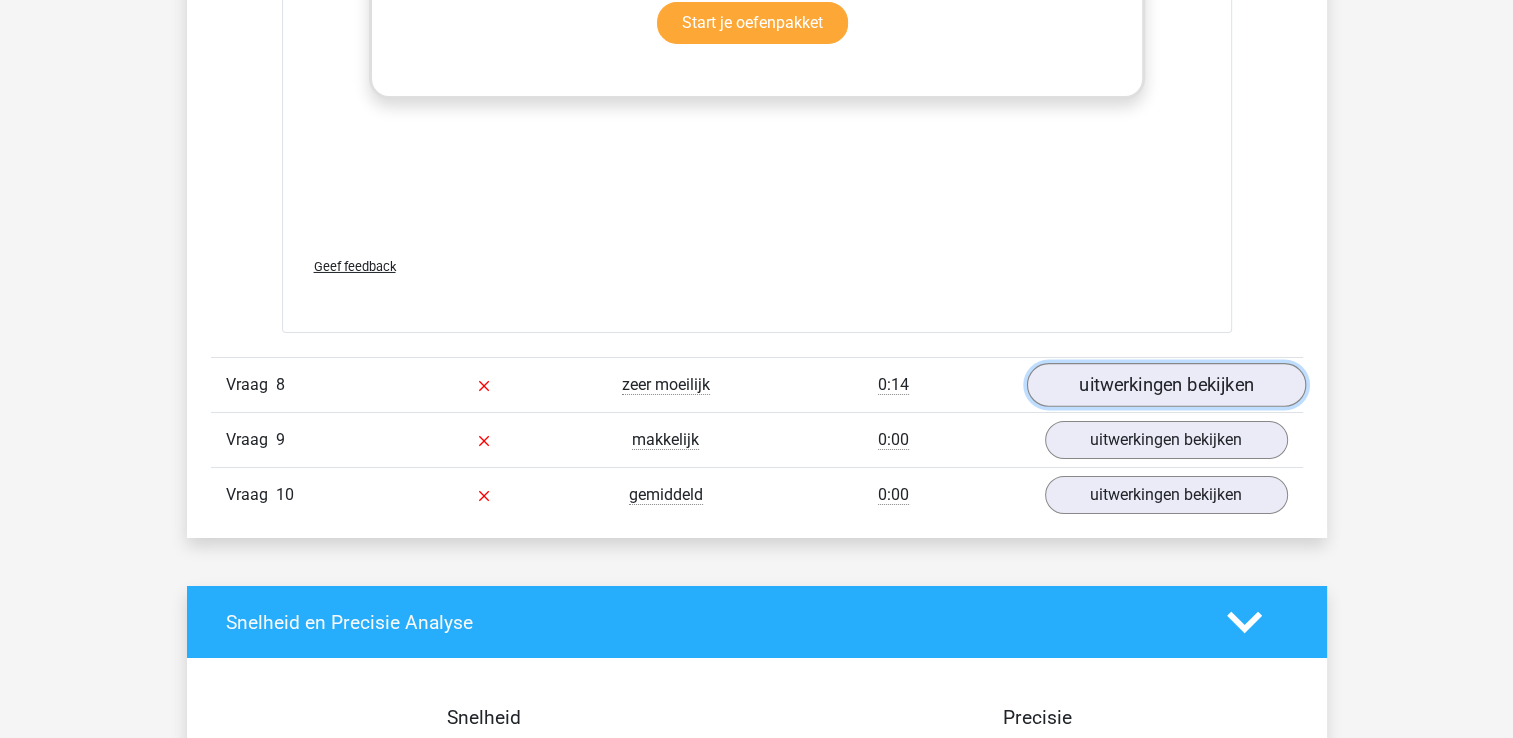 click on "uitwerkingen bekijken" at bounding box center (1165, 386) 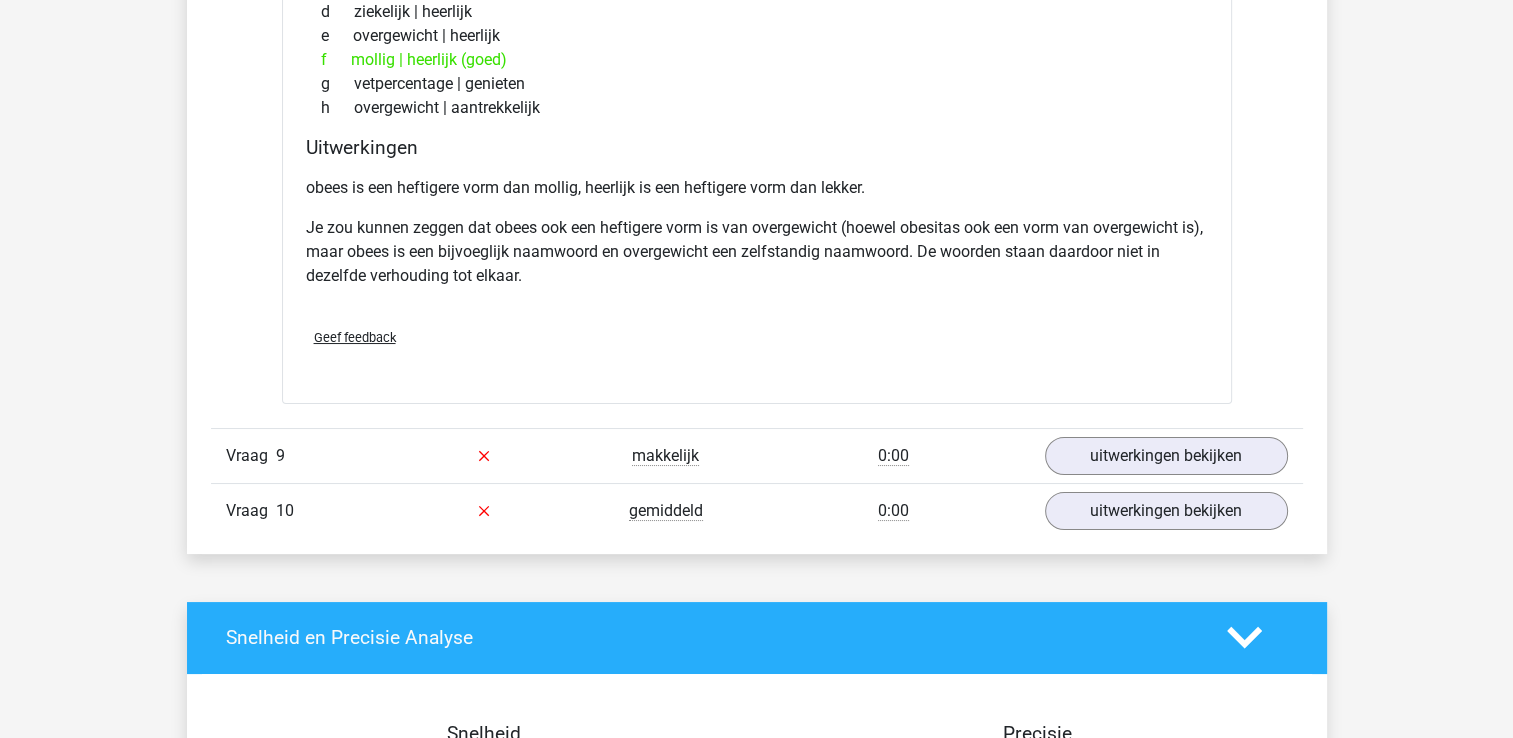 scroll, scrollTop: 7568, scrollLeft: 0, axis: vertical 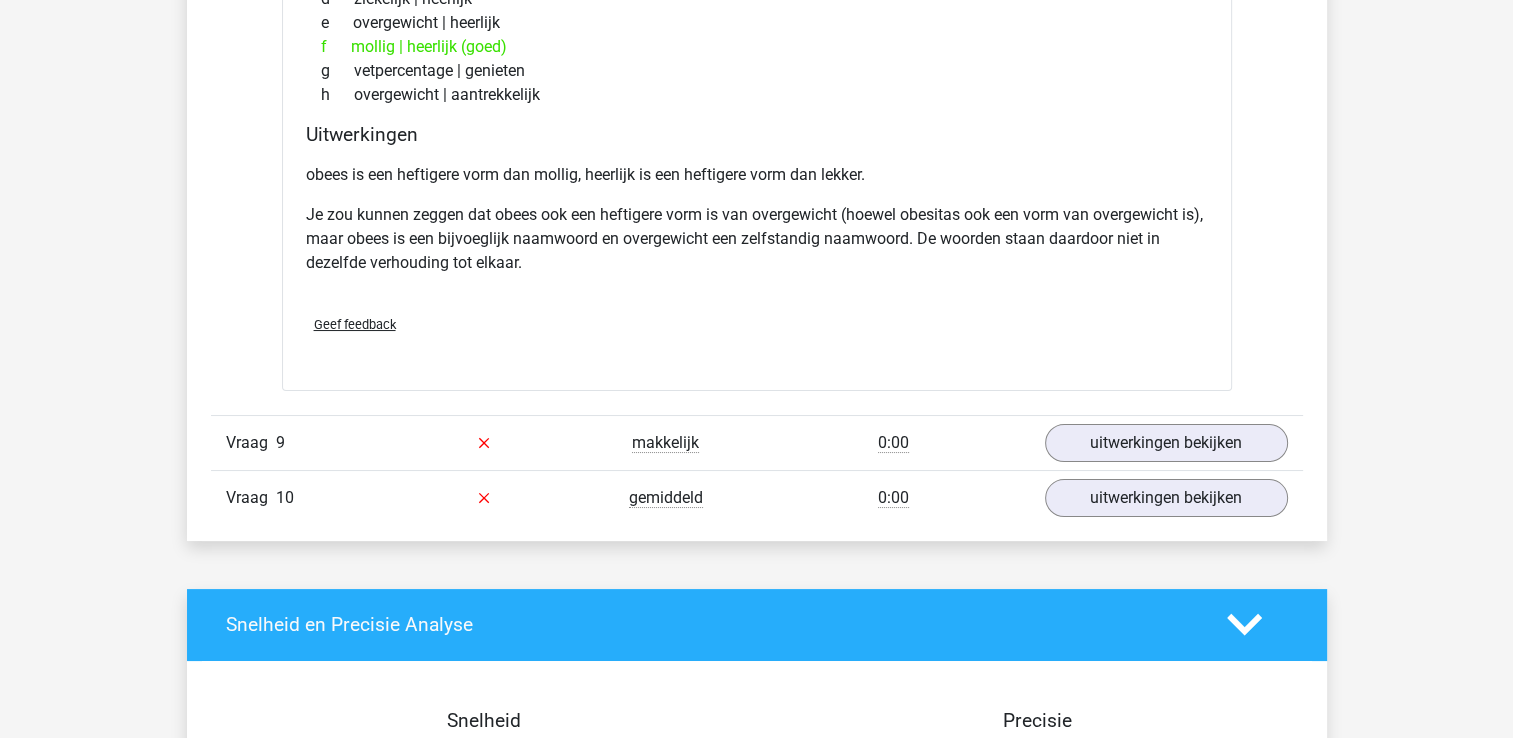 click on "0:00" at bounding box center [893, 443] 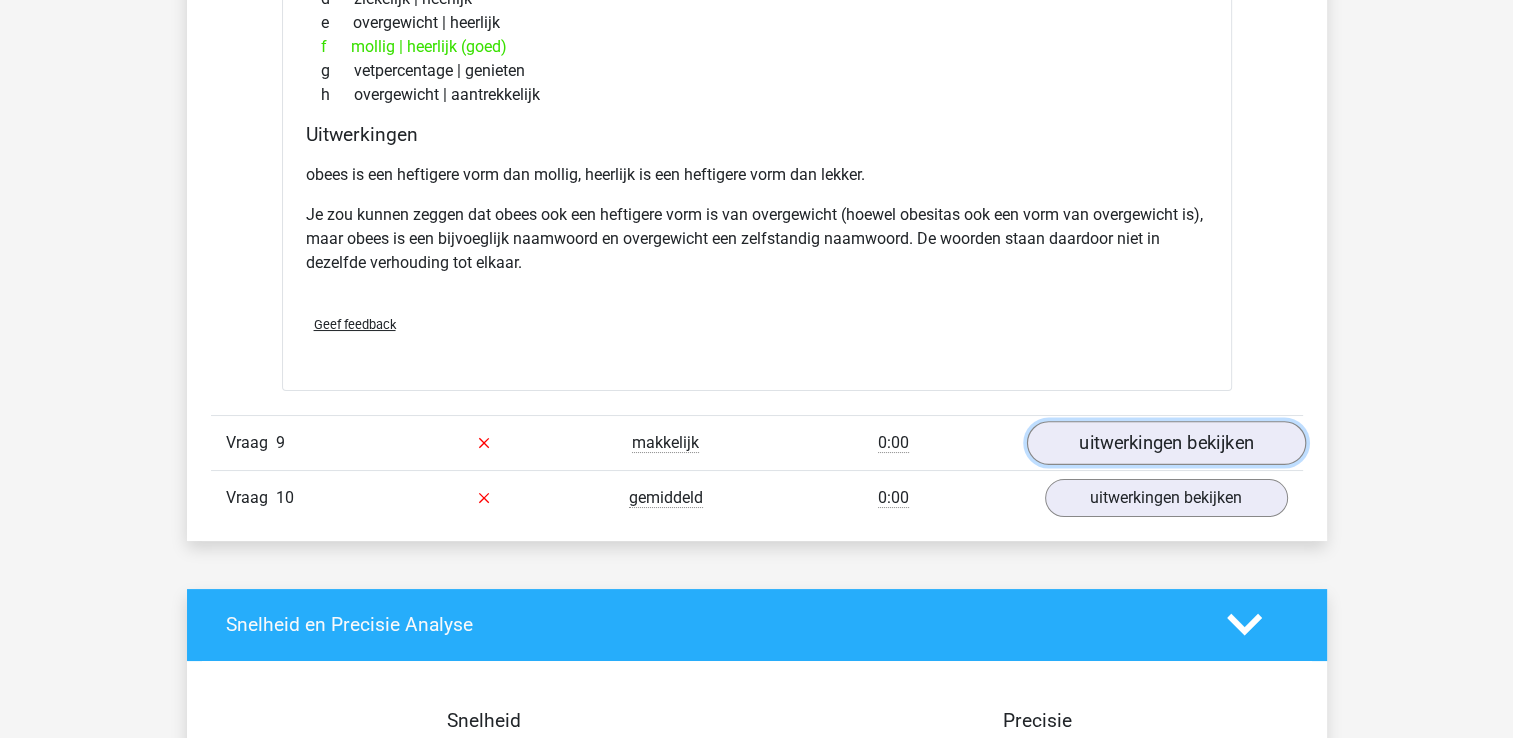 click on "uitwerkingen bekijken" at bounding box center [1165, 443] 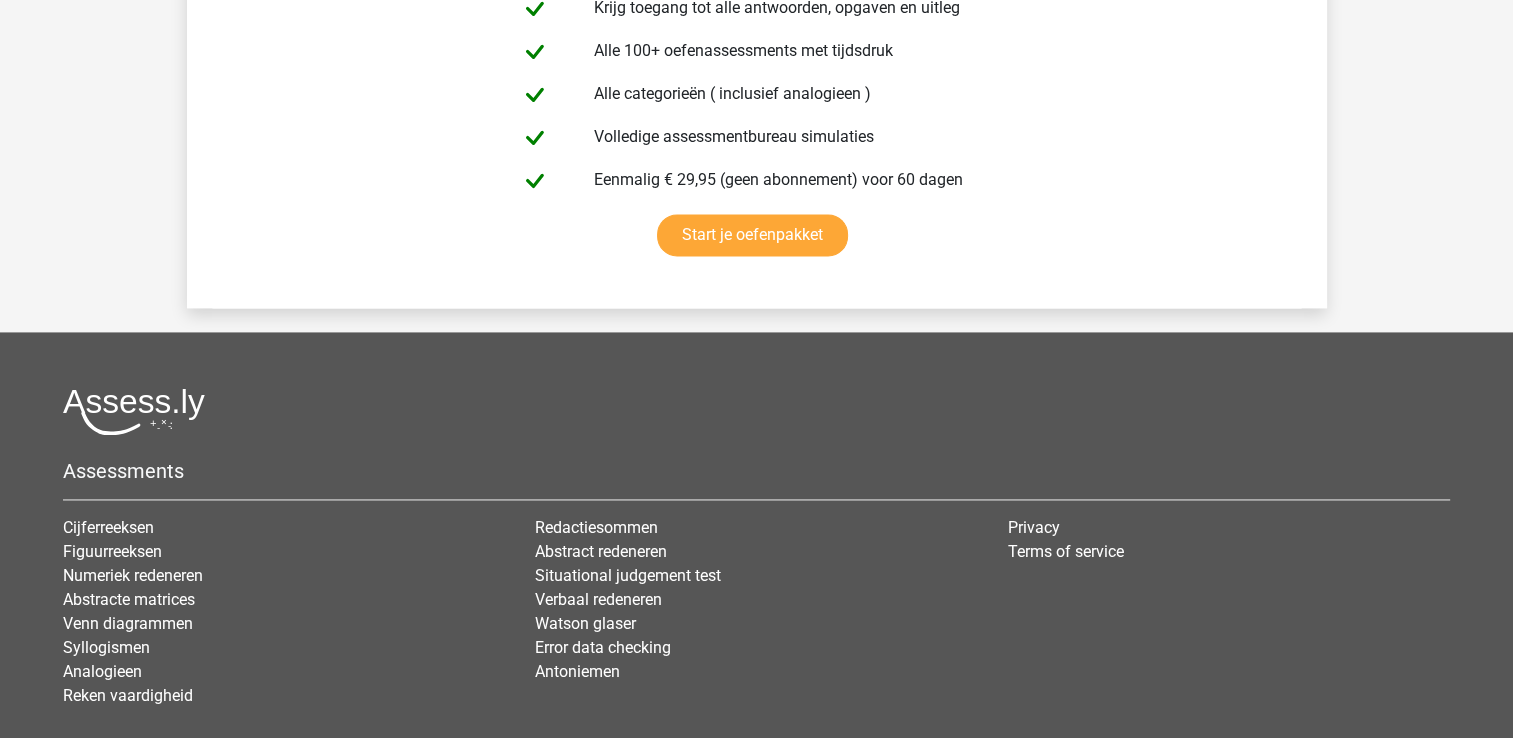 scroll, scrollTop: 10468, scrollLeft: 0, axis: vertical 